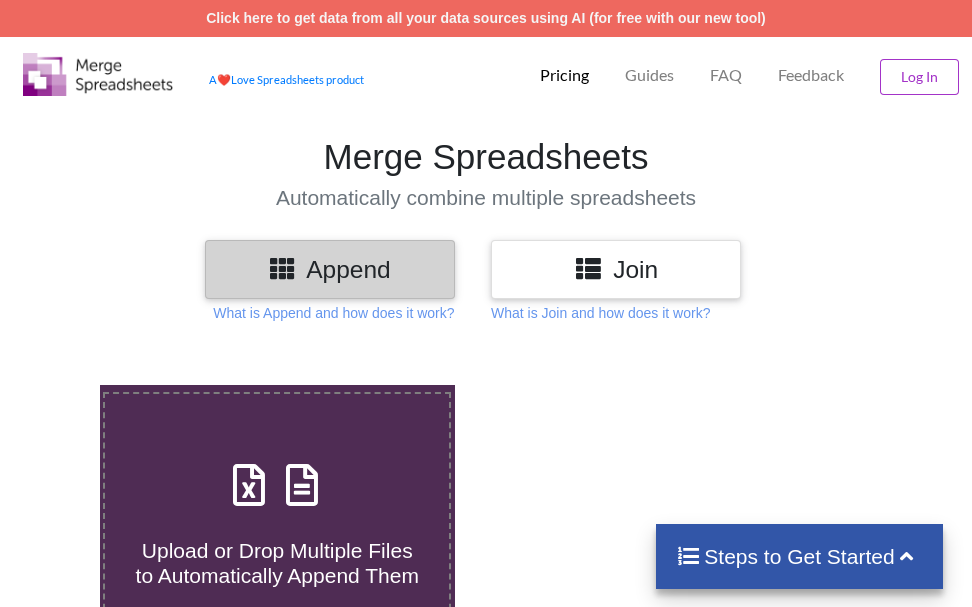 scroll, scrollTop: 0, scrollLeft: 0, axis: both 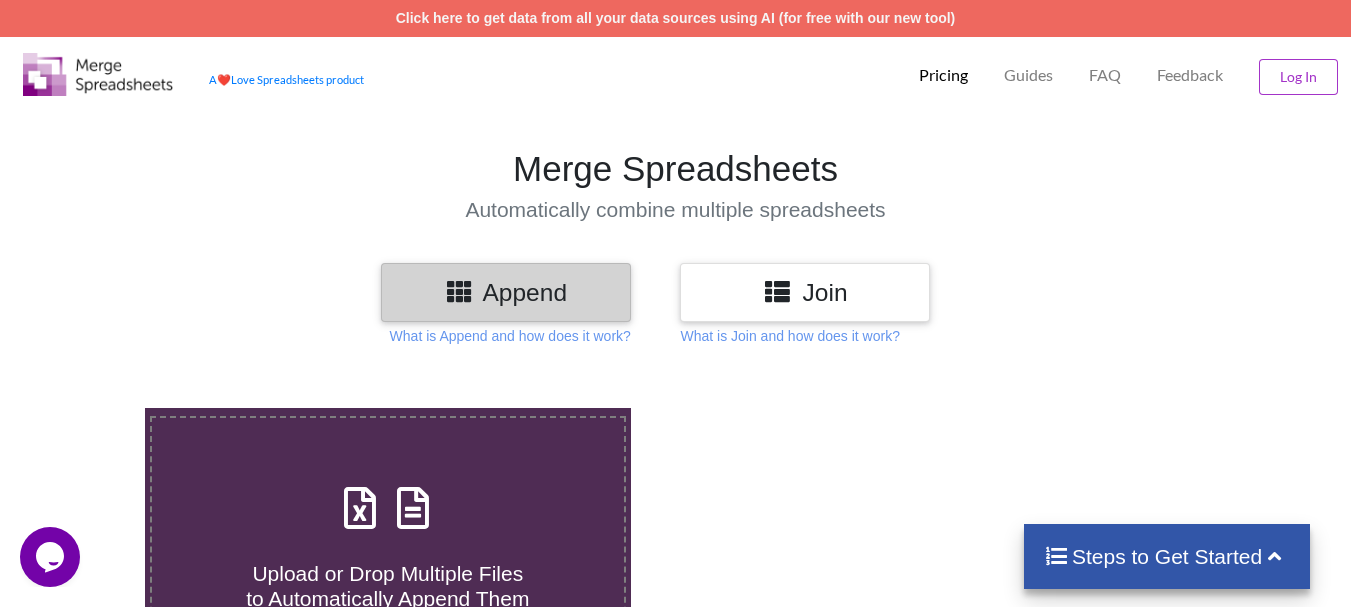 click on "Upload or Drop Multiple Files  to Automatically Append Them  You can select files with any of these extensions: .xls, .xlt, .xlm, .xlsx, .xlsm, .xltx, .xltm, .xlsb, .csv, .txt Append Your Spreadsheets Follow these steps to append 0 %     Upload your files     Check if append sample is correct     Name & Download Your File  Steps to Get Started" at bounding box center (675, 745) 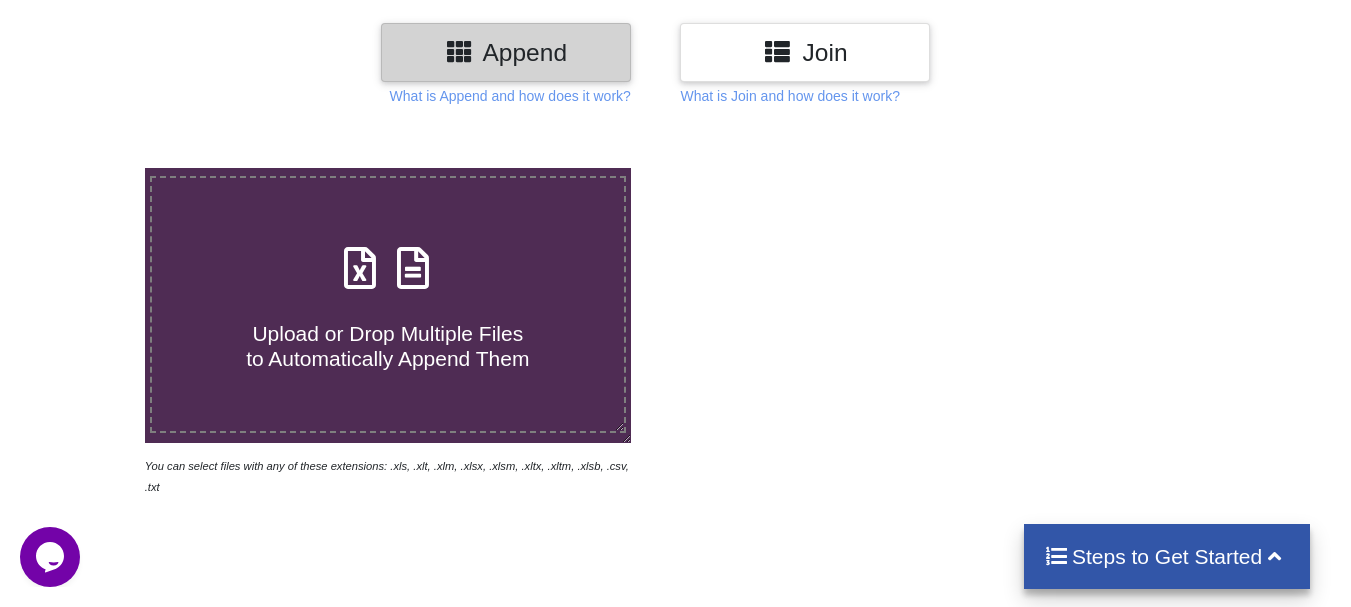 scroll, scrollTop: 280, scrollLeft: 0, axis: vertical 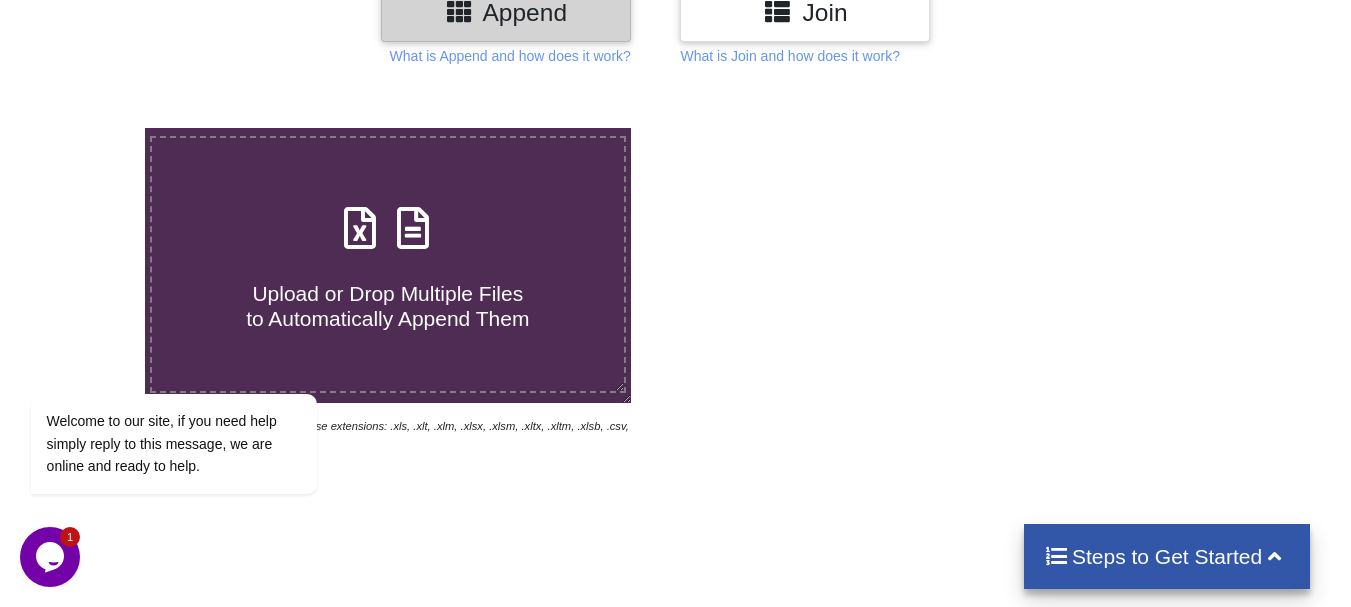 click at bounding box center [962, 292] 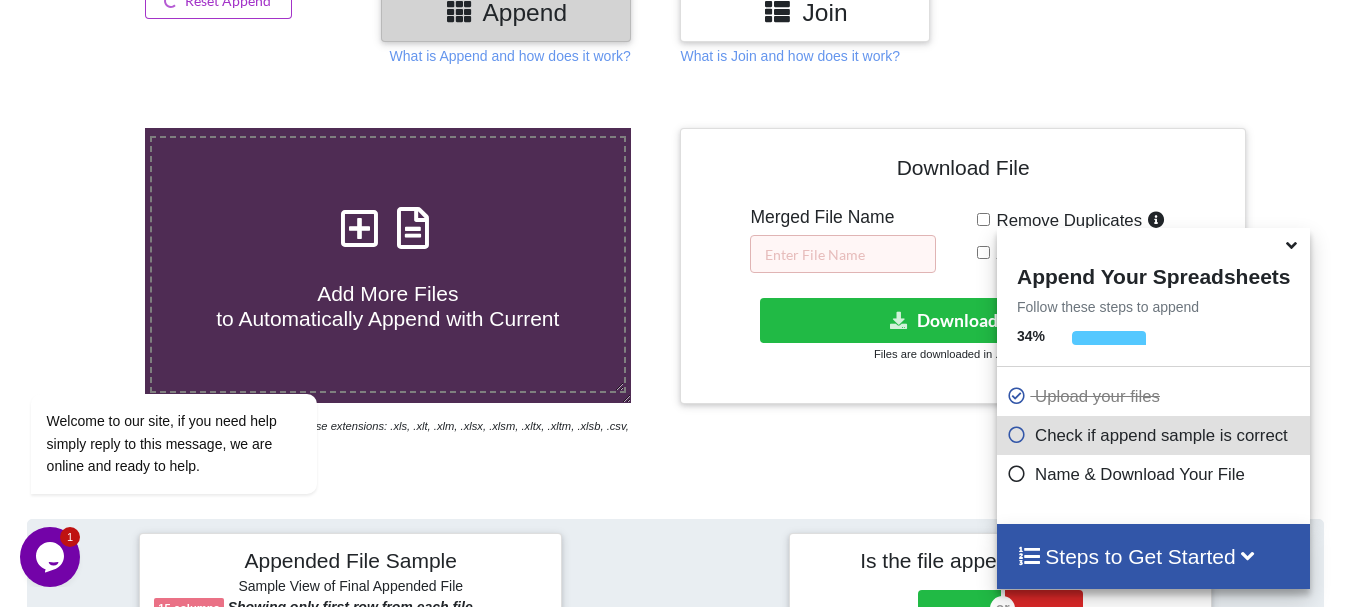 scroll, scrollTop: 778, scrollLeft: 0, axis: vertical 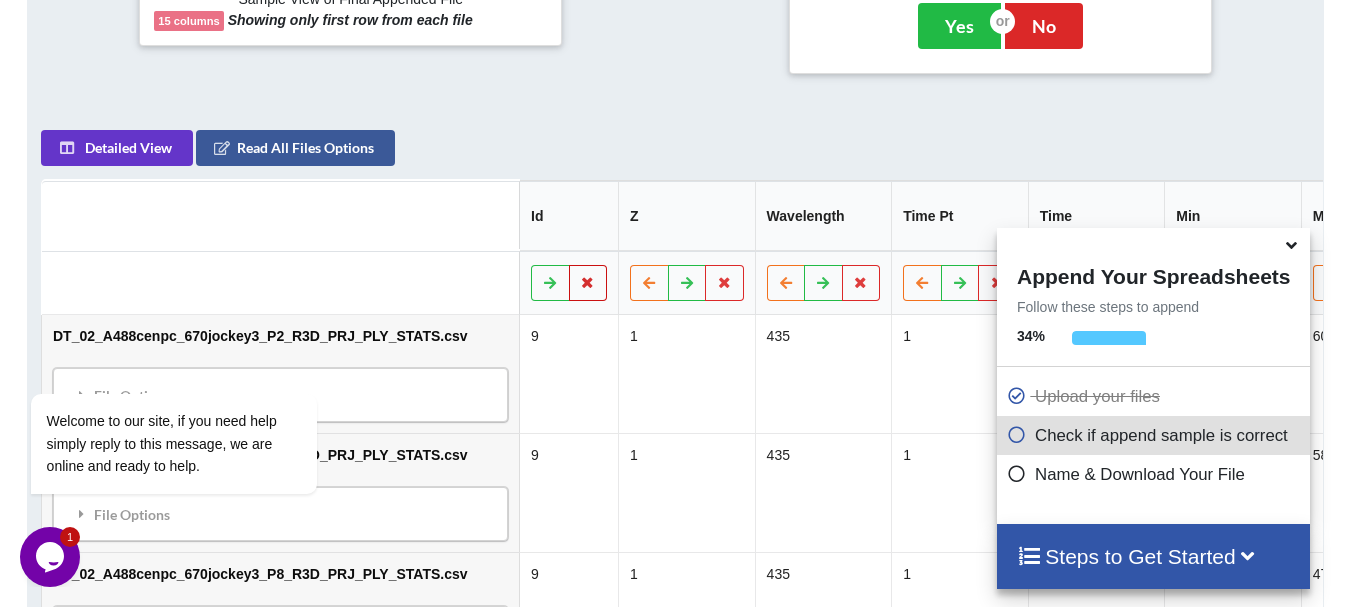 click at bounding box center (588, 282) 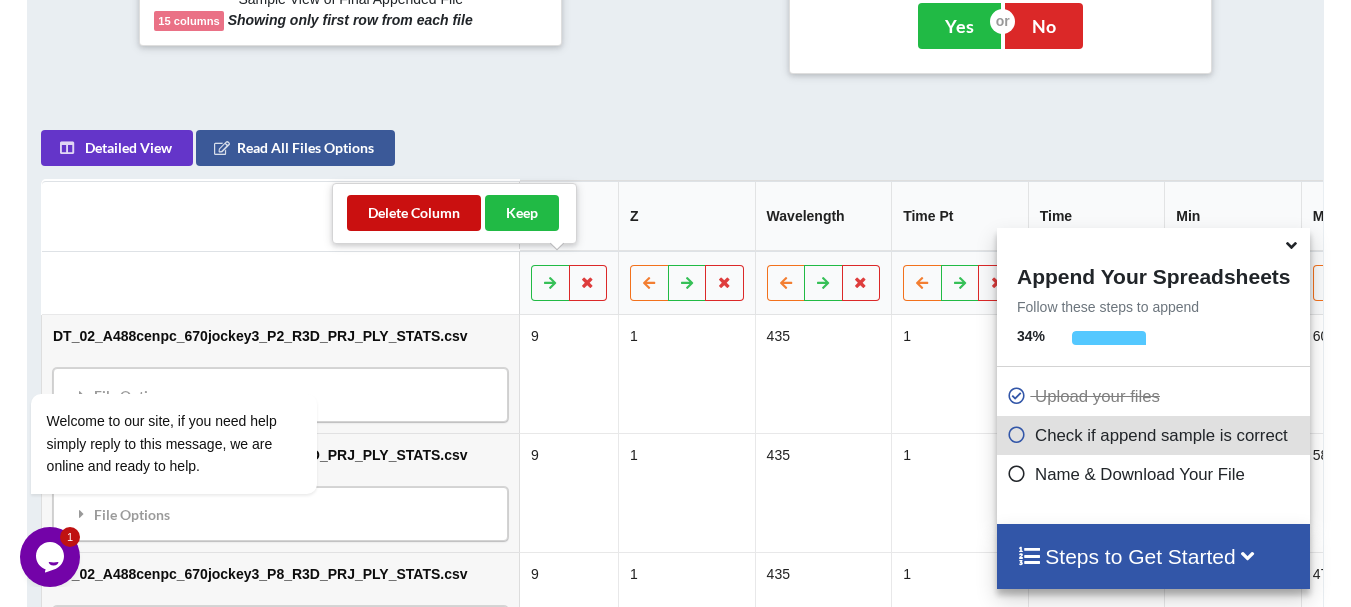 click on "Delete Column" at bounding box center (414, 213) 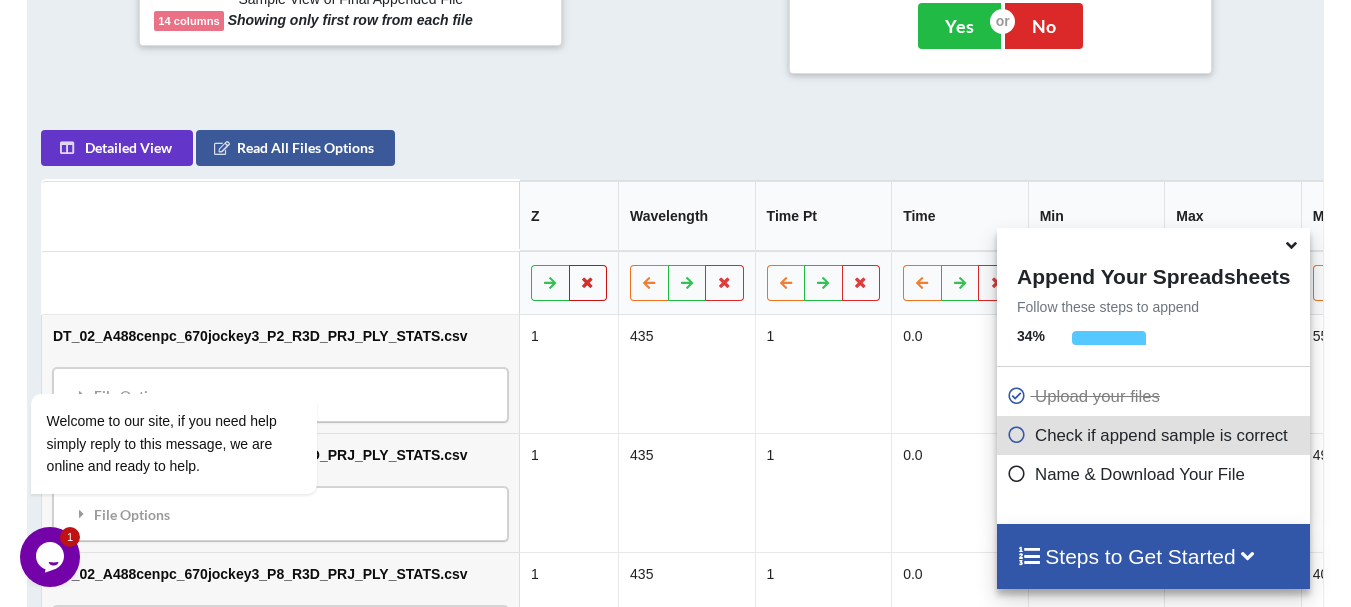 click at bounding box center (588, 283) 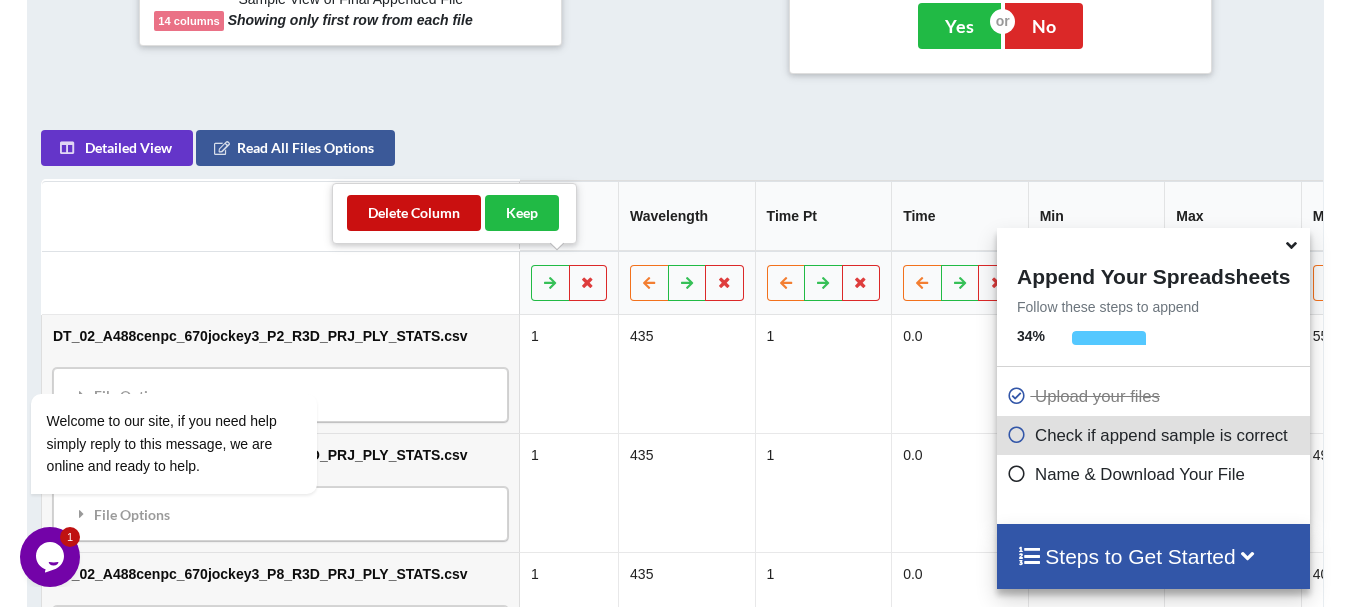 click on "Delete Column" at bounding box center (414, 213) 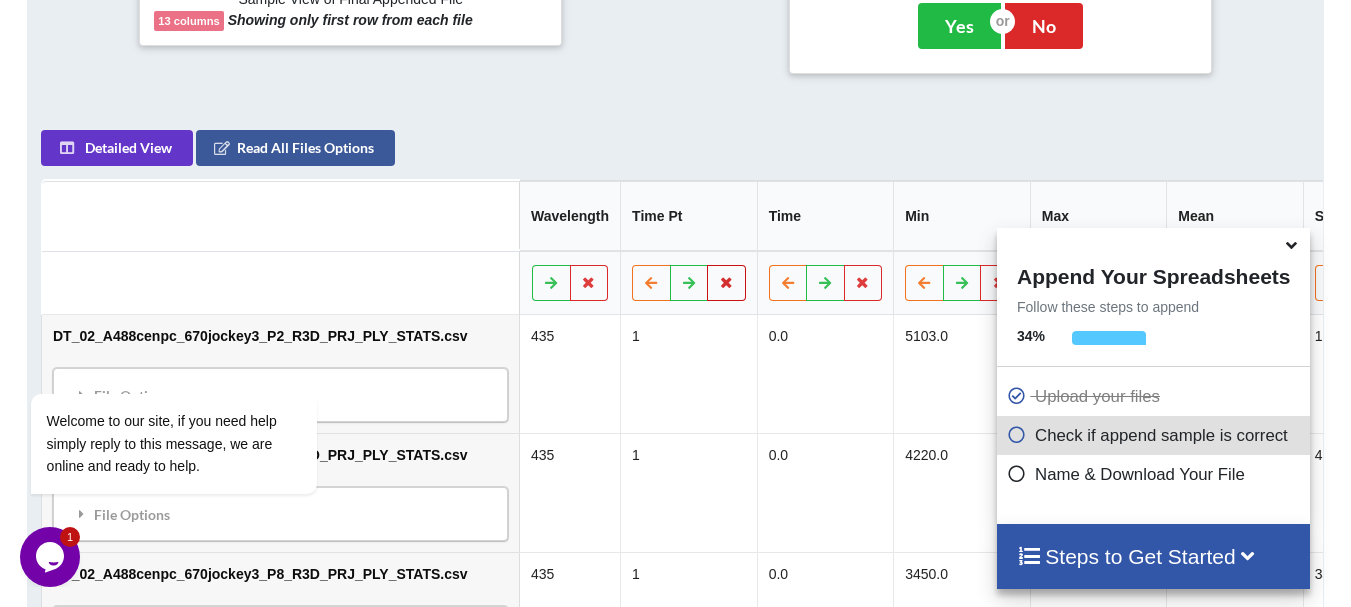 click at bounding box center [726, 282] 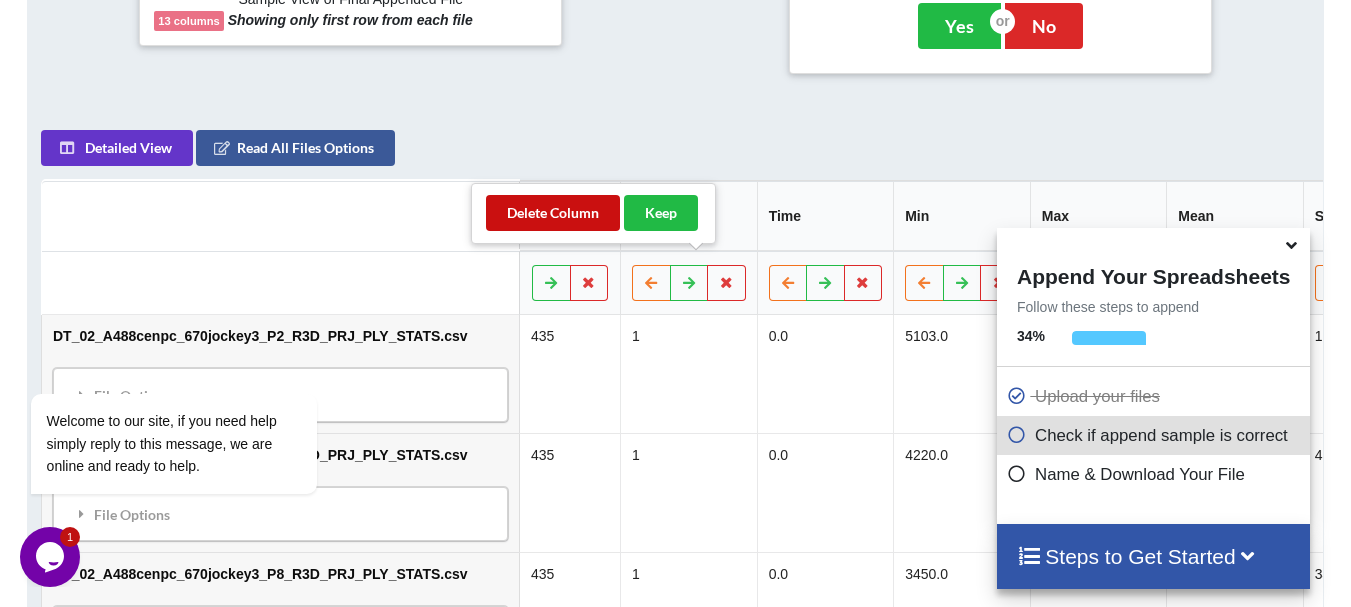 click on "Delete Column" at bounding box center [553, 213] 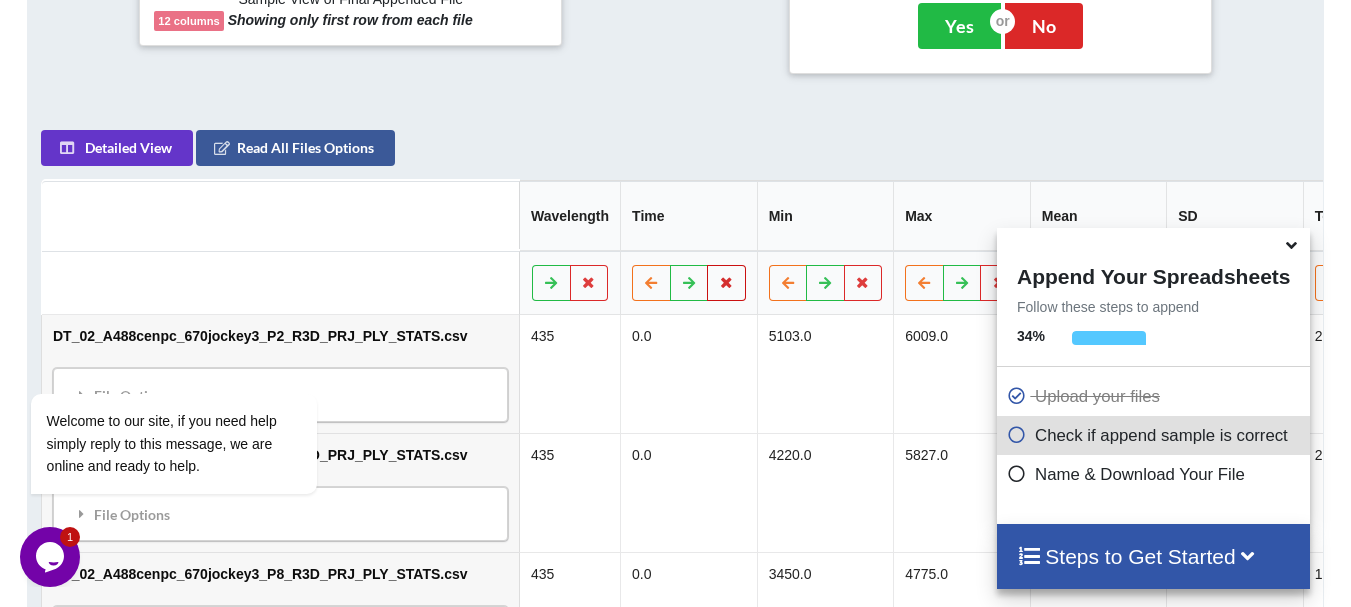 click at bounding box center [726, 282] 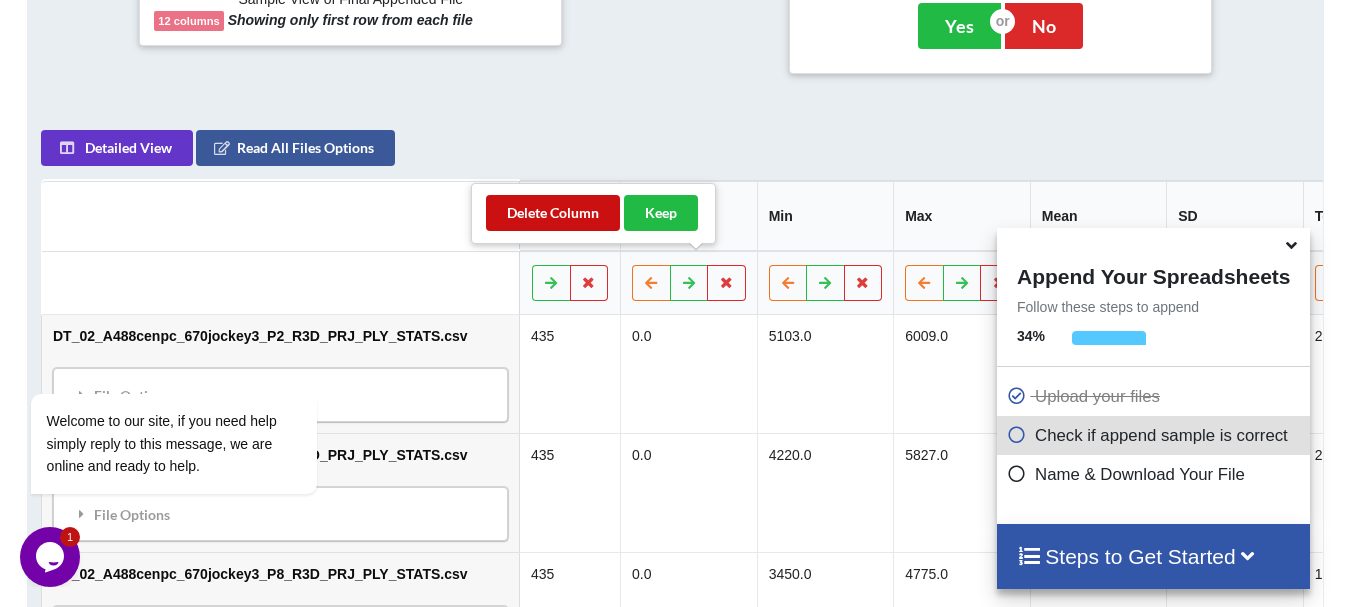 click on "Delete Column" at bounding box center (553, 213) 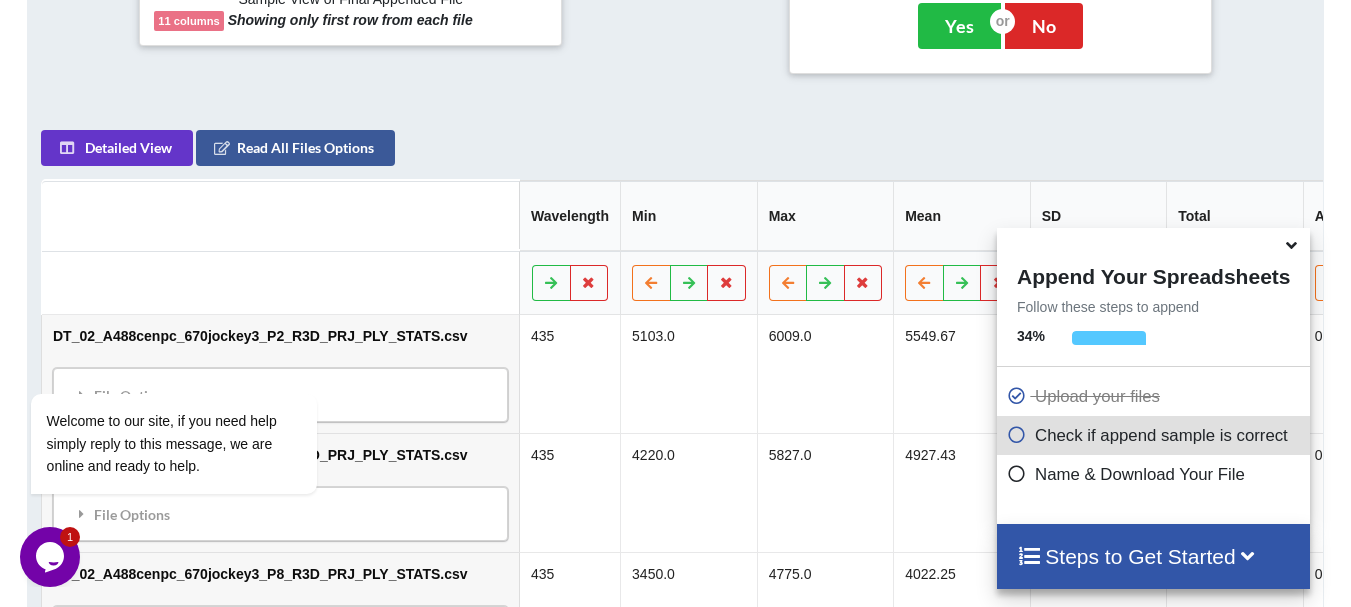 click at bounding box center [1291, 242] 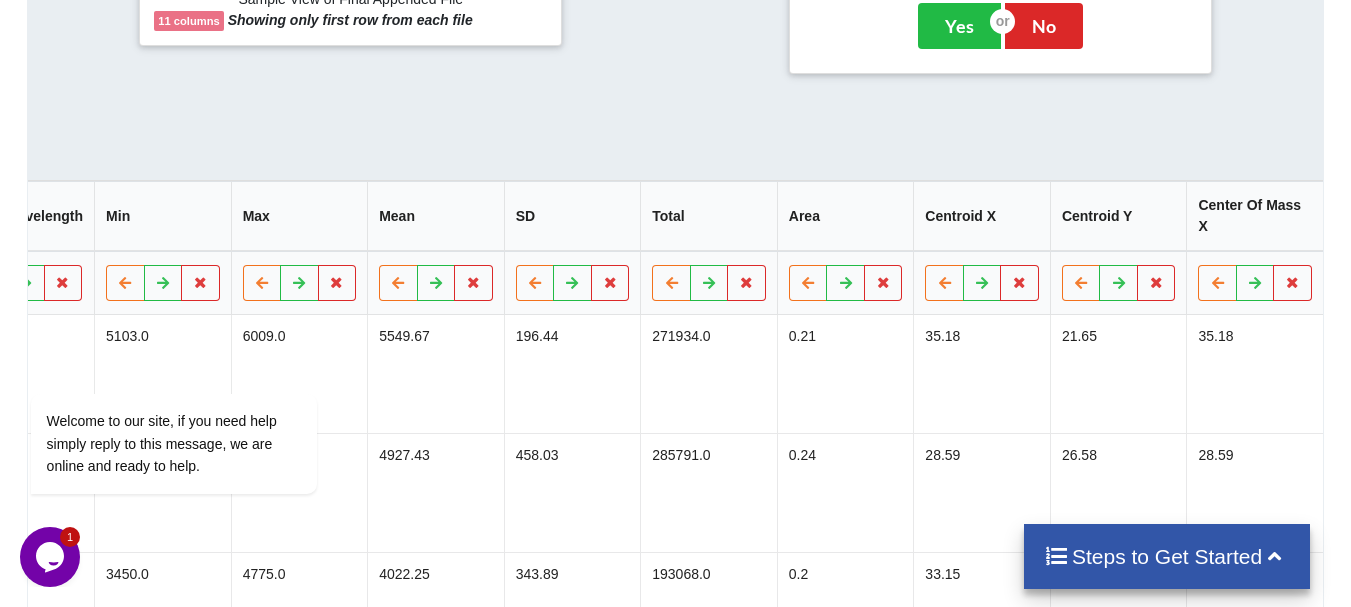 scroll, scrollTop: 0, scrollLeft: 596, axis: horizontal 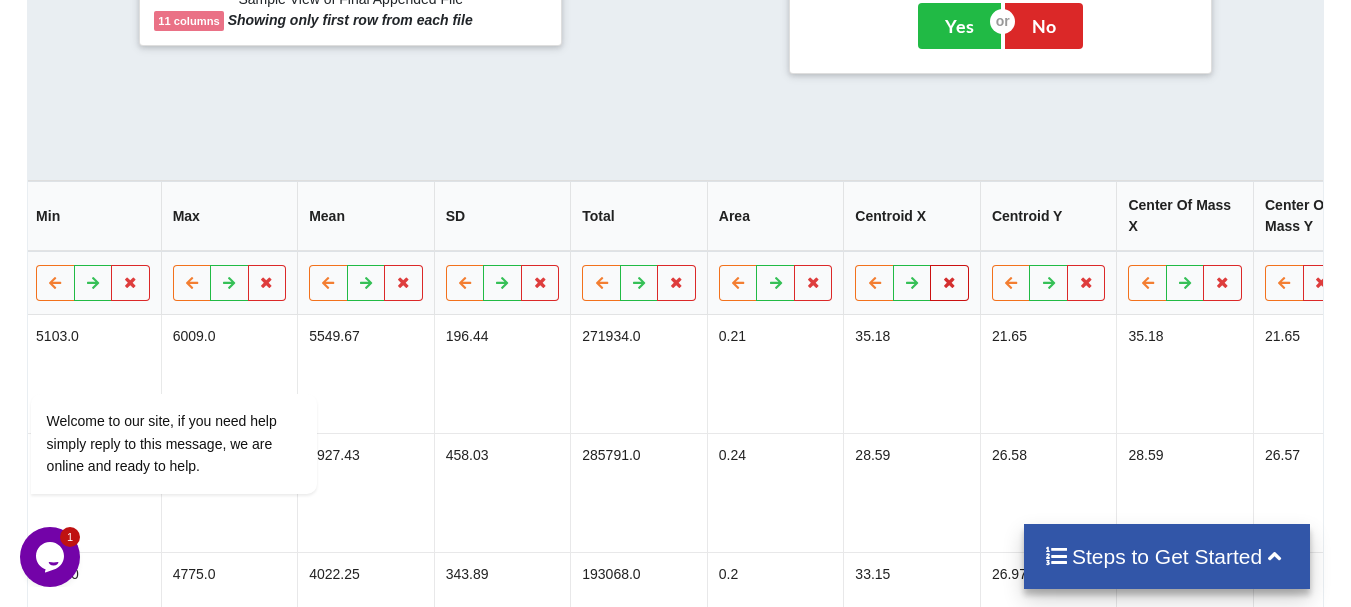 click at bounding box center [949, 283] 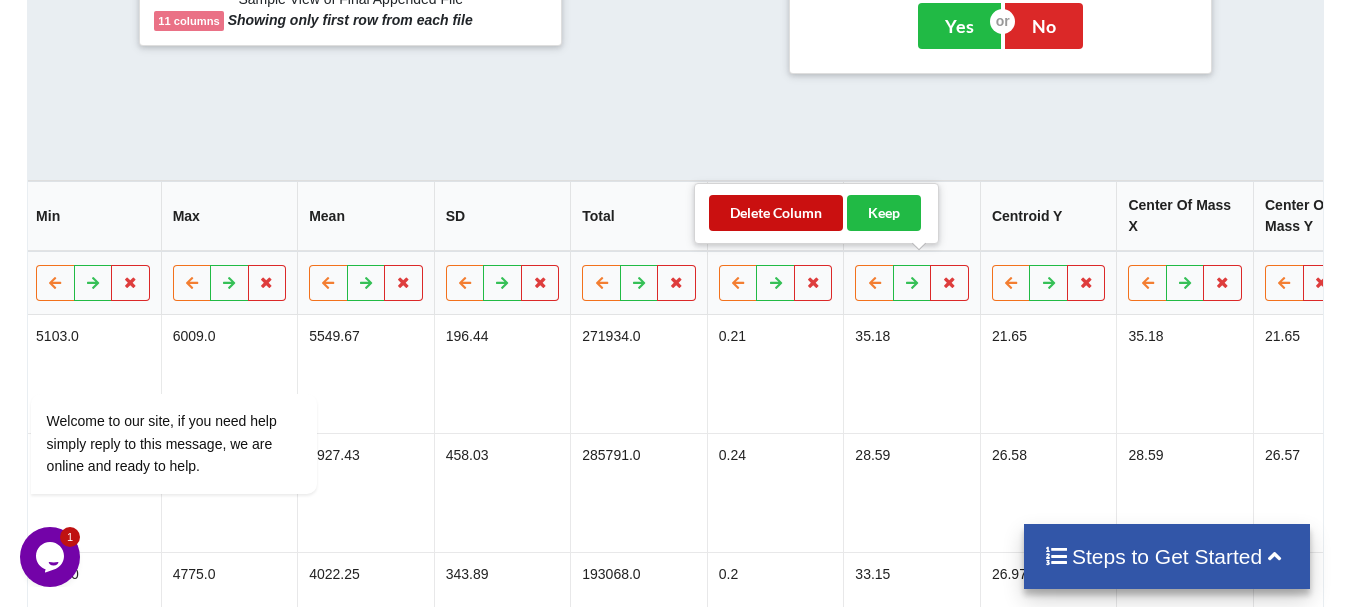 click on "Delete Column" at bounding box center [776, 213] 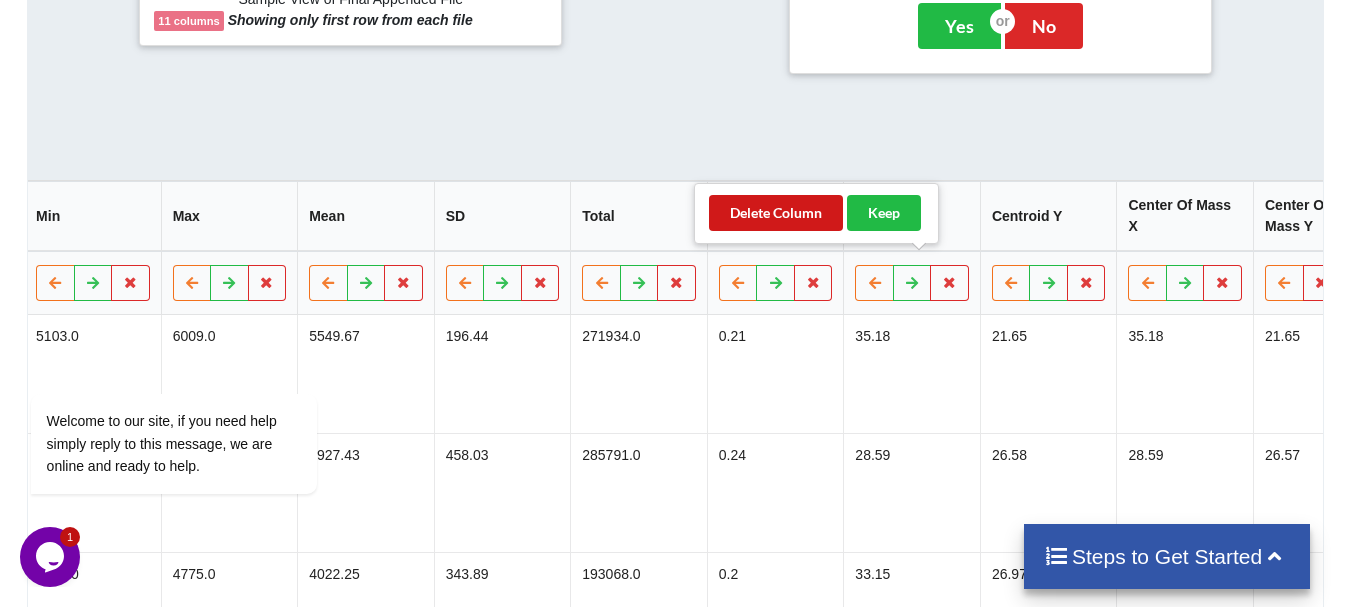 scroll, scrollTop: 0, scrollLeft: 460, axis: horizontal 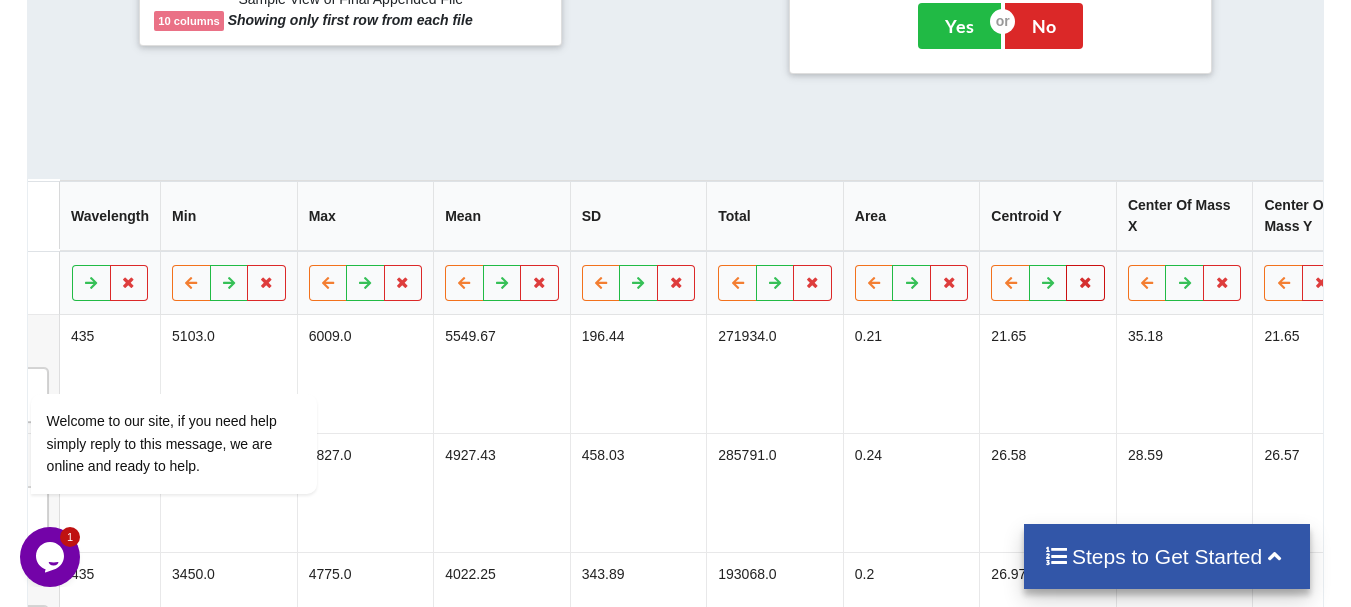 click at bounding box center (1085, 282) 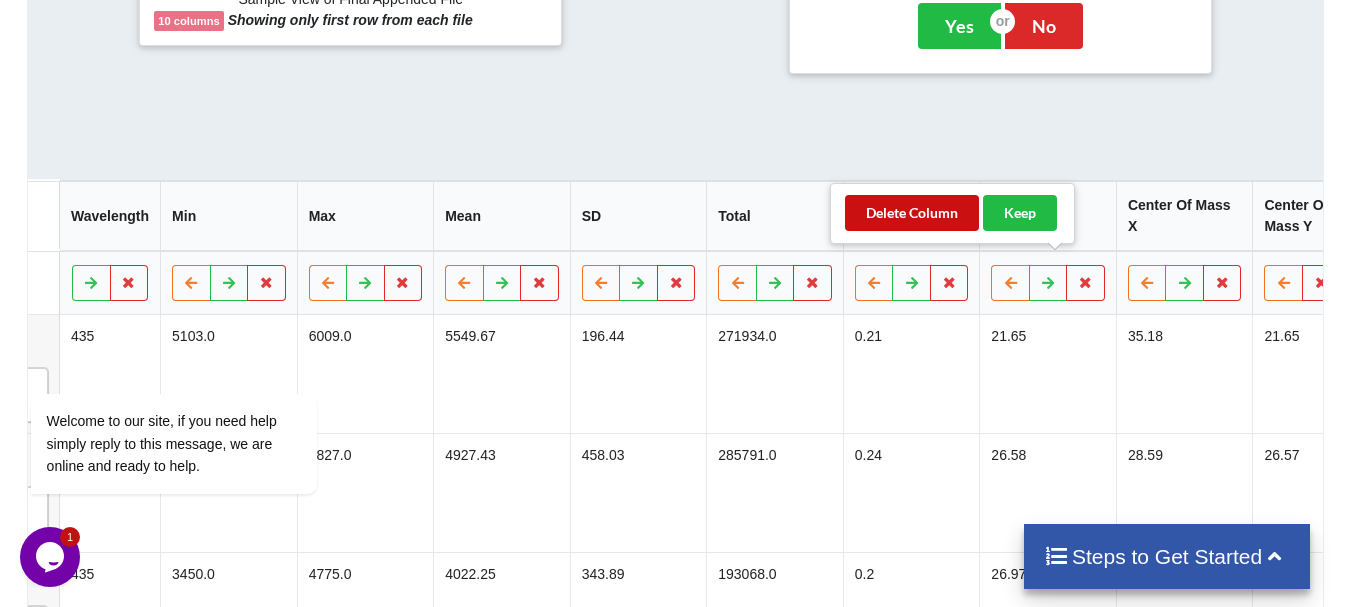 click on "Delete Column" at bounding box center (912, 213) 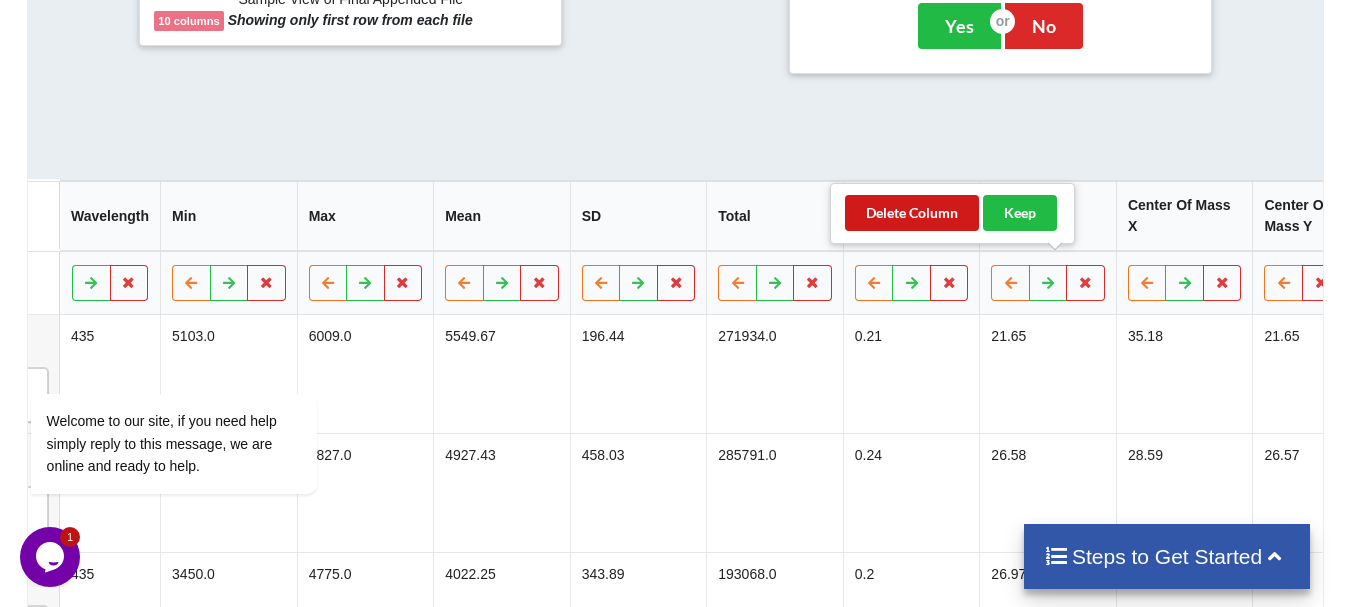 scroll, scrollTop: 0, scrollLeft: 323, axis: horizontal 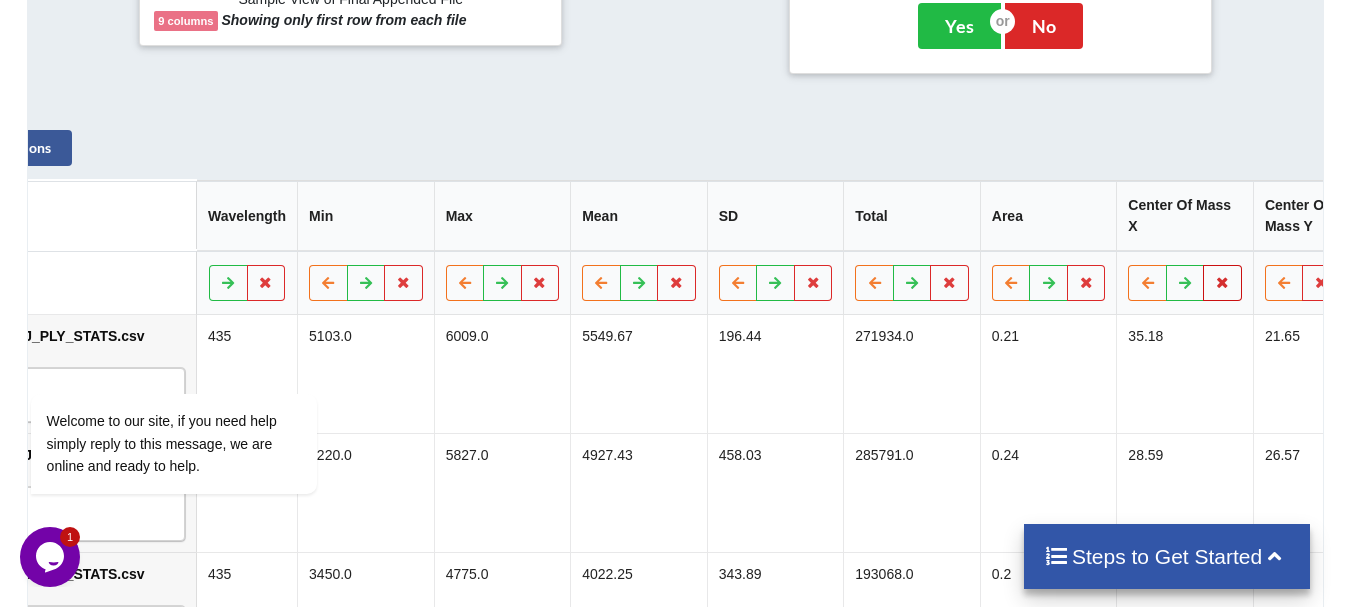 click at bounding box center (1222, 283) 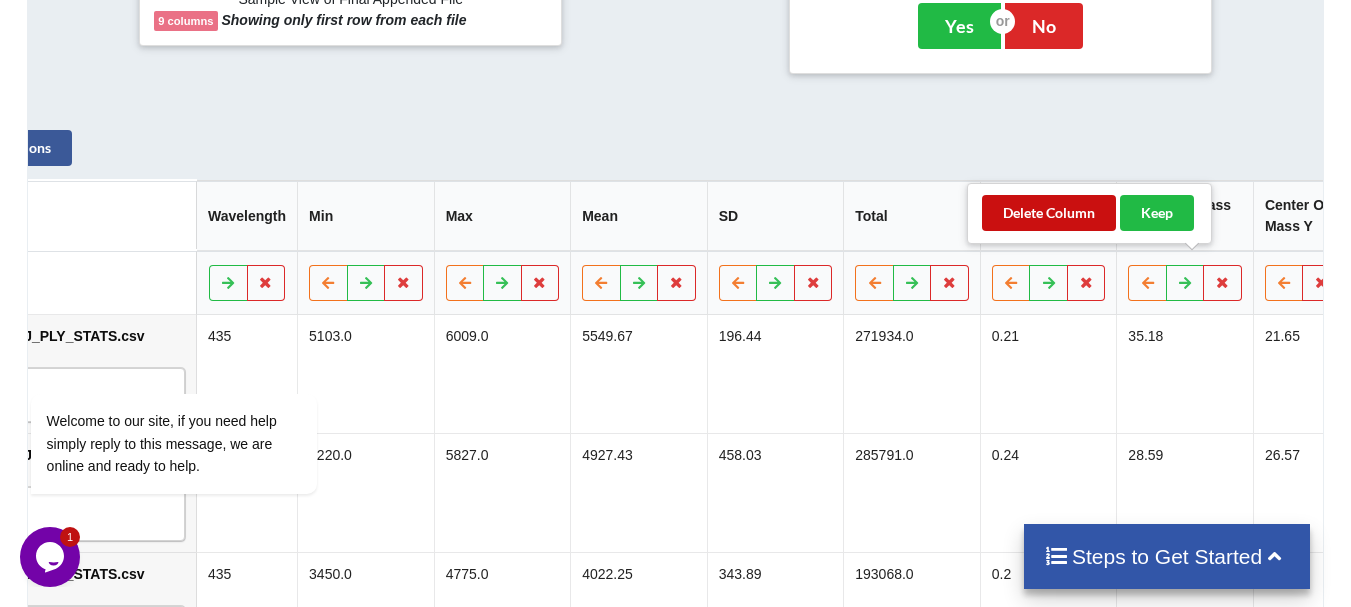 click on "Delete Column" at bounding box center [1049, 213] 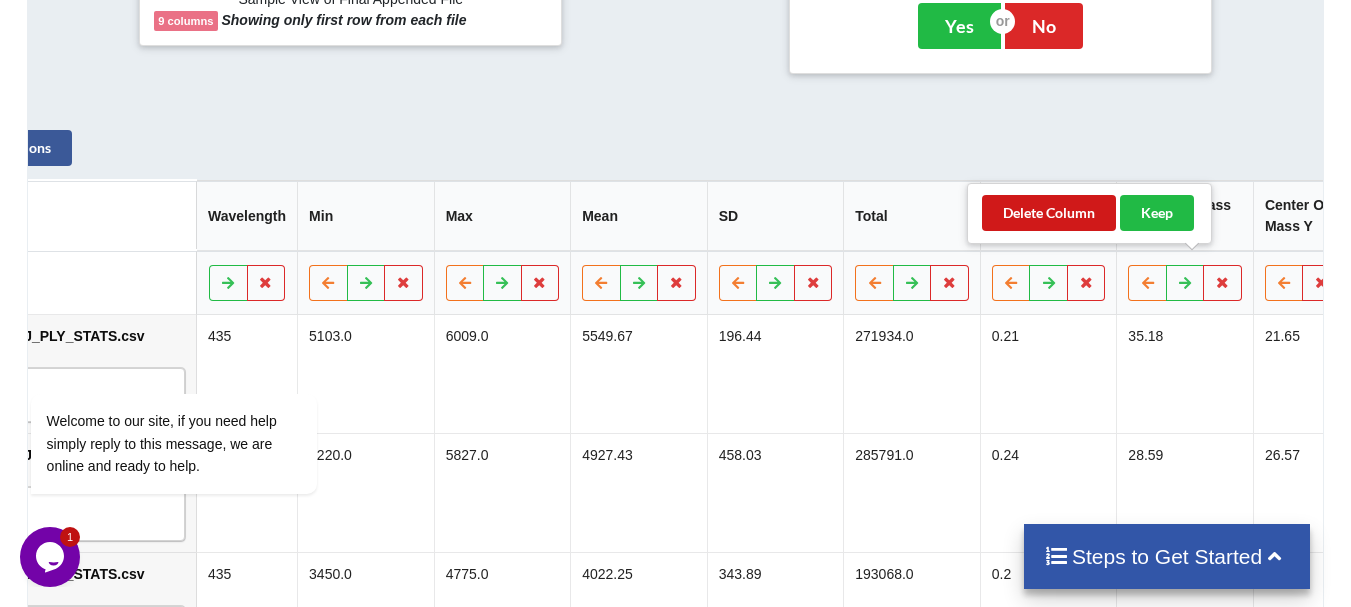 scroll, scrollTop: 0, scrollLeft: 187, axis: horizontal 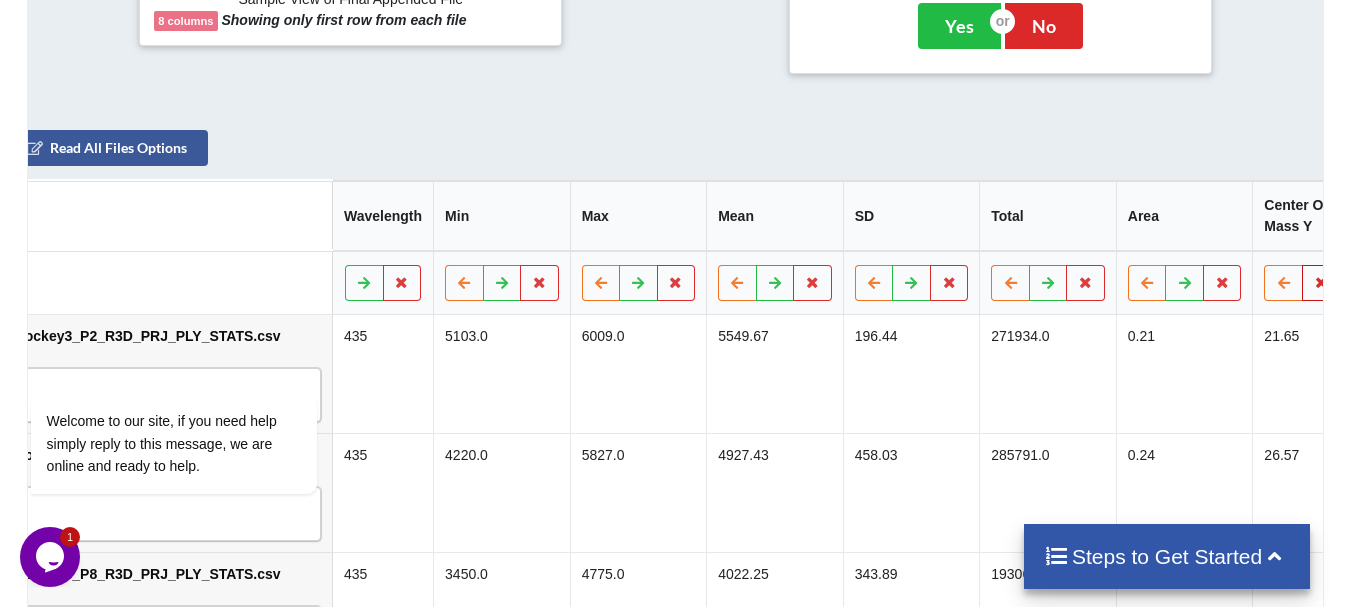 click at bounding box center (1321, 283) 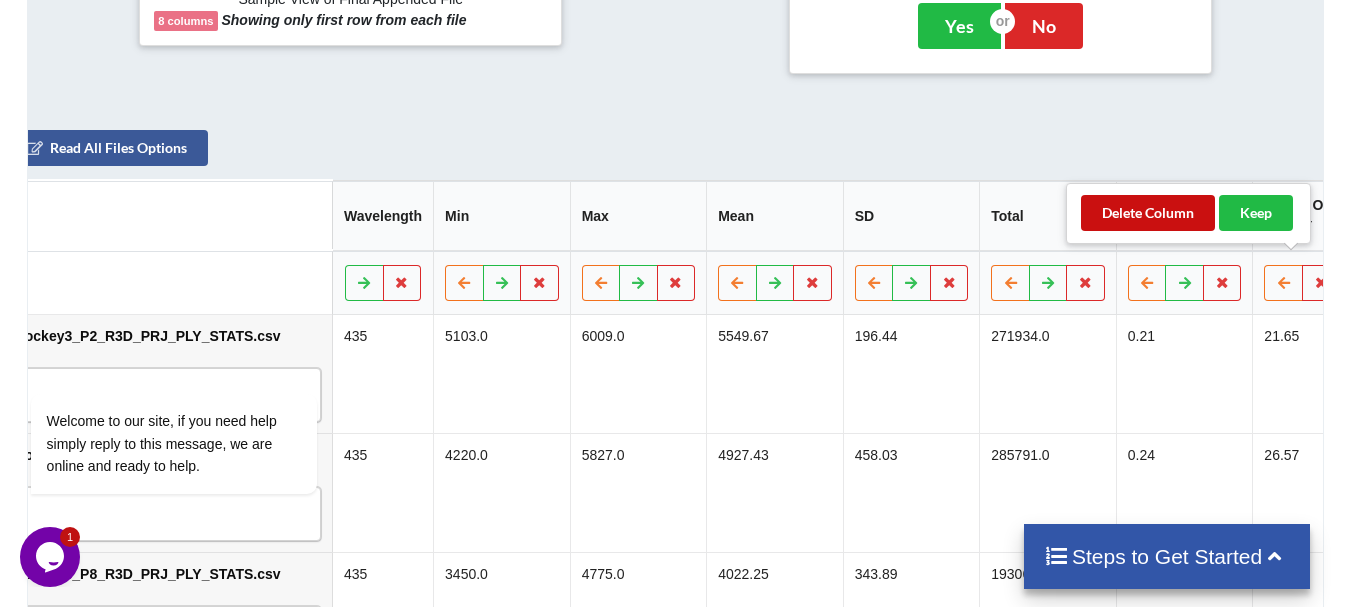 click on "Delete Column" at bounding box center (1148, 213) 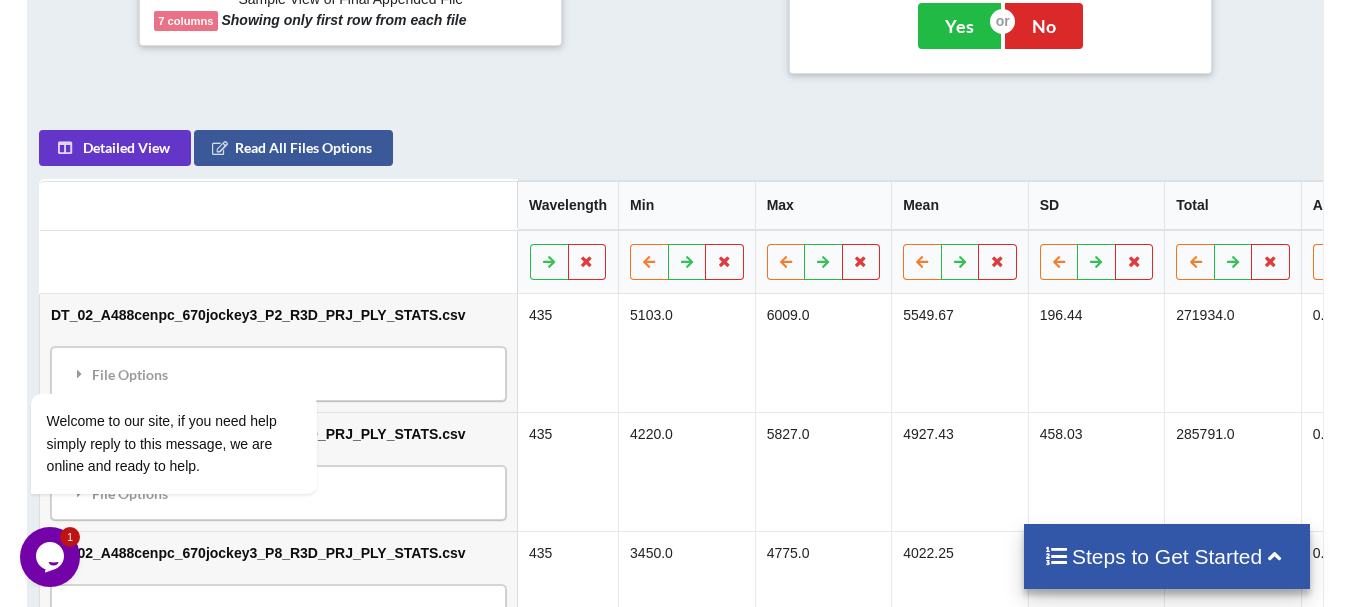scroll, scrollTop: 0, scrollLeft: 0, axis: both 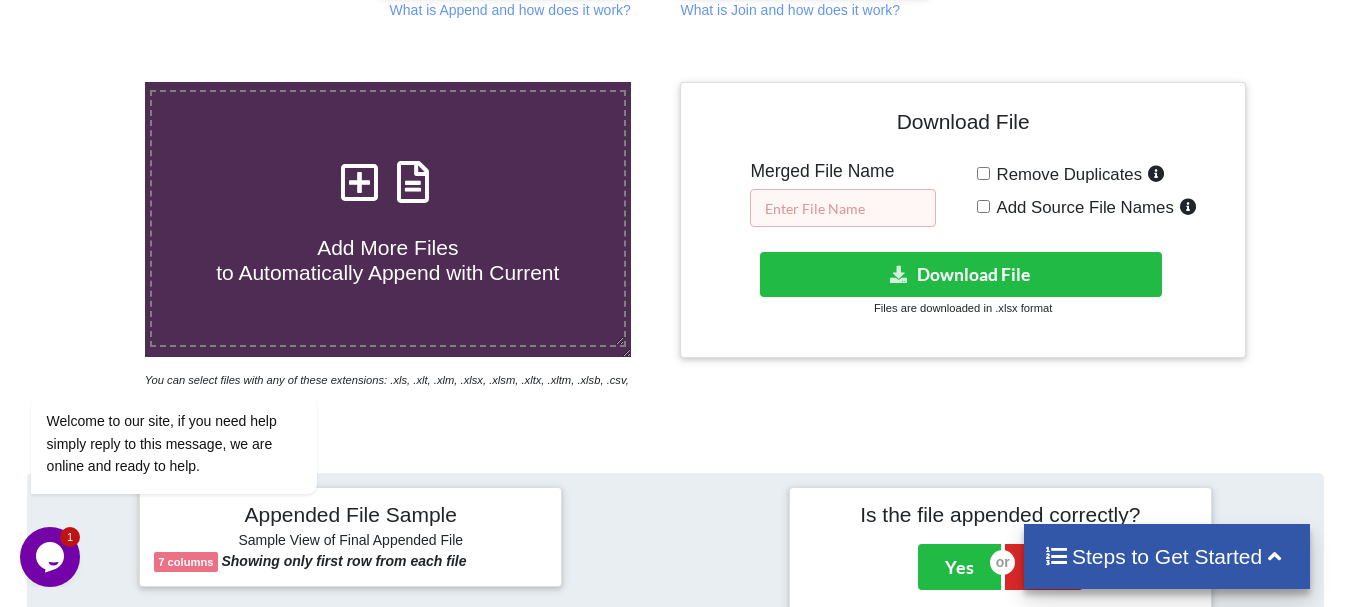 click at bounding box center (843, 208) 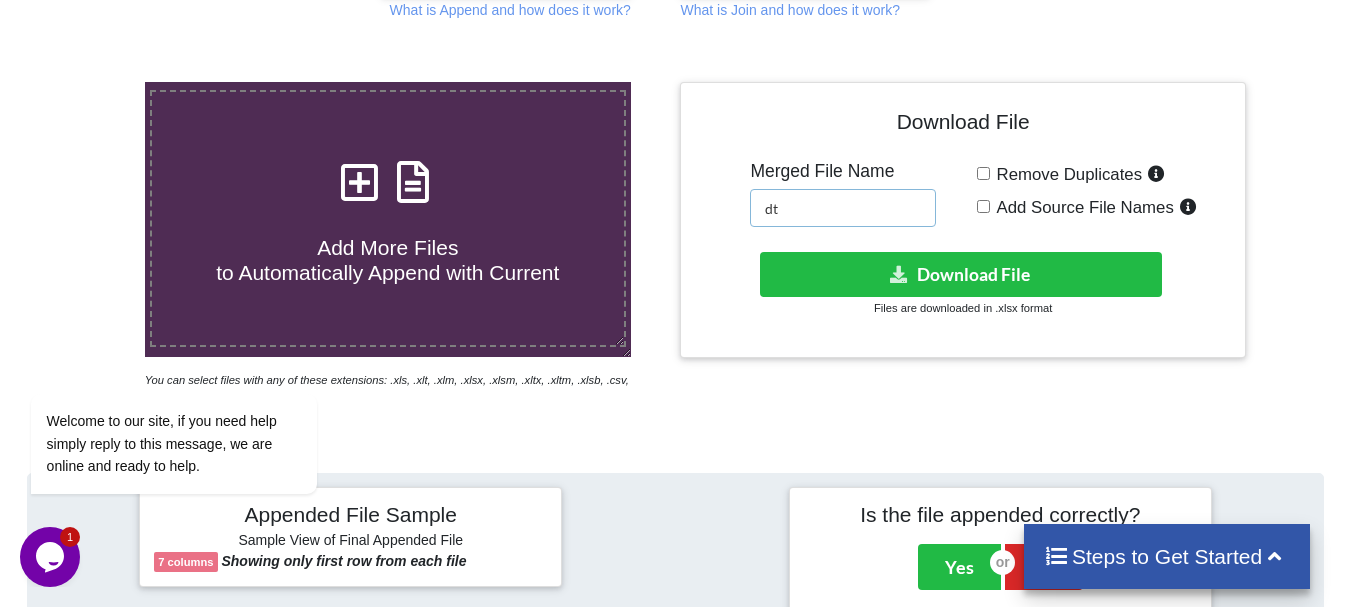 type on "d" 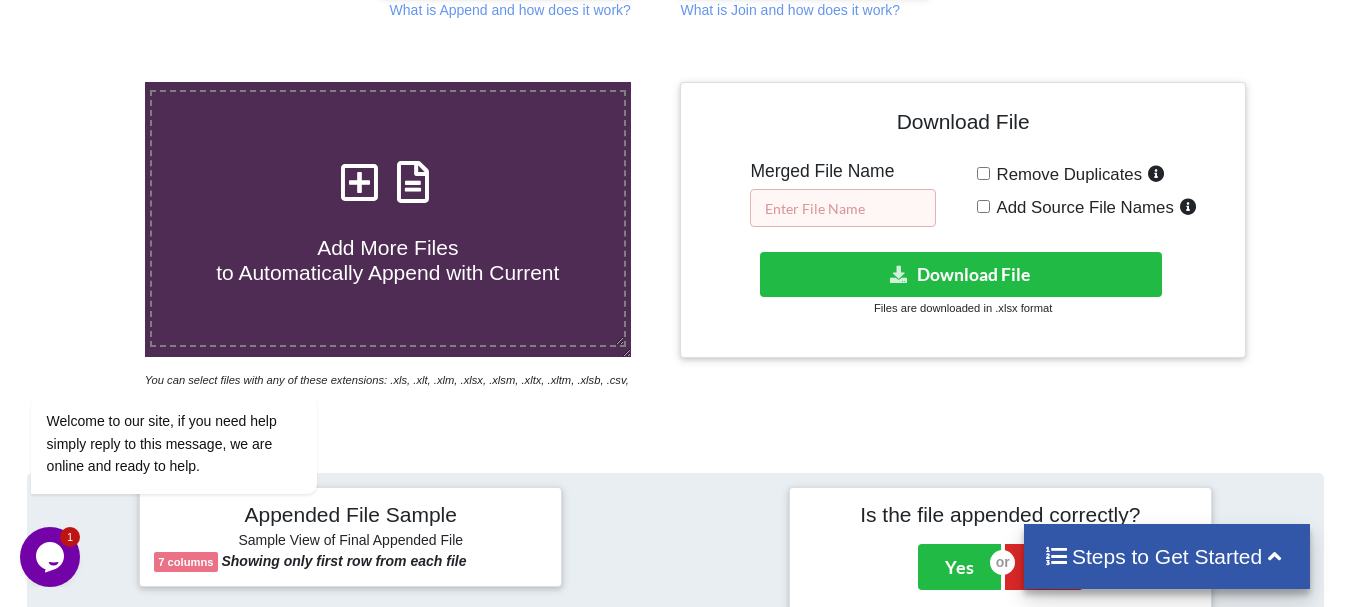 type on "T" 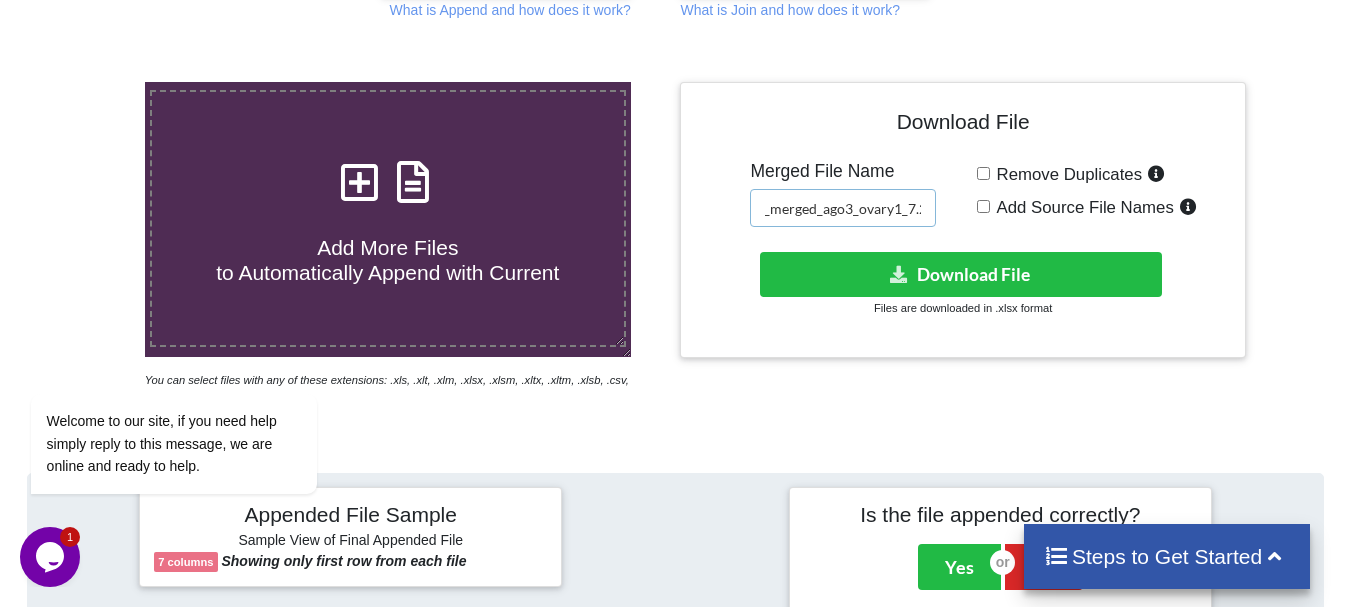 scroll, scrollTop: 0, scrollLeft: 57, axis: horizontal 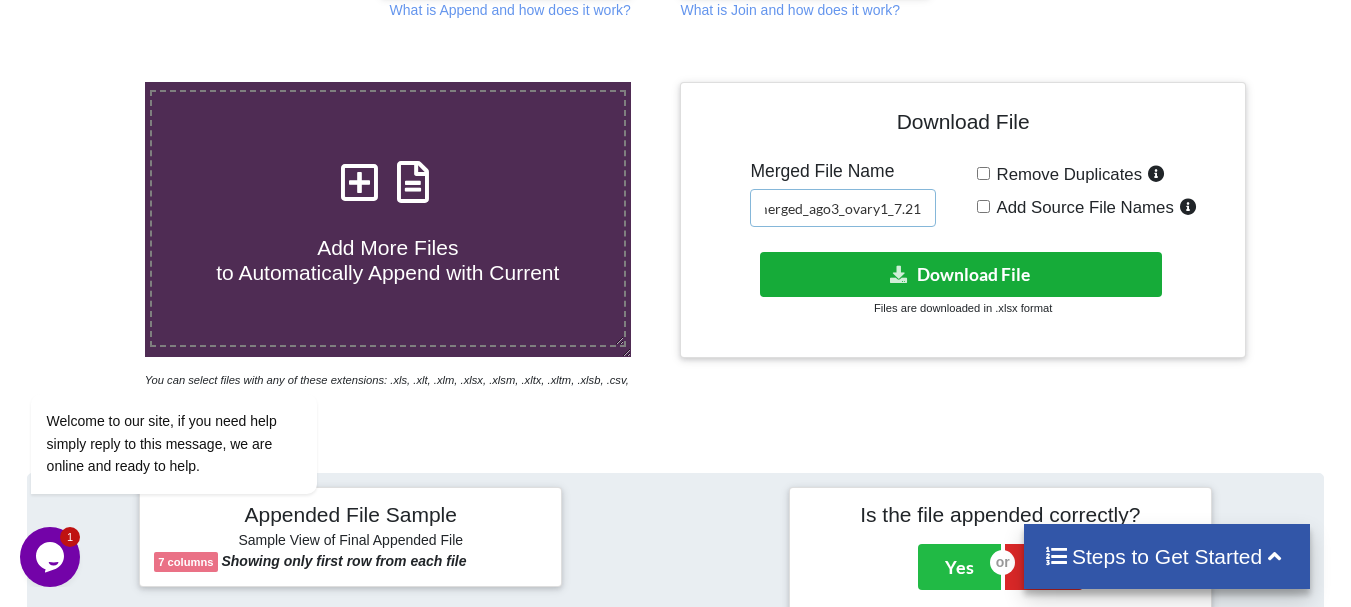 type on "DT_02_merged_ago3_ovary1_7.21" 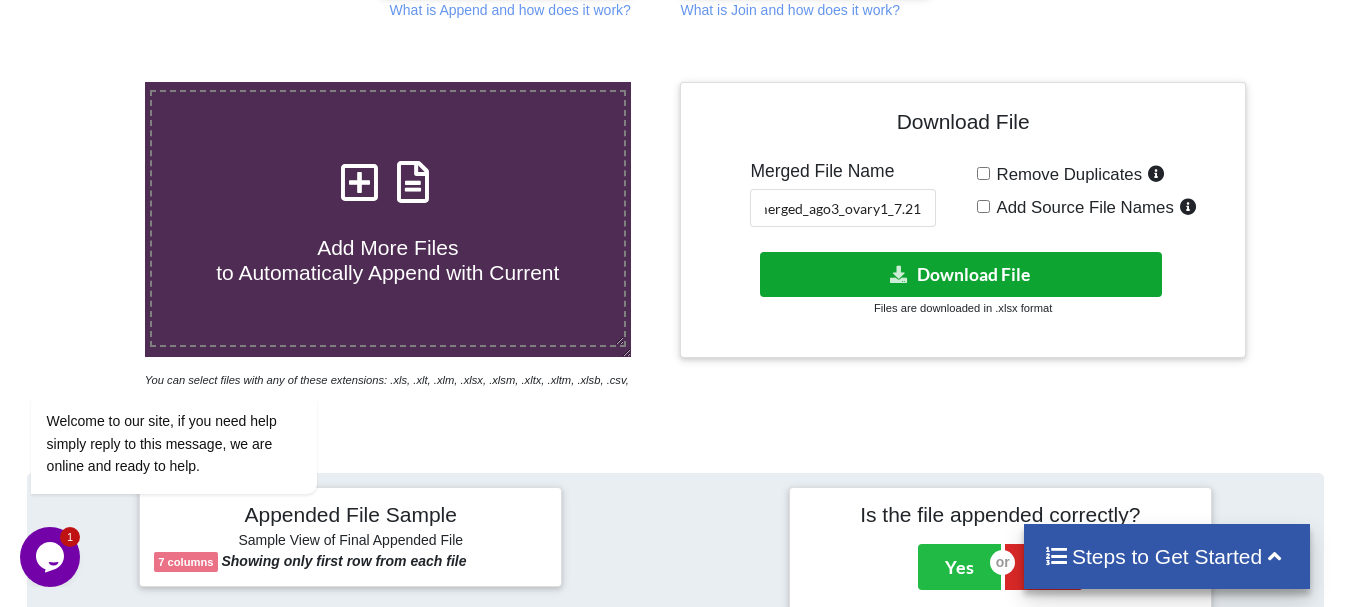scroll, scrollTop: 0, scrollLeft: 0, axis: both 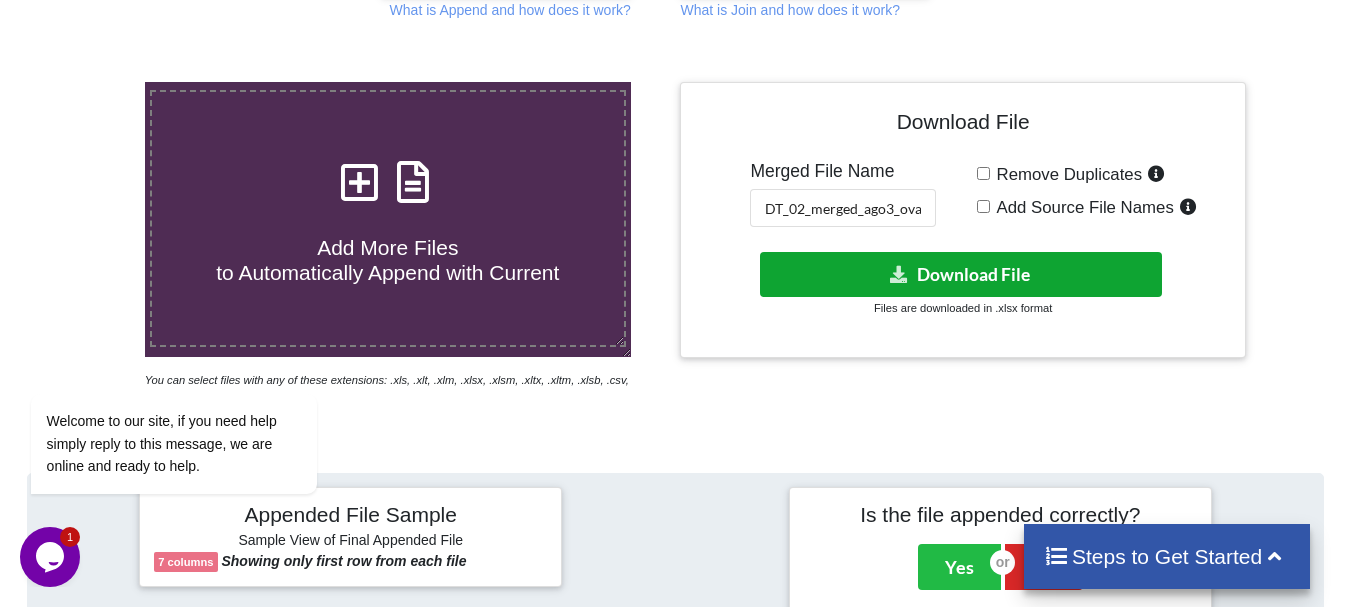 click on "Download File" at bounding box center [961, 274] 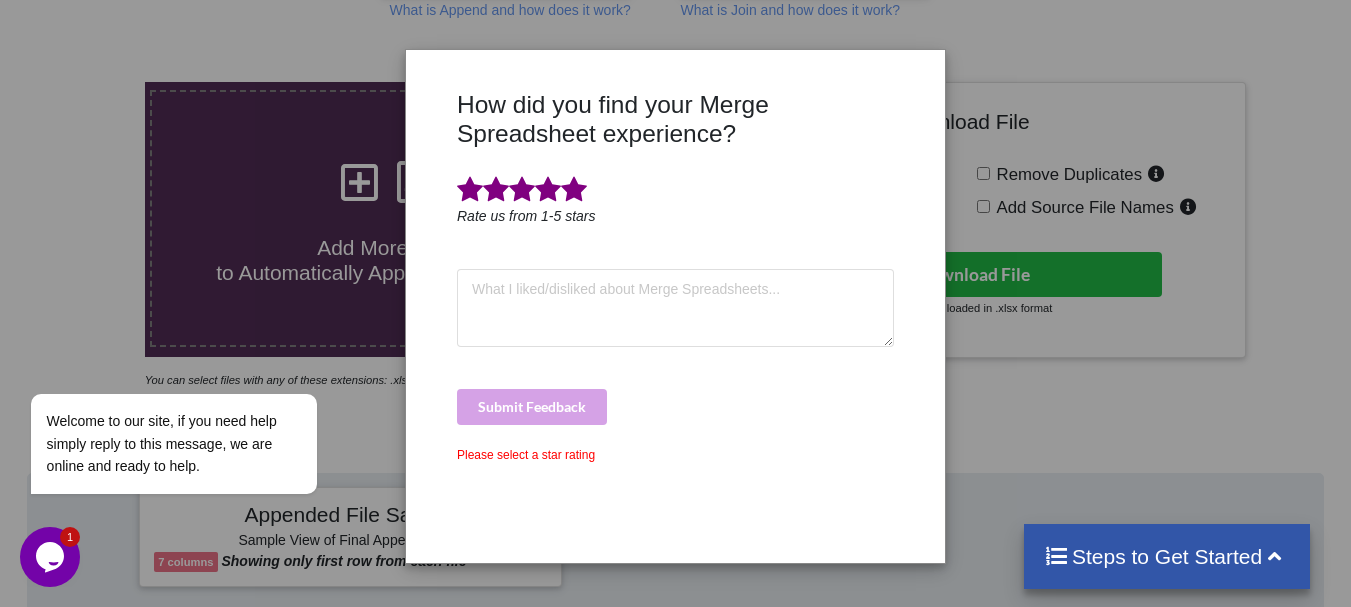 click at bounding box center (574, 190) 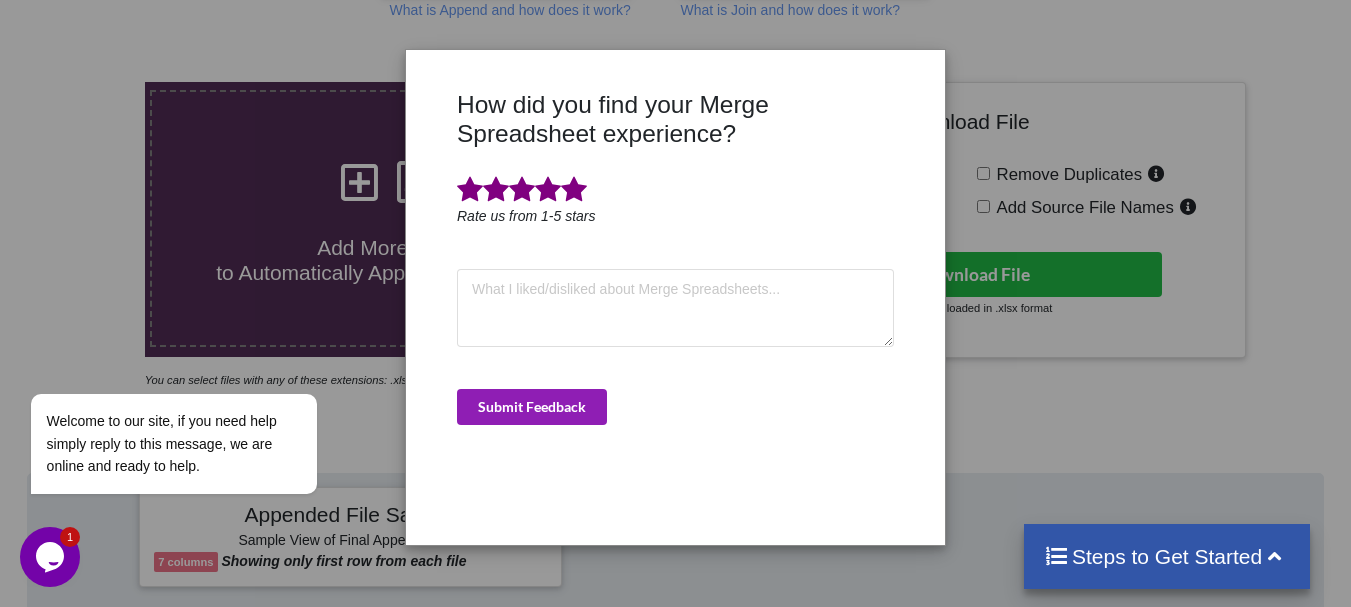 click on "Submit Feedback" at bounding box center (532, 407) 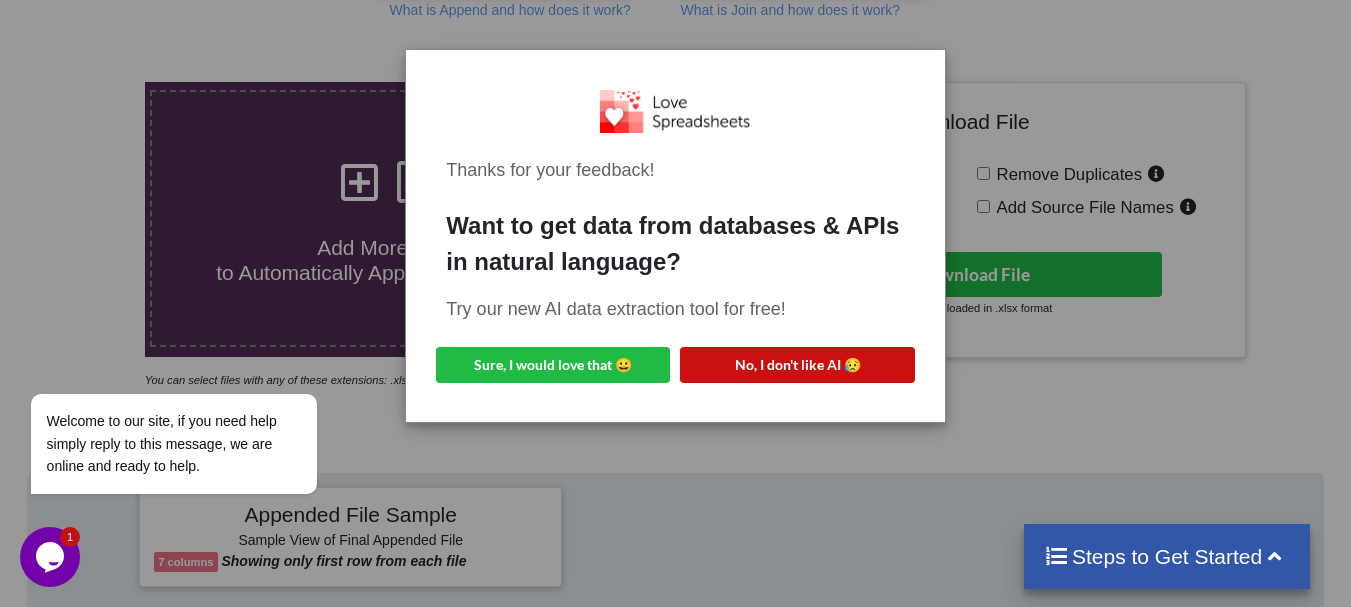 click on "No, I don't like AI 😥" at bounding box center [797, 365] 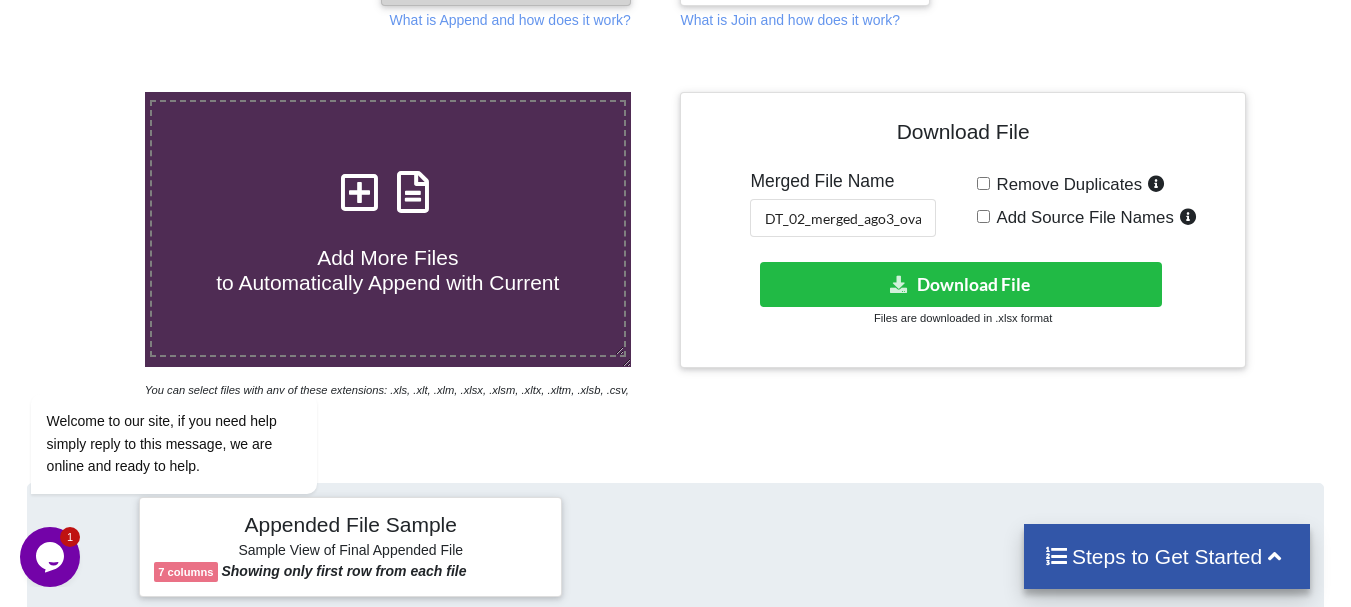 scroll, scrollTop: 0, scrollLeft: 0, axis: both 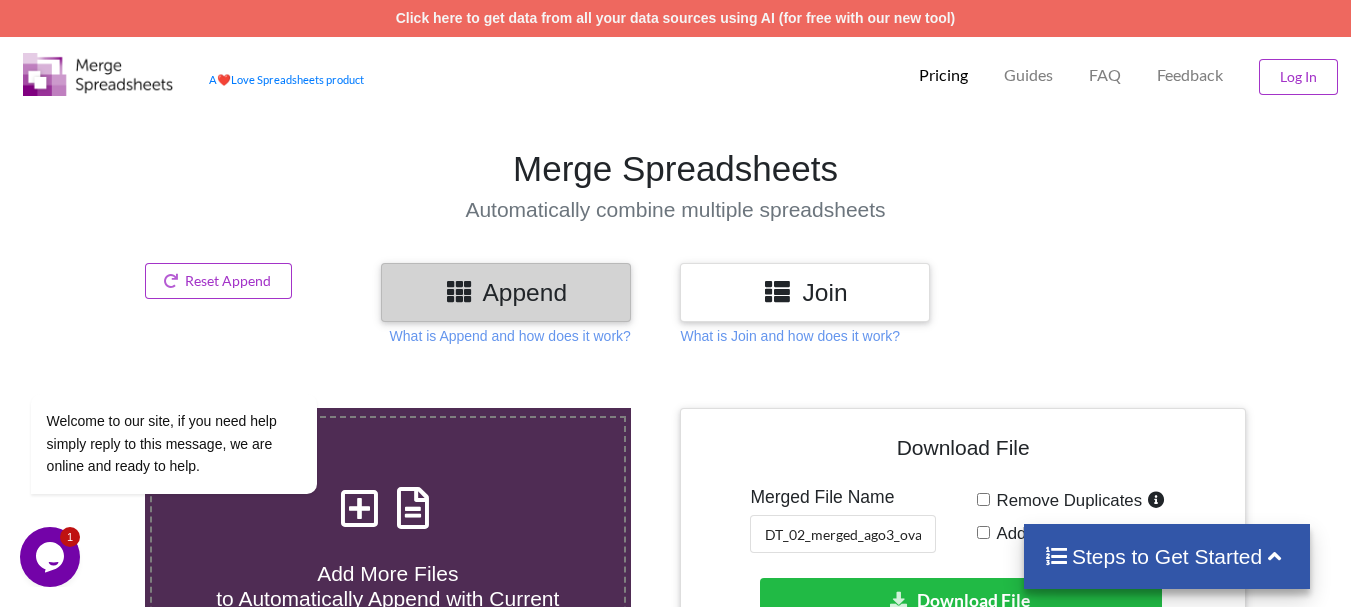 click at bounding box center [459, 290] 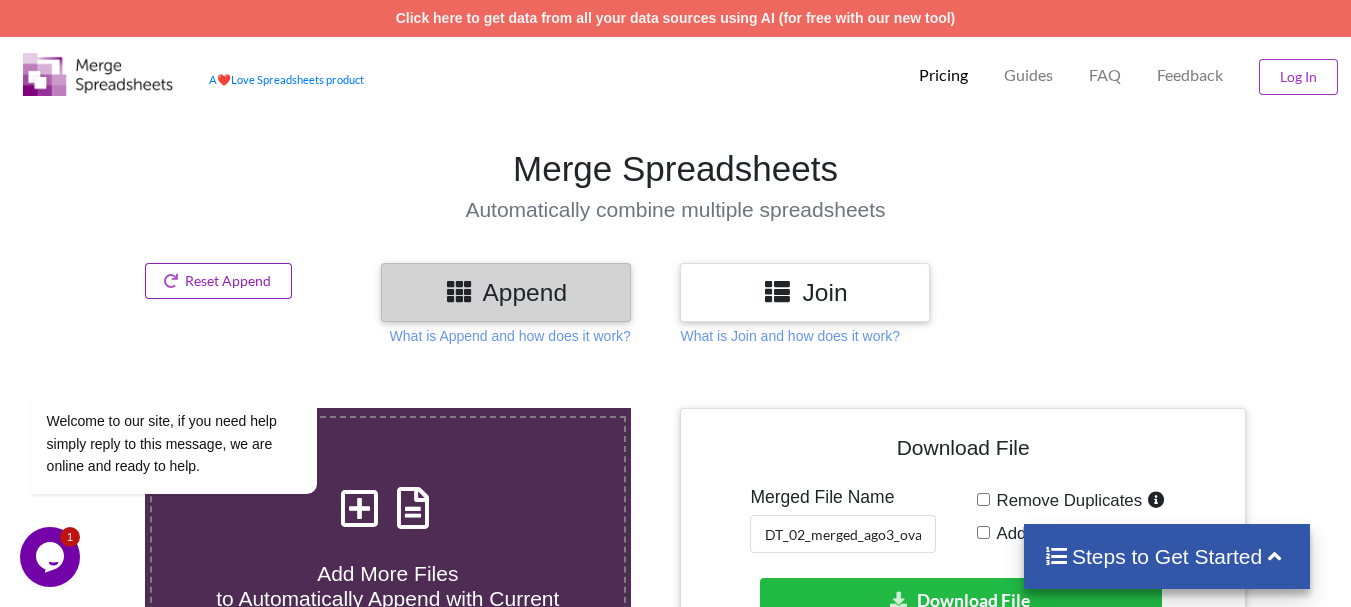 click on "Reset Append" at bounding box center (219, 281) 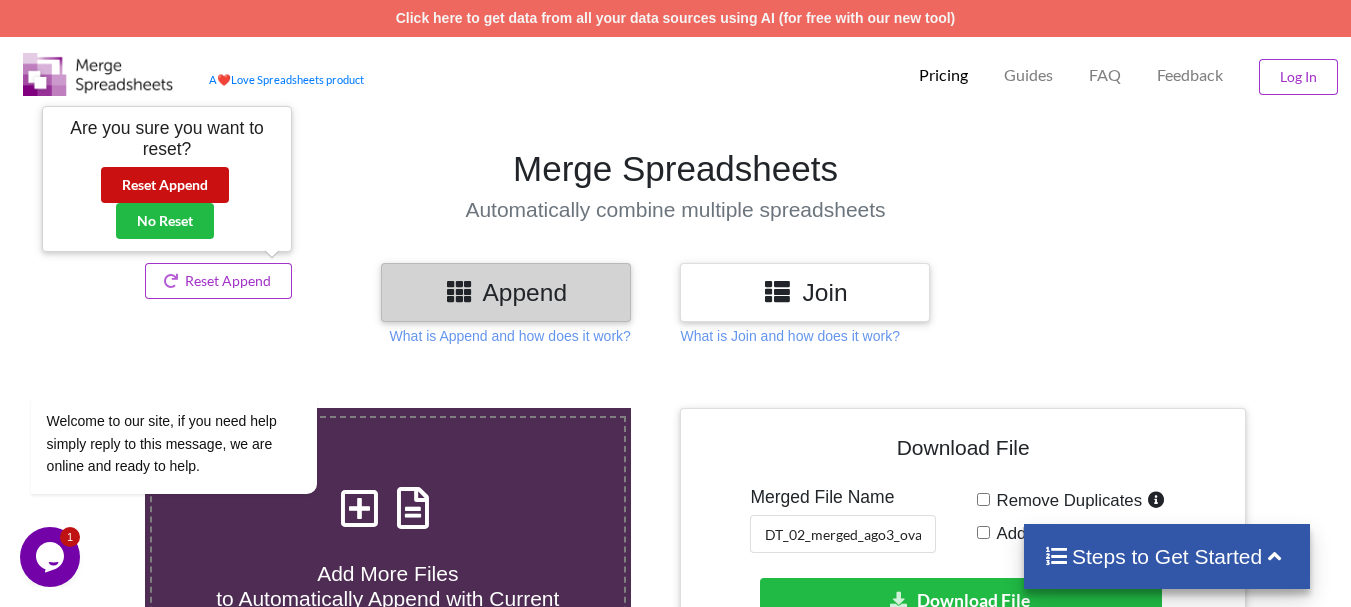 click on "Reset Append" at bounding box center (165, 185) 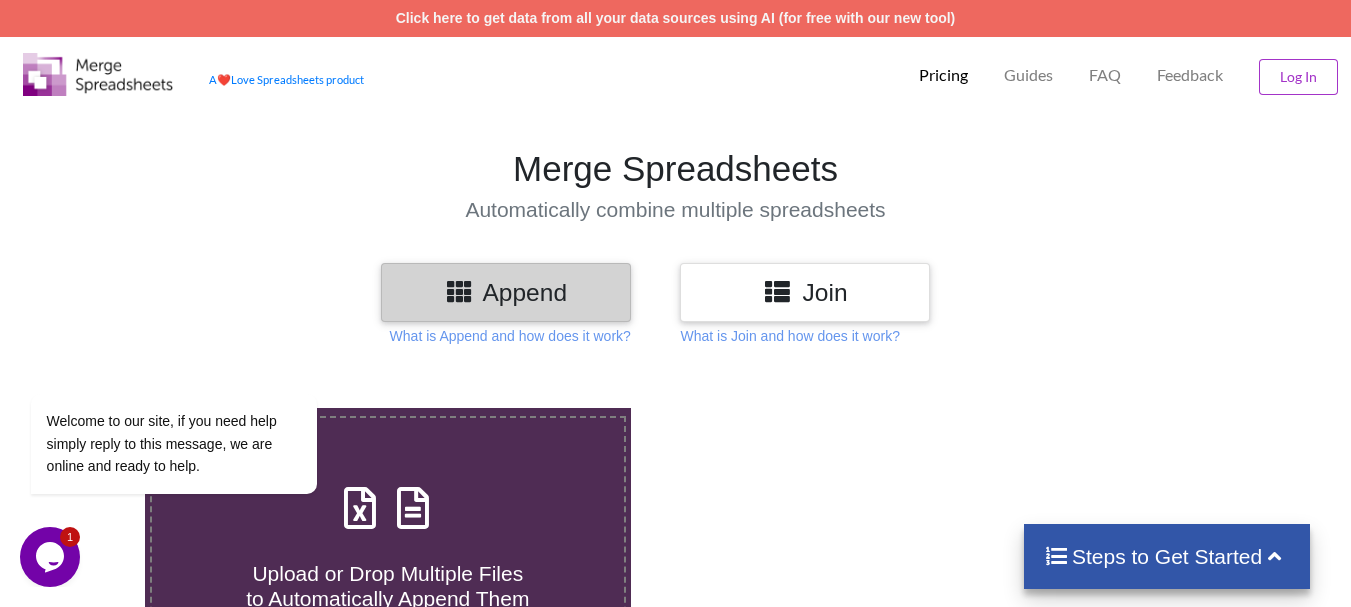 click on "Append" at bounding box center [506, 292] 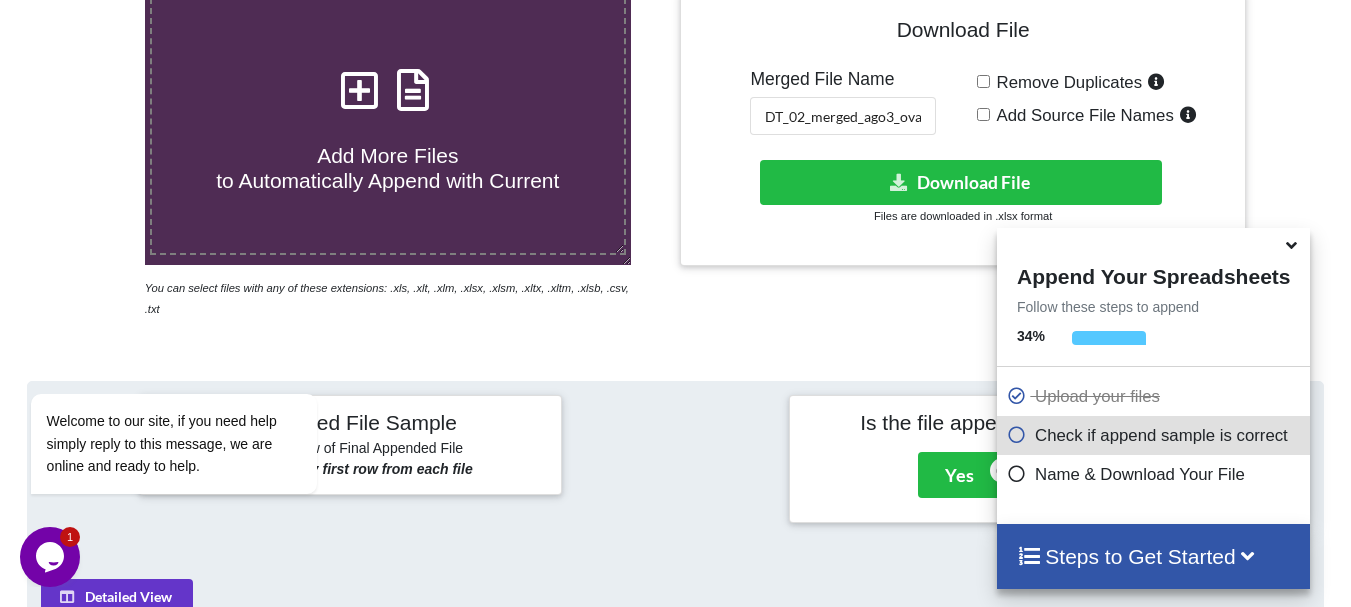 scroll, scrollTop: 378, scrollLeft: 0, axis: vertical 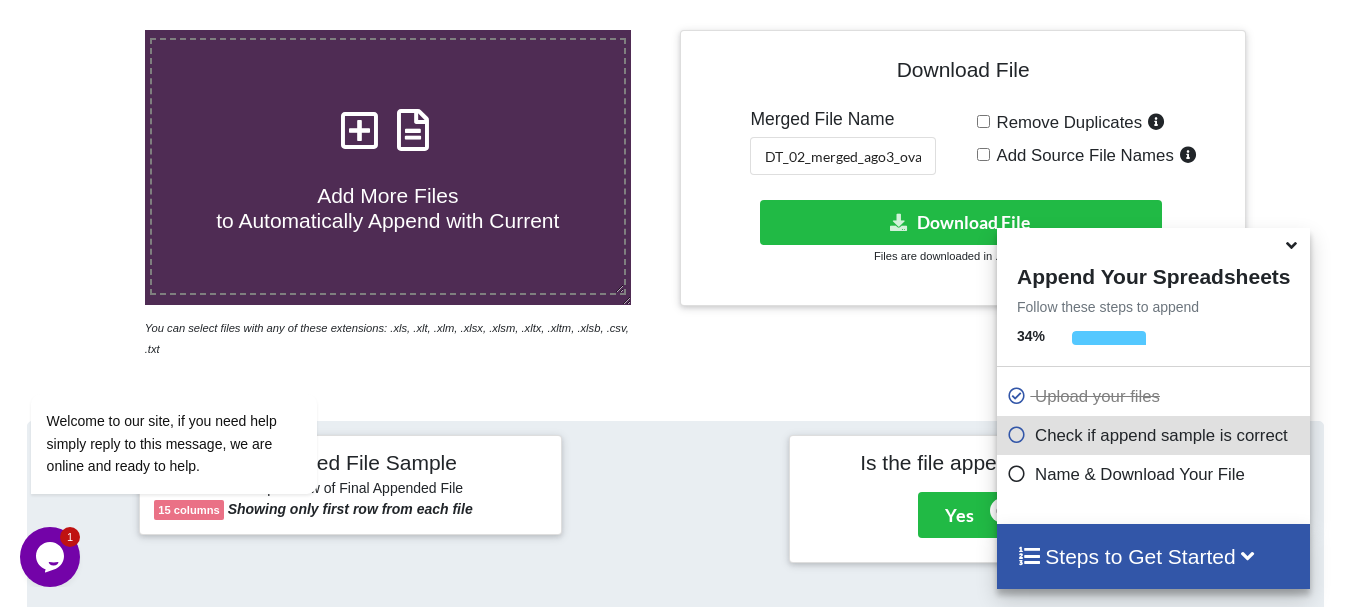 click at bounding box center (360, 120) 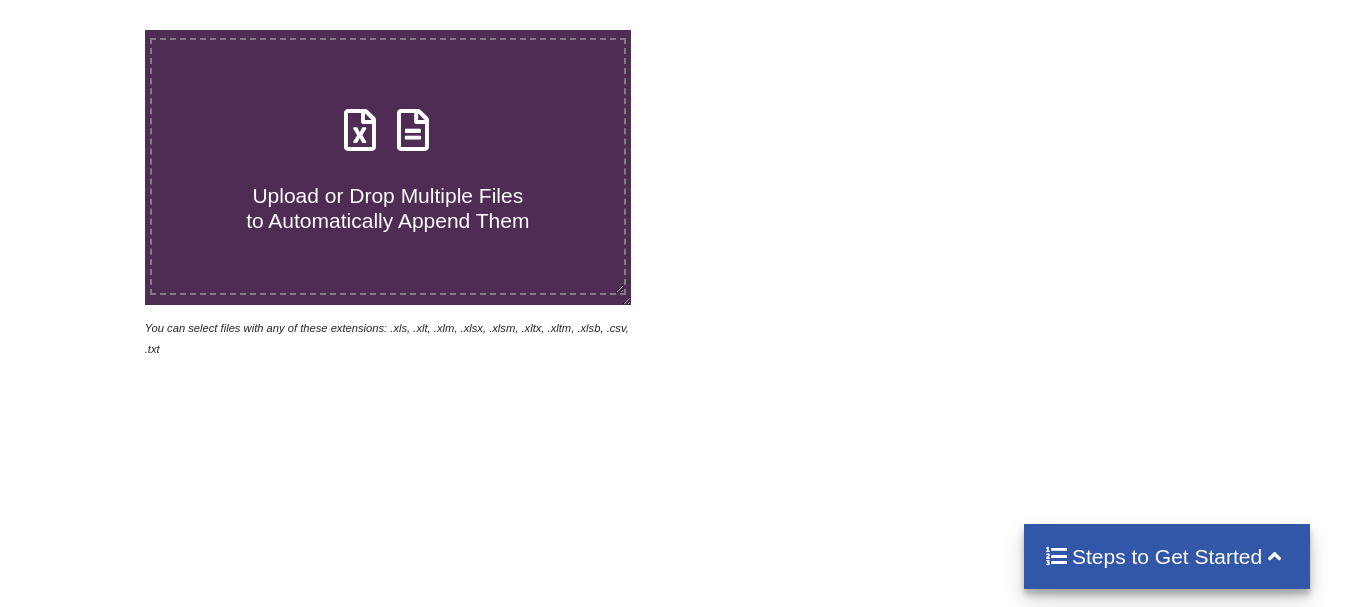 scroll, scrollTop: 378, scrollLeft: 0, axis: vertical 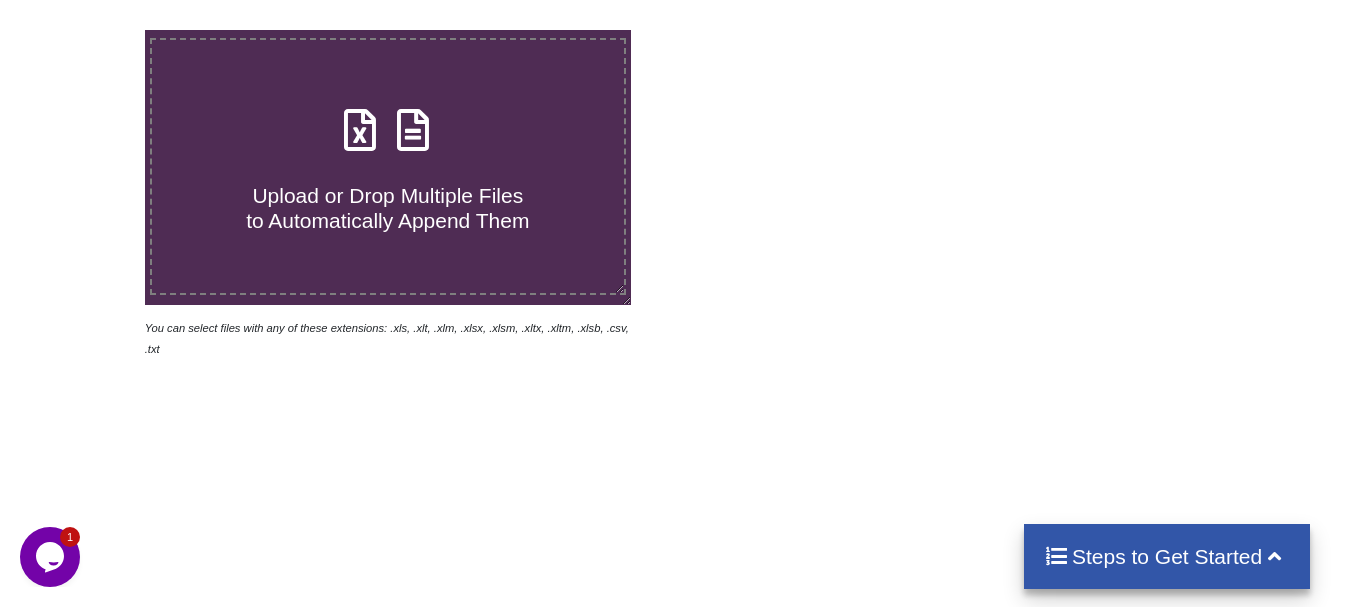 click on "Upload or Drop Multiple Files  to Automatically Append Them" at bounding box center (388, 166) 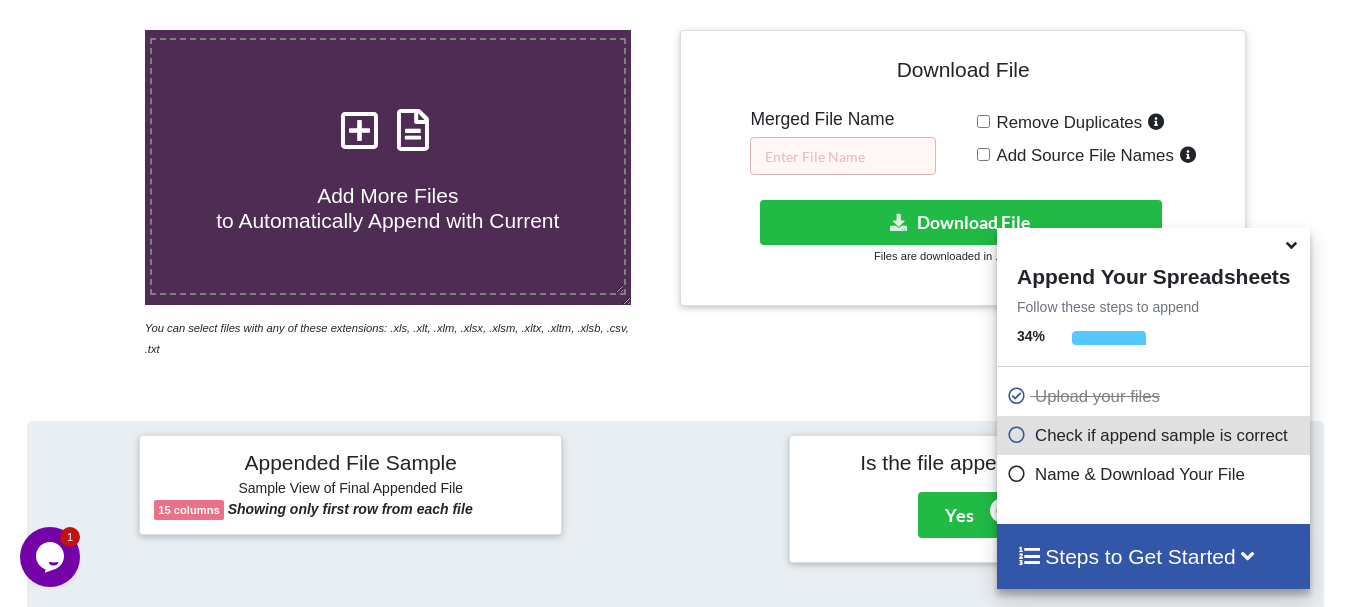 scroll, scrollTop: 778, scrollLeft: 0, axis: vertical 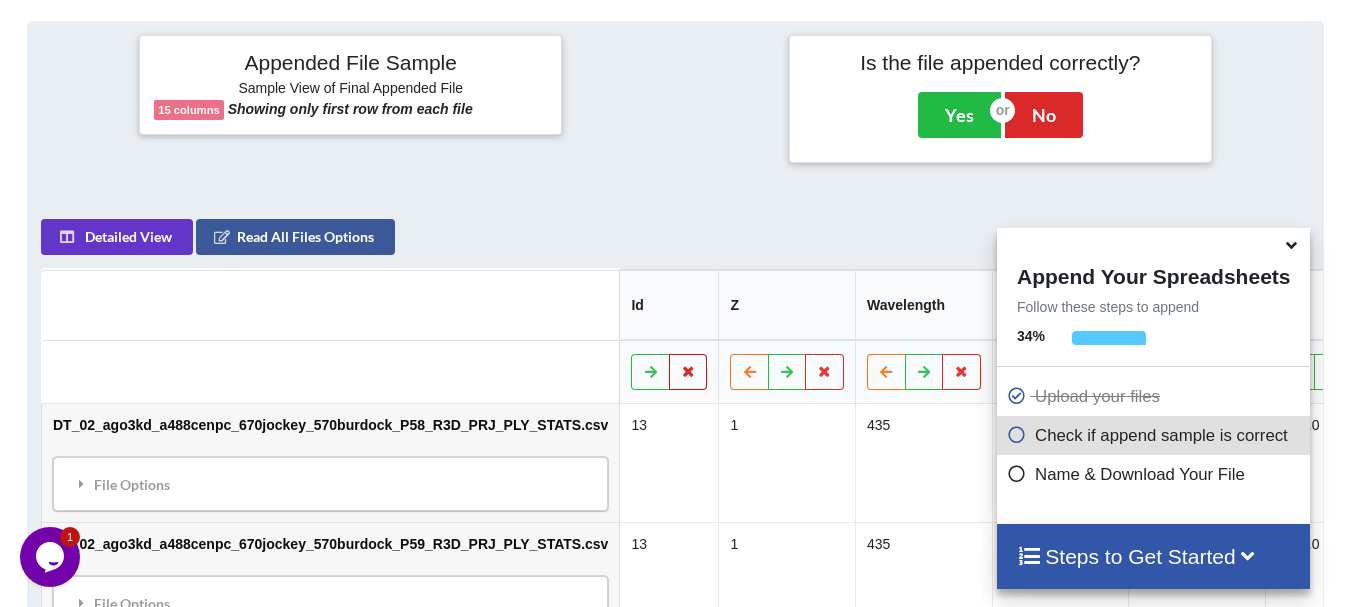 click at bounding box center (688, 371) 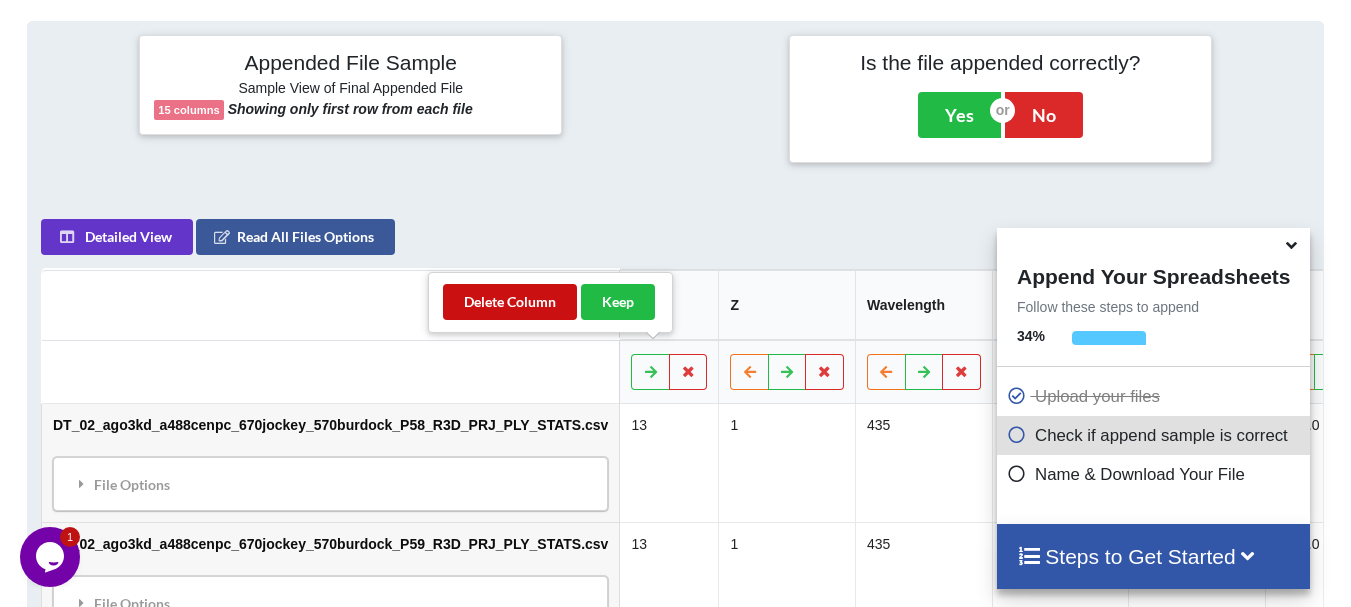 click on "Delete Column" at bounding box center [510, 302] 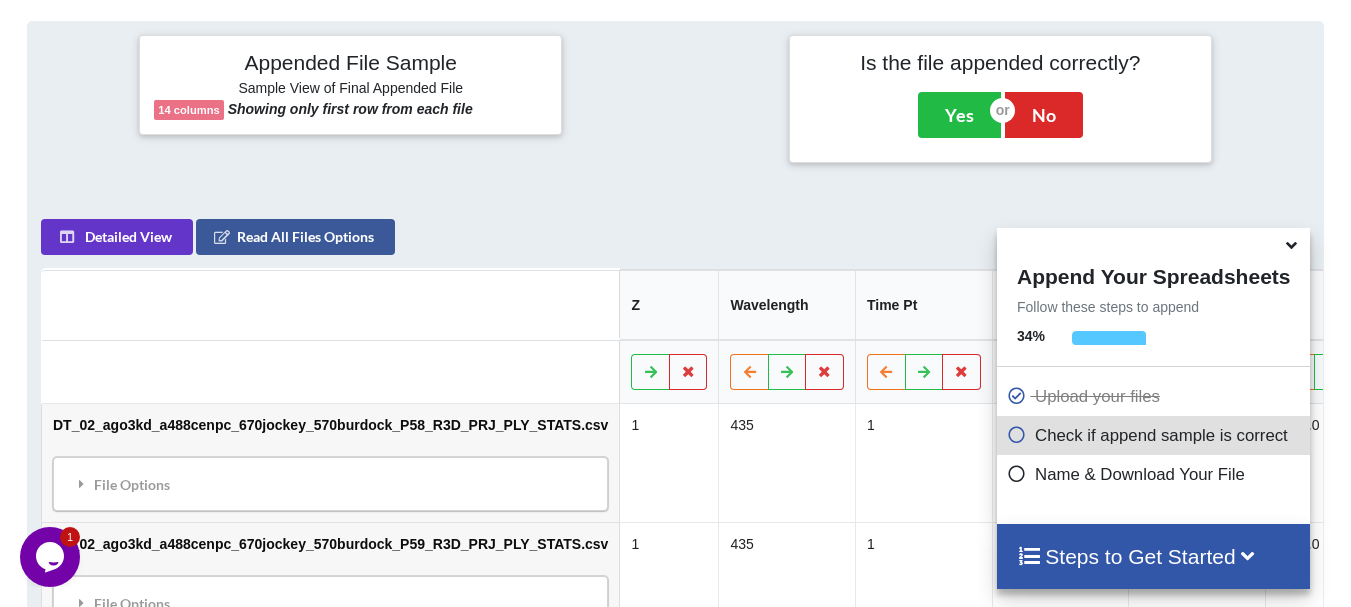 click at bounding box center [1291, 242] 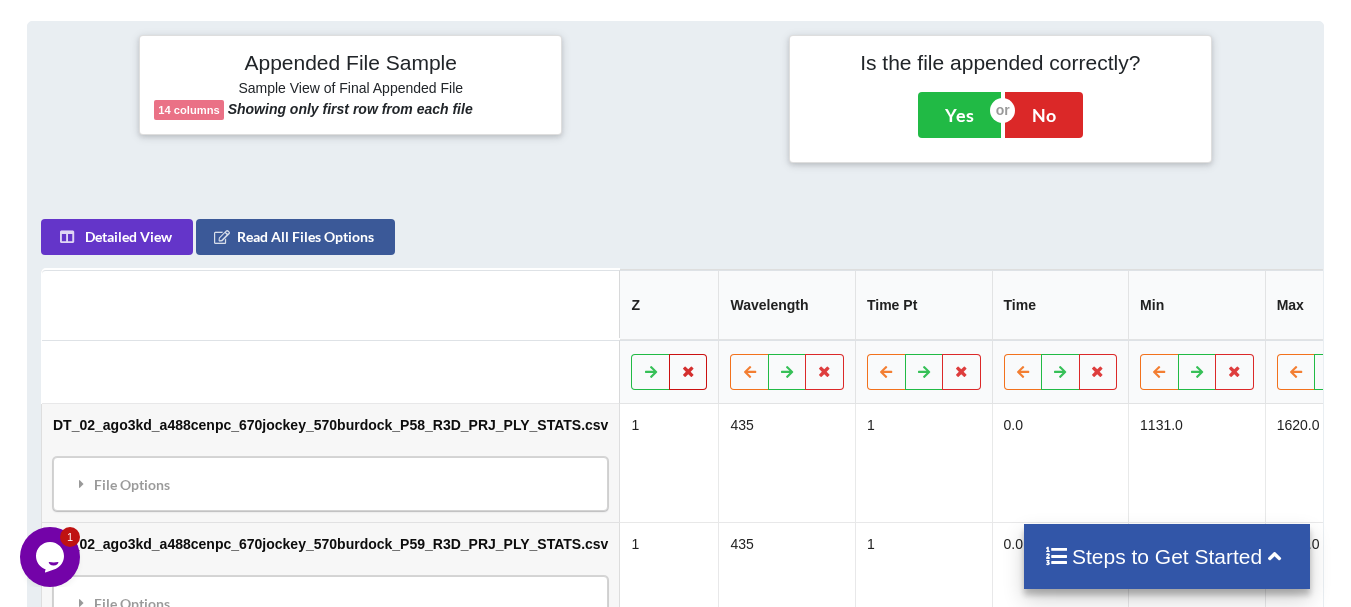 click at bounding box center [688, 372] 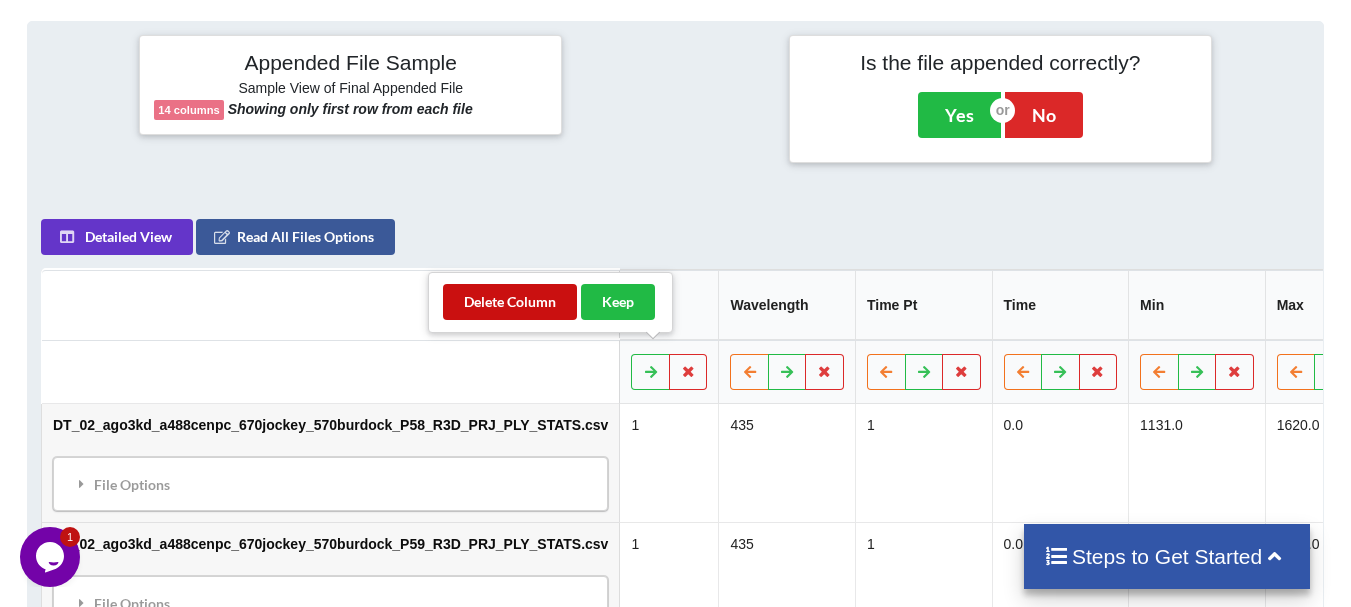 click on "Delete Column" at bounding box center [510, 302] 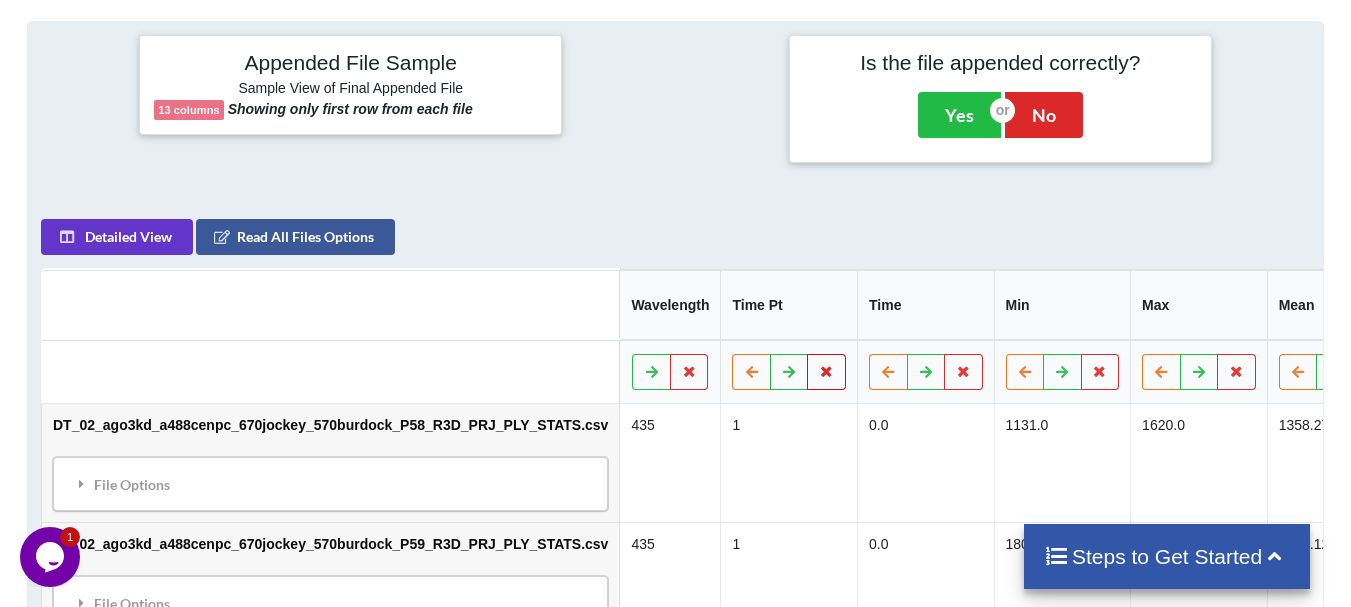click at bounding box center [826, 371] 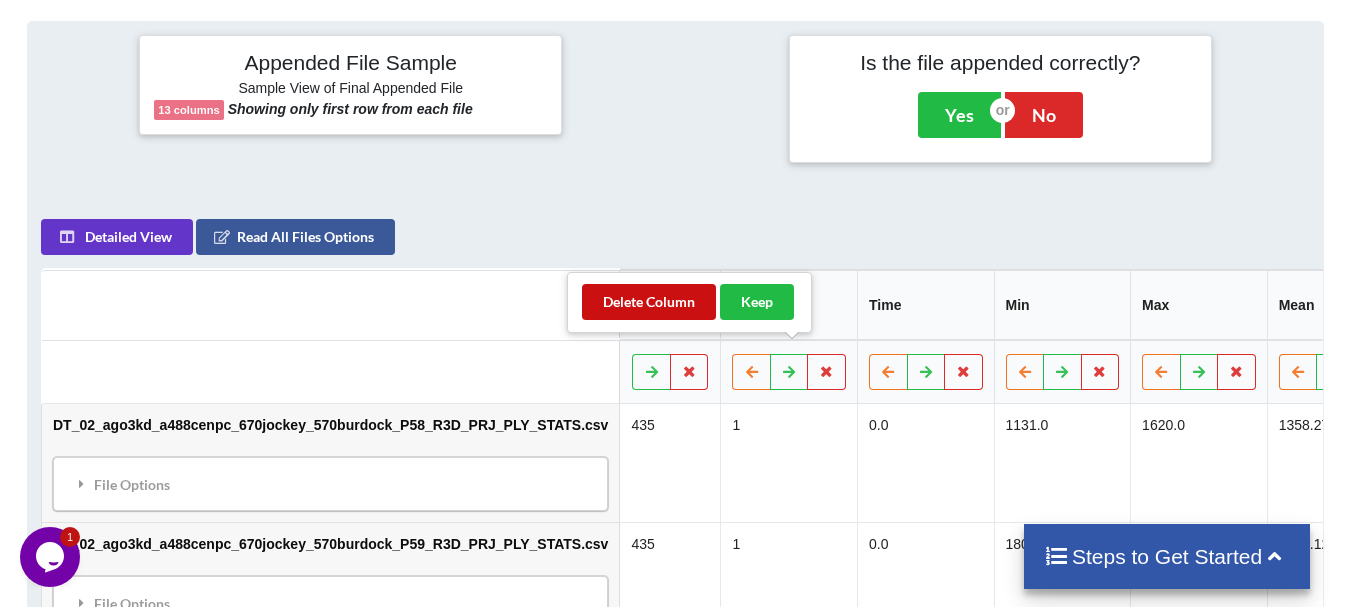 click on "Delete Column" at bounding box center [649, 302] 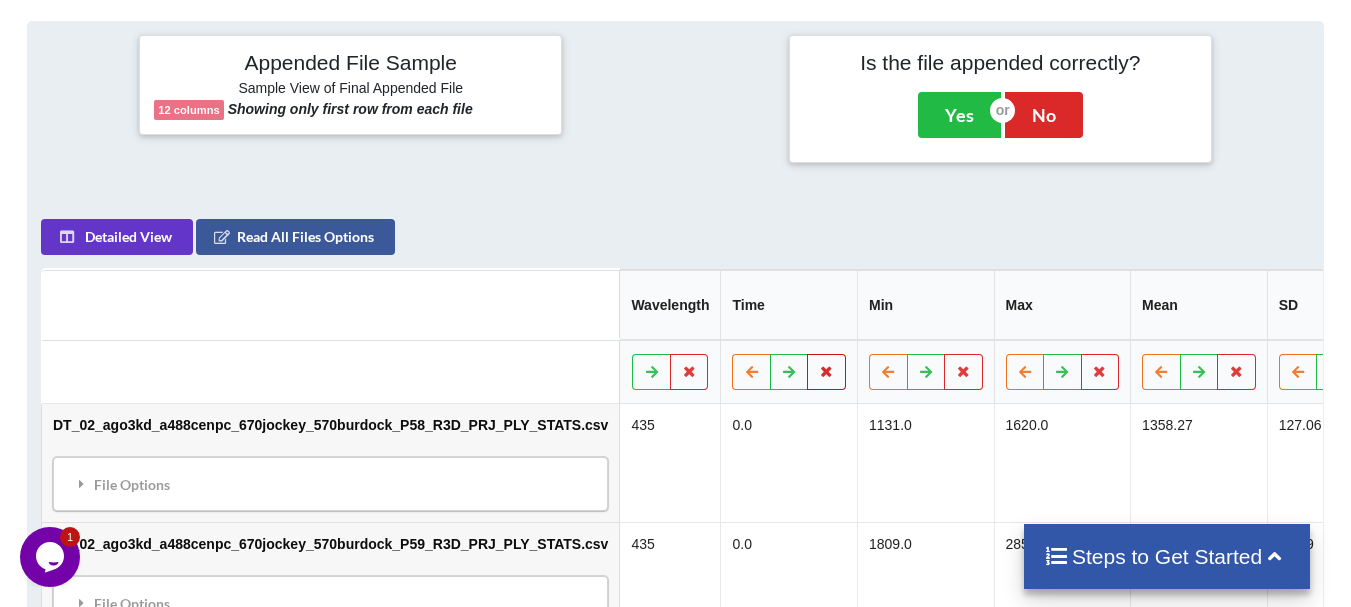 click at bounding box center [826, 371] 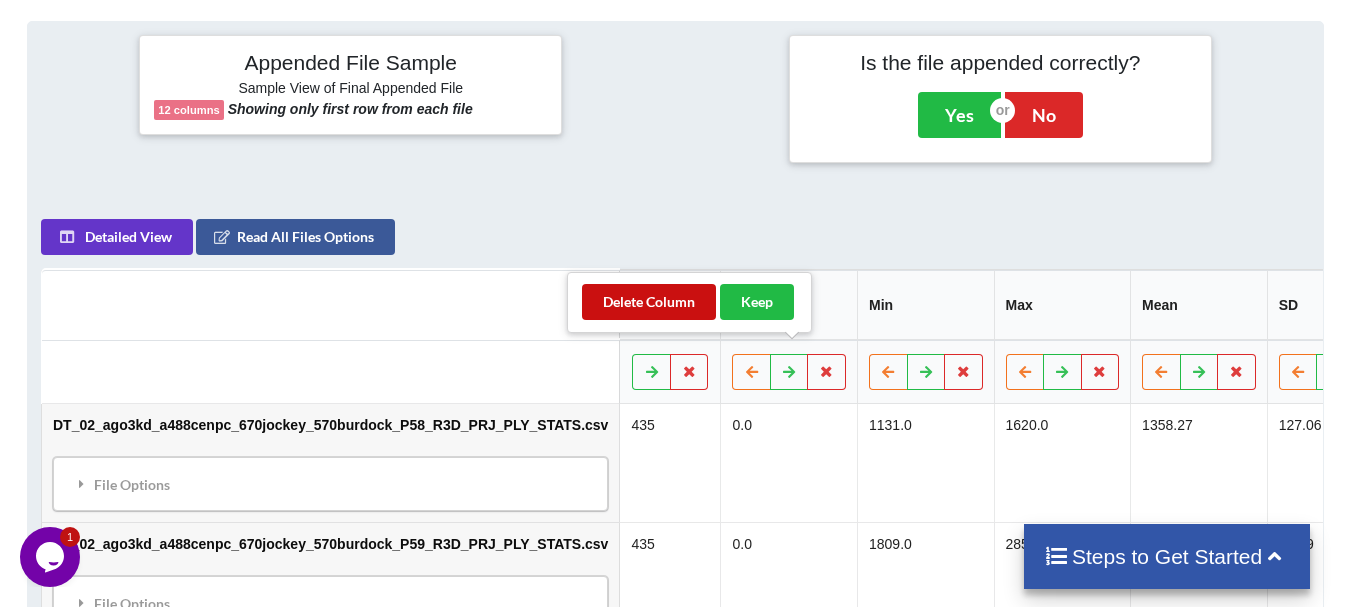 click on "Delete Column" at bounding box center (649, 302) 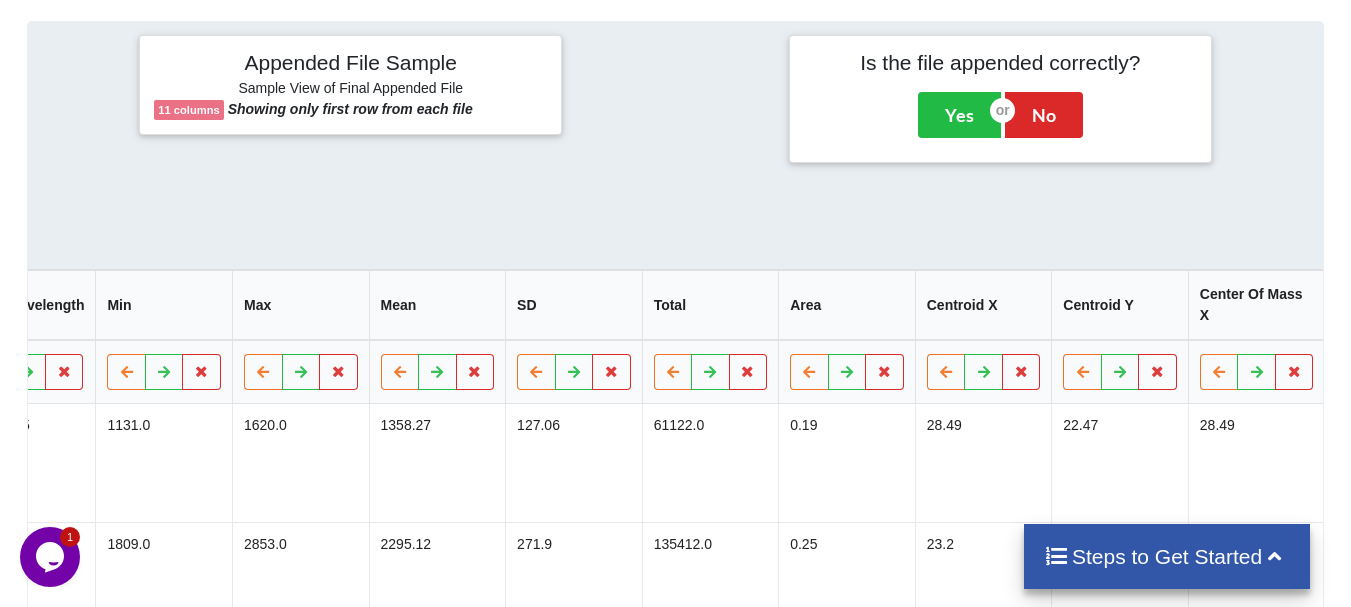 scroll, scrollTop: 0, scrollLeft: 693, axis: horizontal 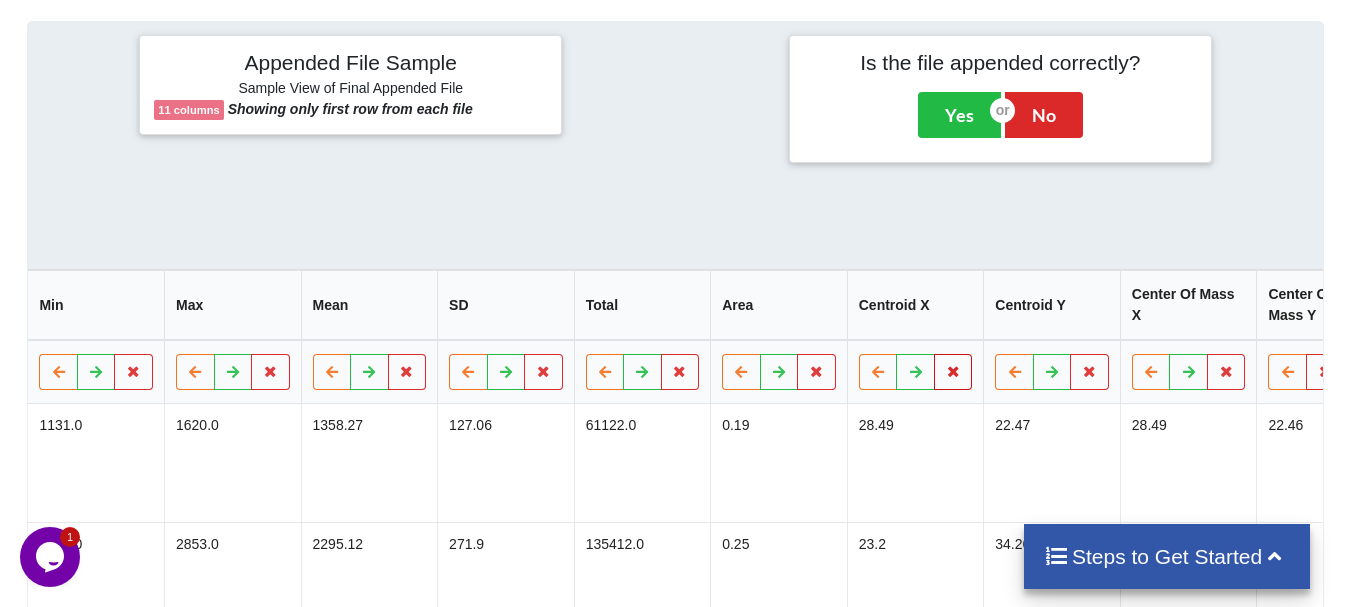 click at bounding box center [953, 372] 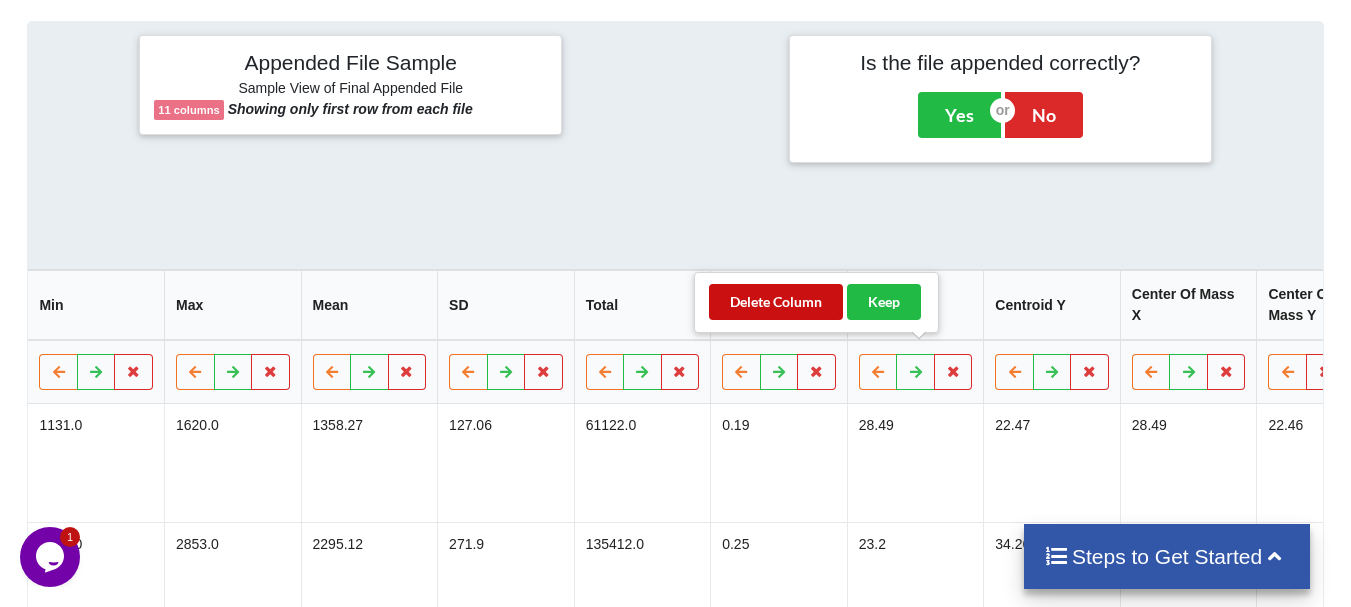 click on "Delete Column" at bounding box center (776, 302) 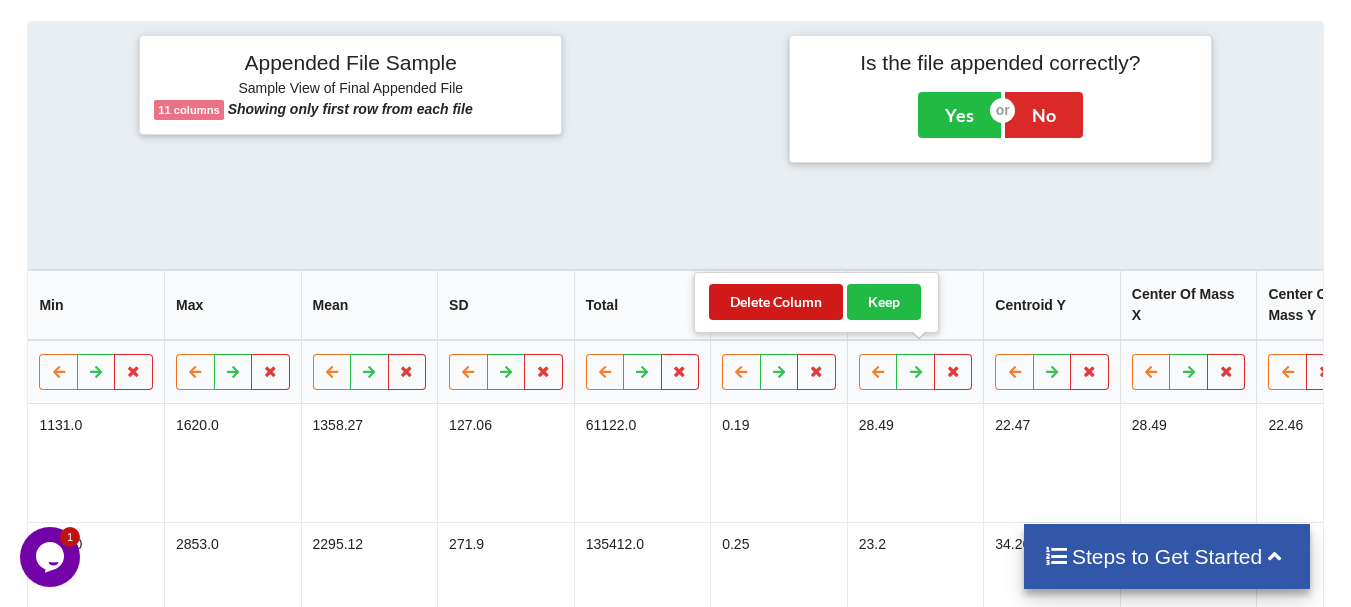 scroll, scrollTop: 0, scrollLeft: 556, axis: horizontal 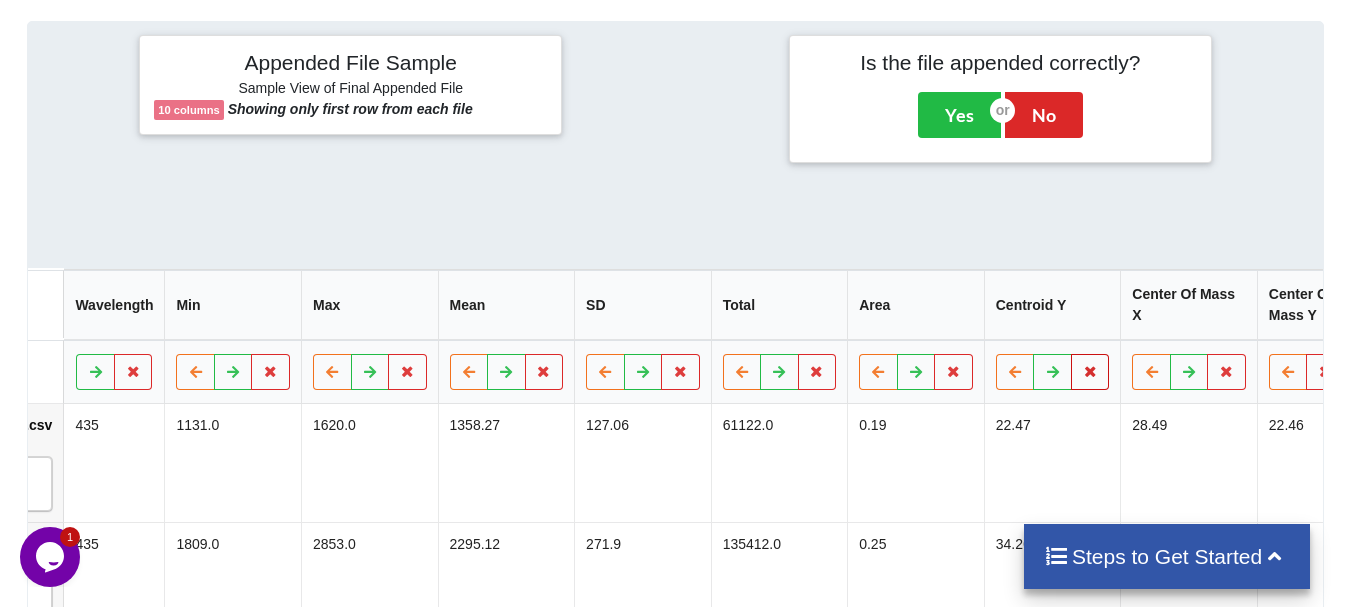 click at bounding box center (1090, 371) 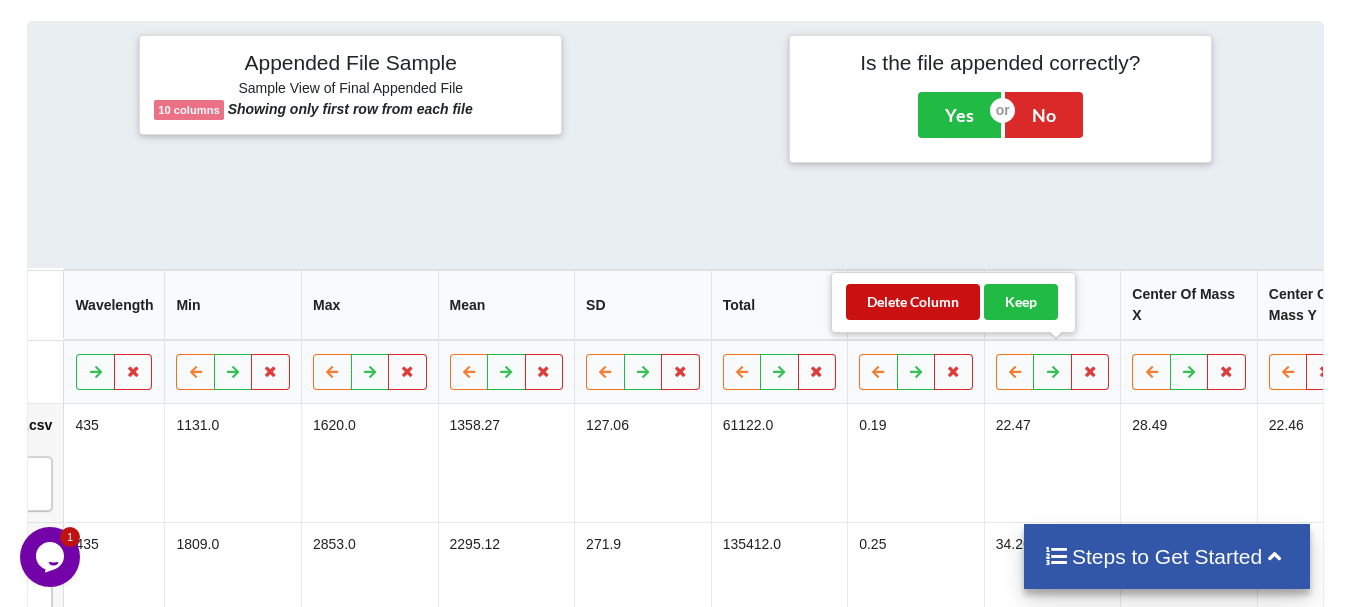 click on "Delete Column" at bounding box center [913, 302] 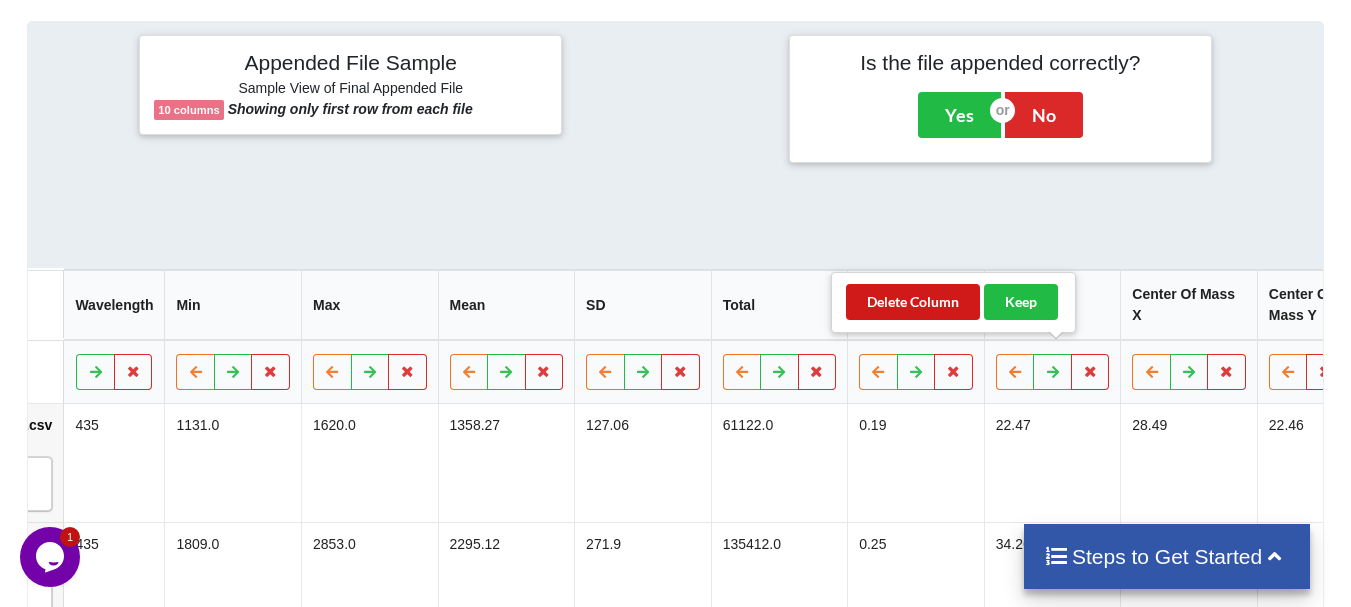 scroll, scrollTop: 0, scrollLeft: 420, axis: horizontal 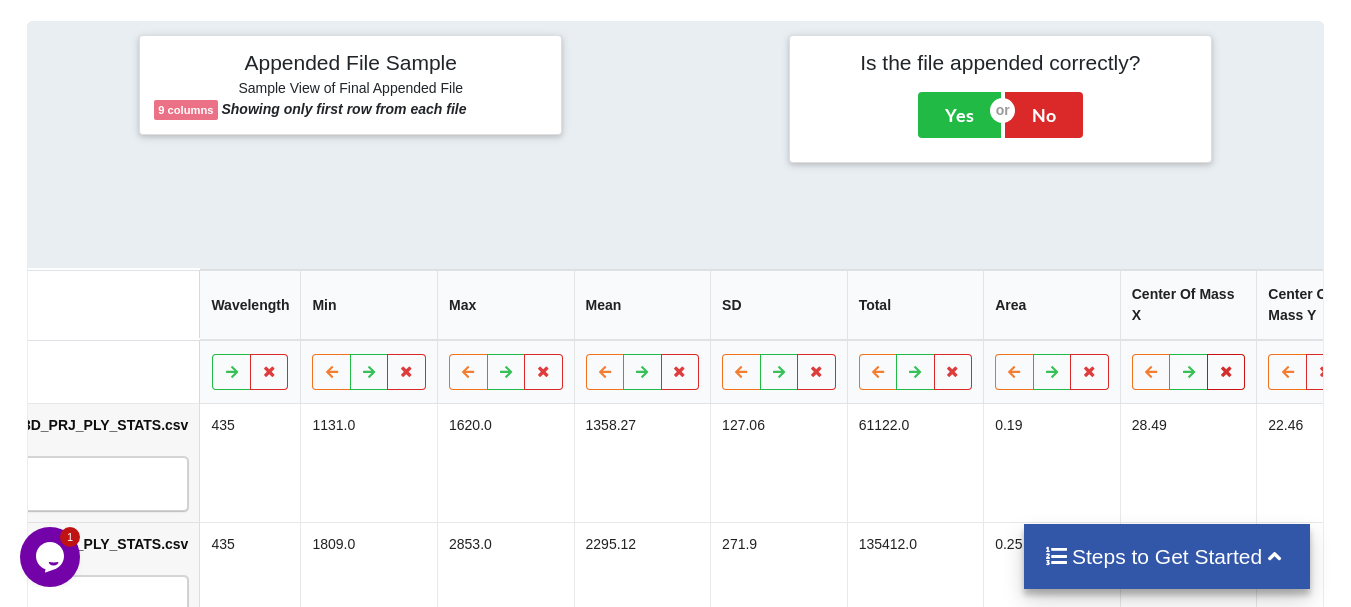 click at bounding box center [1226, 371] 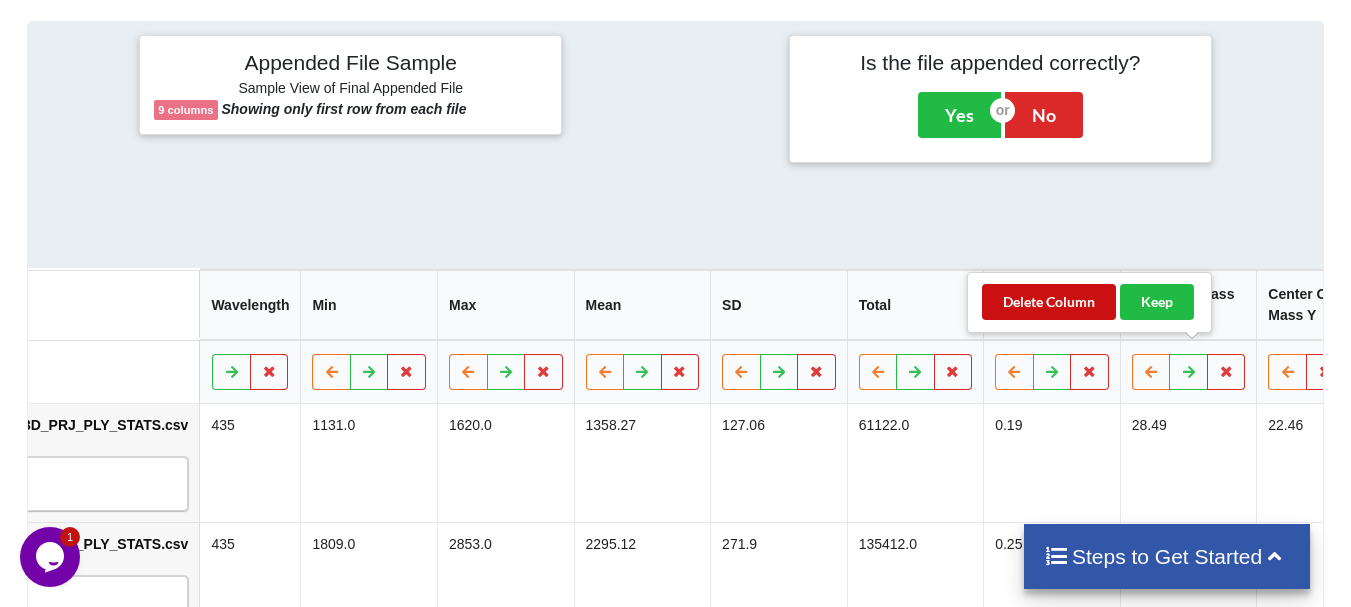 click on "Delete Column" at bounding box center [1049, 302] 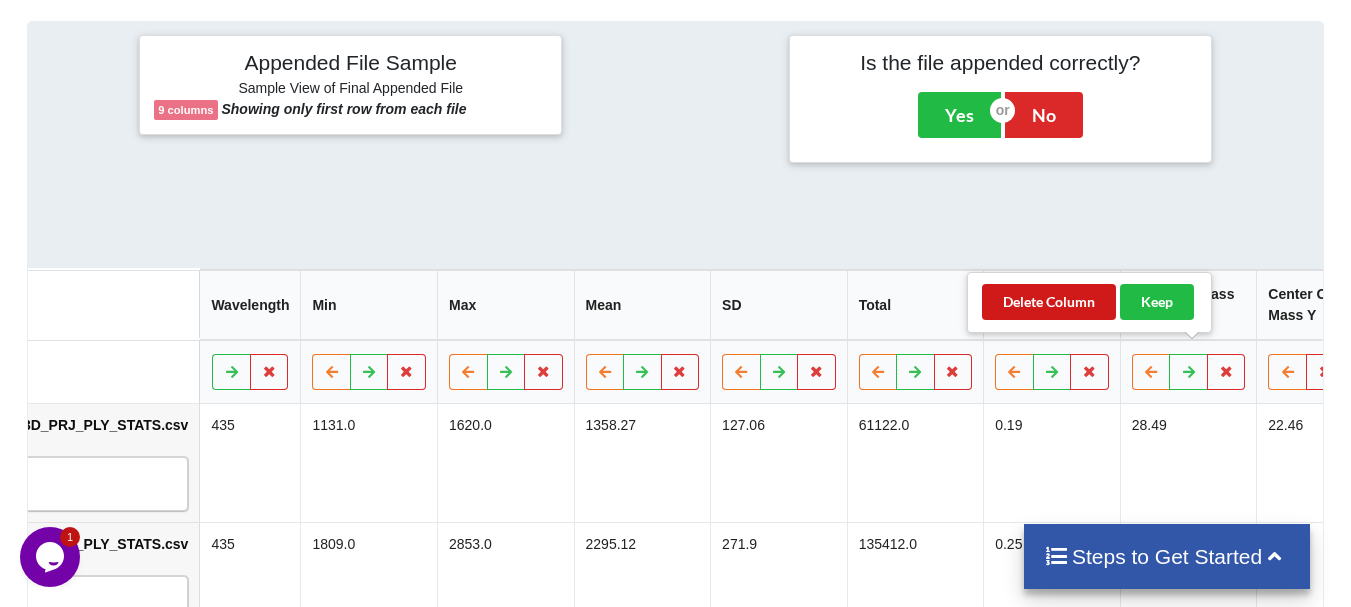 scroll, scrollTop: 0, scrollLeft: 283, axis: horizontal 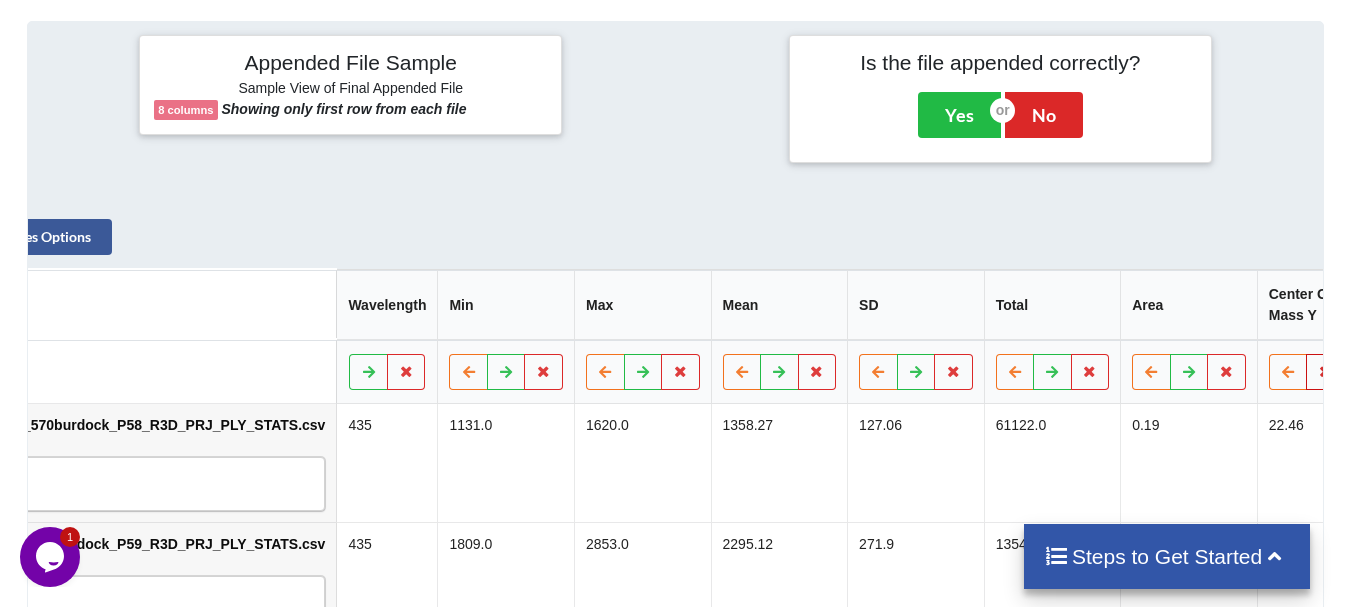 click at bounding box center [1325, 371] 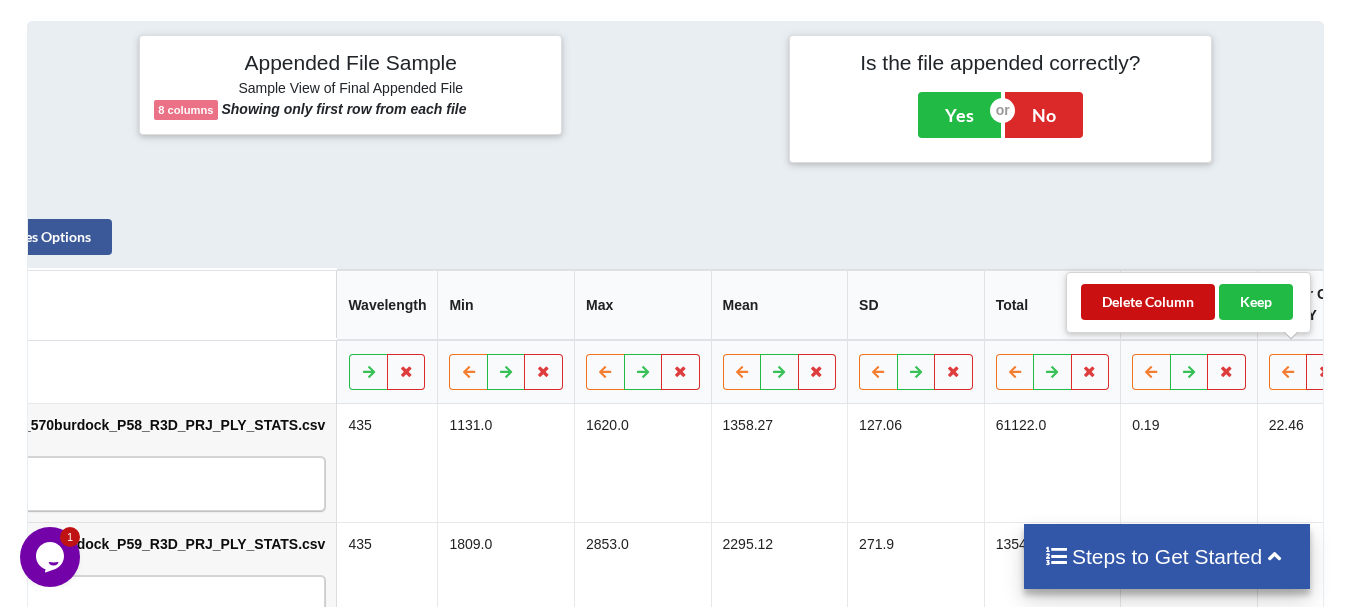 click on "Delete Column" at bounding box center (1148, 302) 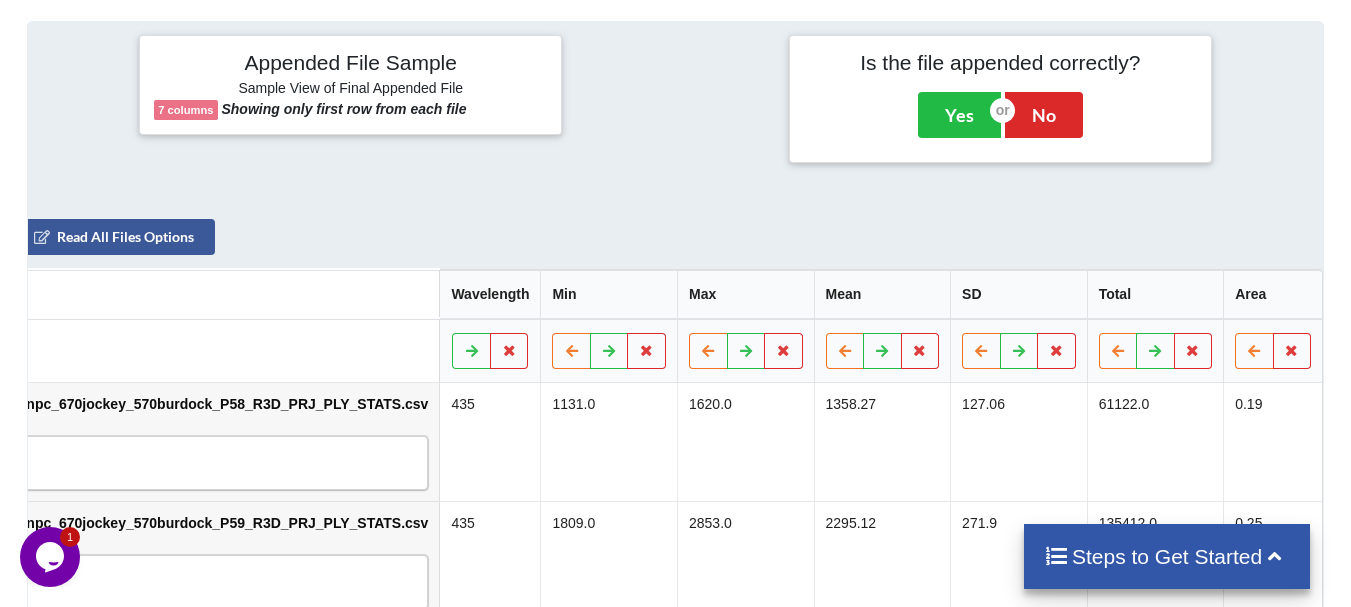 scroll, scrollTop: 0, scrollLeft: 147, axis: horizontal 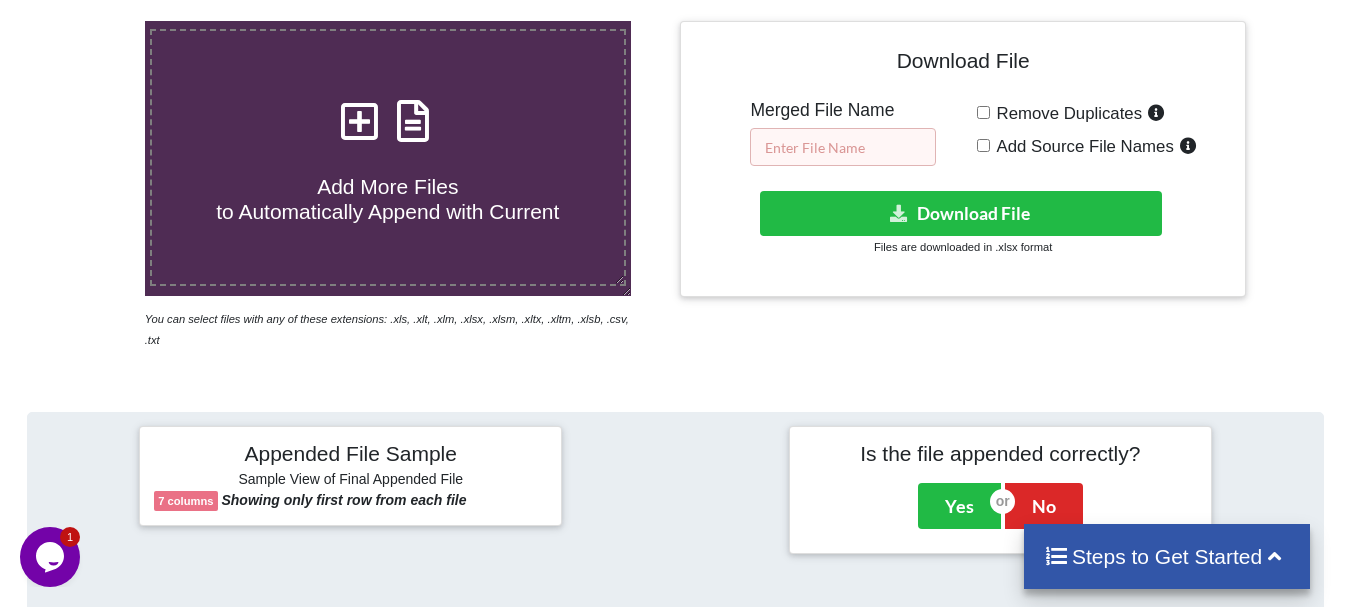 click at bounding box center (843, 147) 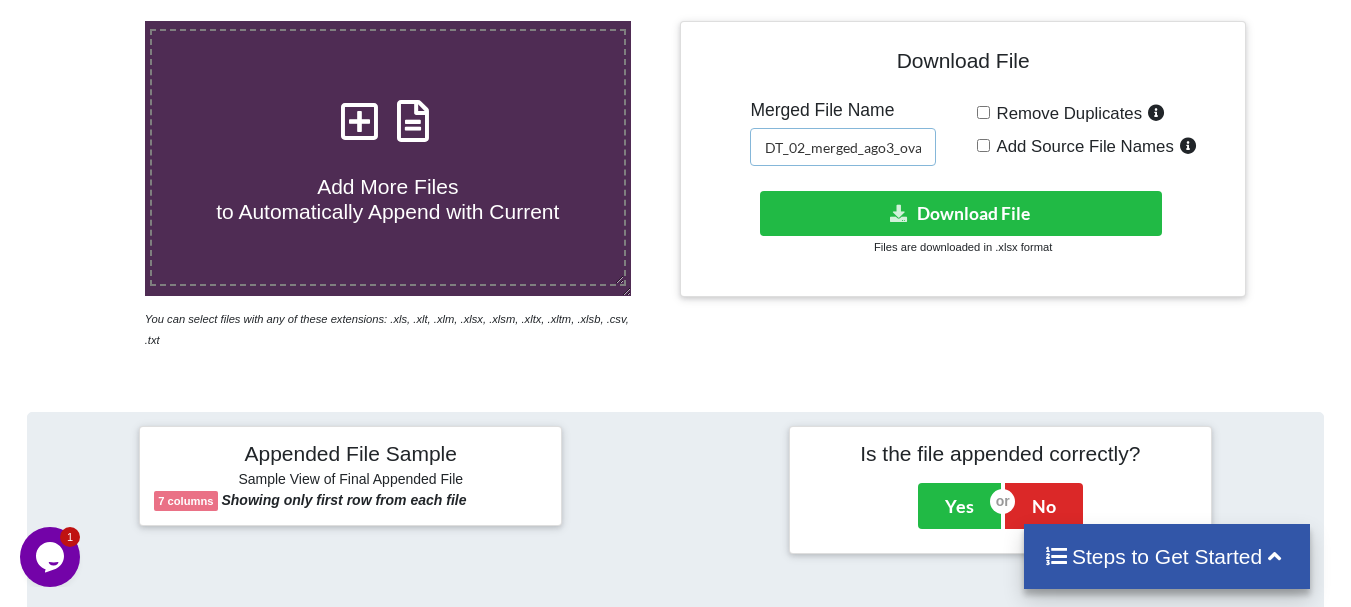 click on "DT_02_merged_ago3_ovary1_7.21" at bounding box center [843, 147] 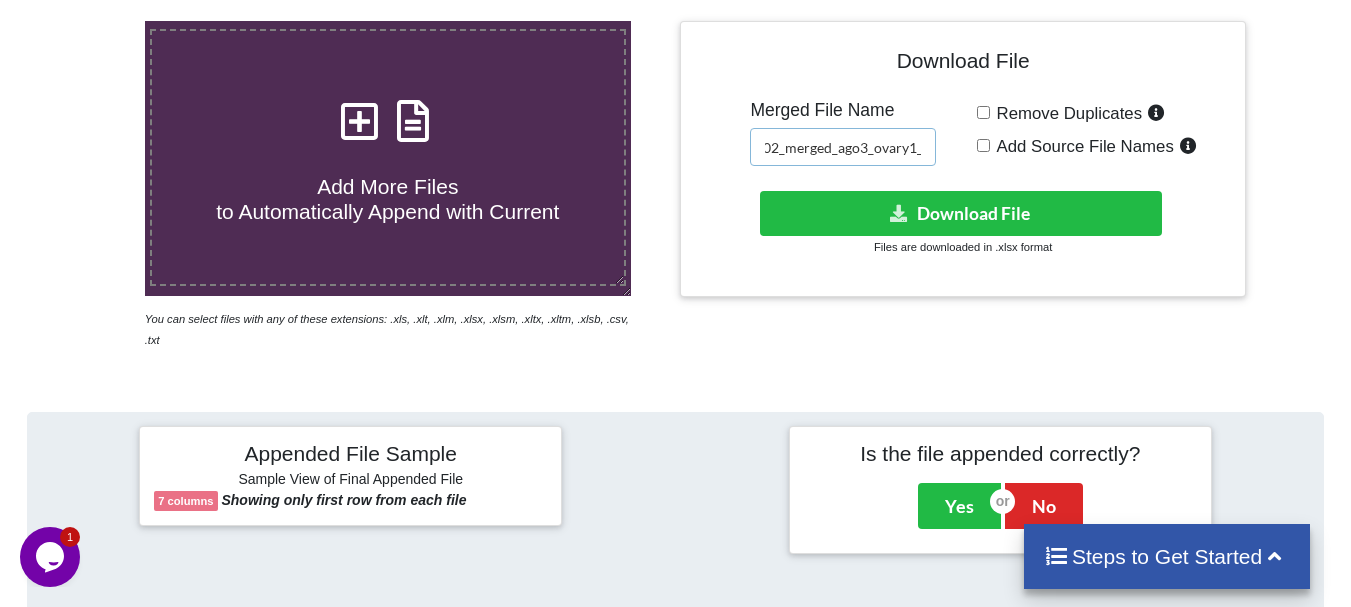 scroll, scrollTop: 0, scrollLeft: 31, axis: horizontal 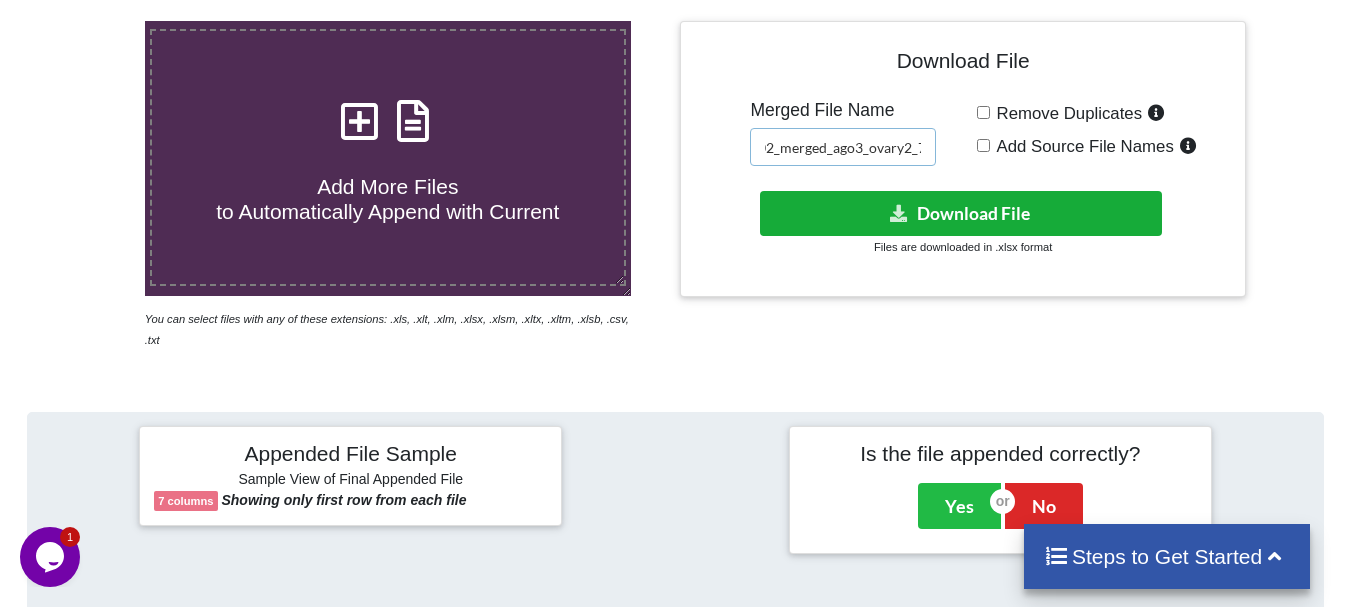 type on "DT_02_merged_ago3_ovary2_7.21" 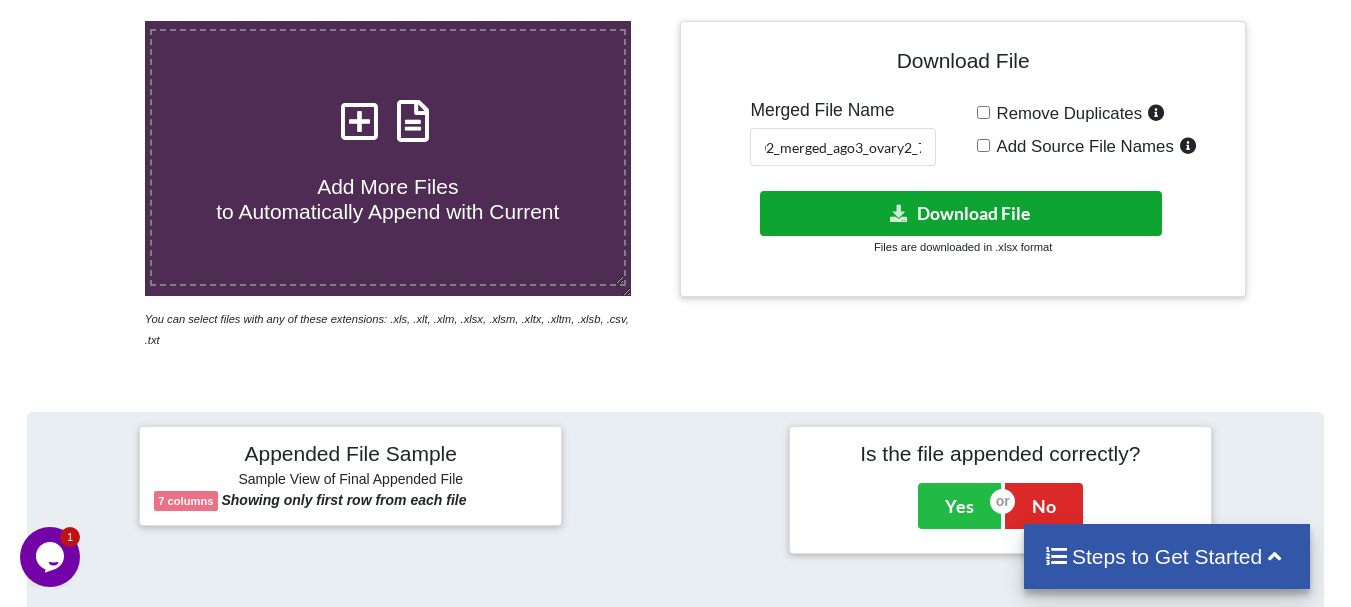 scroll, scrollTop: 0, scrollLeft: 0, axis: both 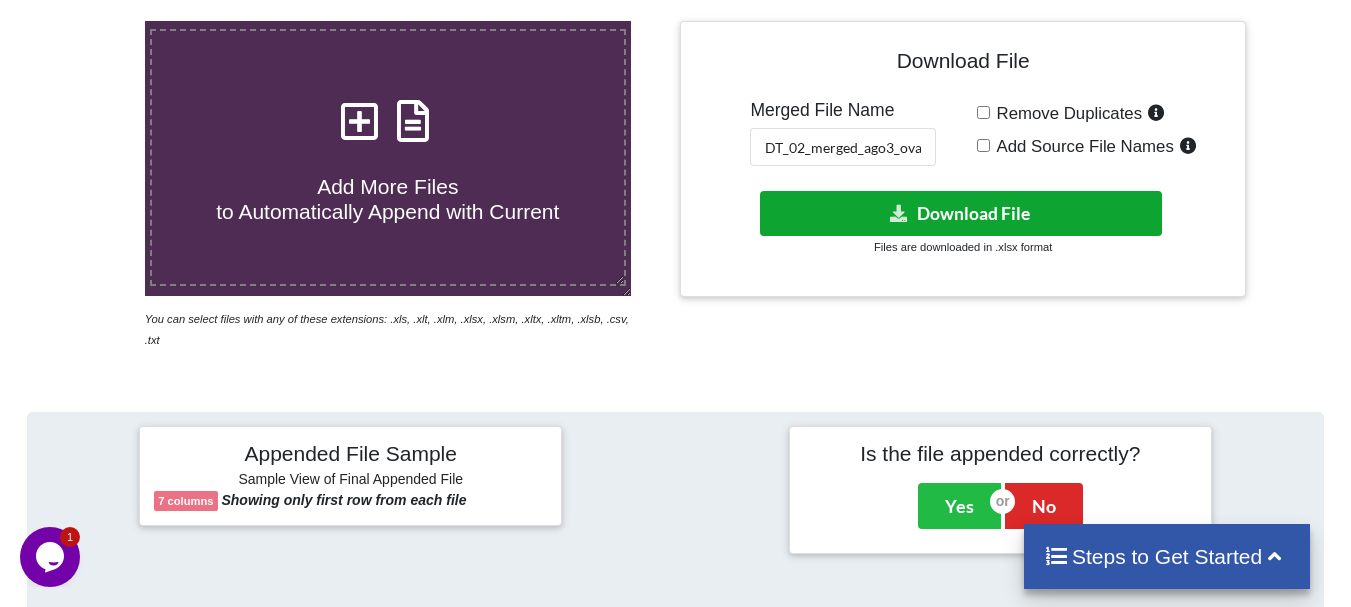 click on "Download File" at bounding box center [961, 213] 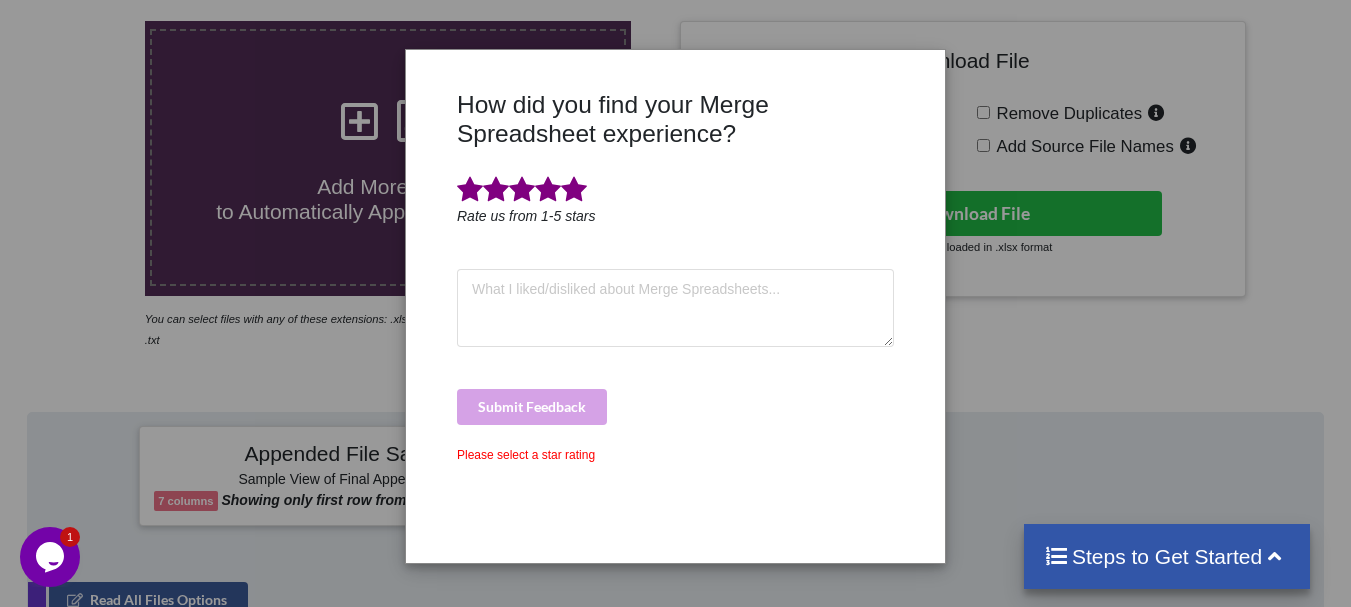 click at bounding box center [574, 190] 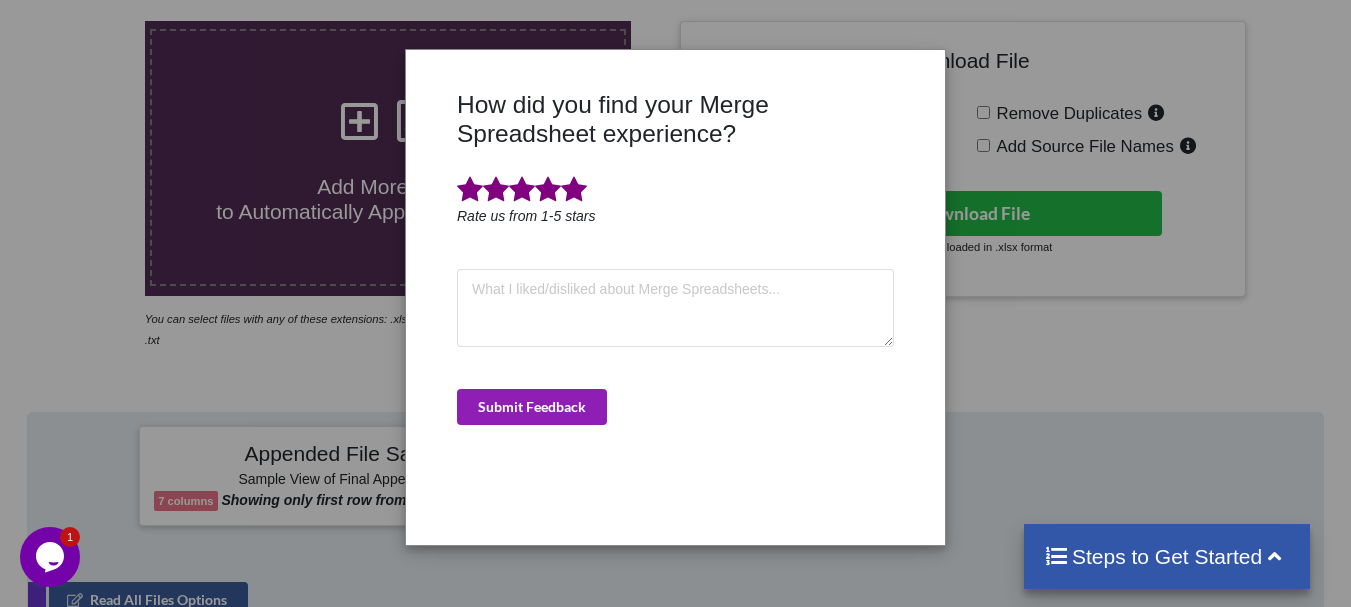 click on "Submit Feedback" at bounding box center [532, 407] 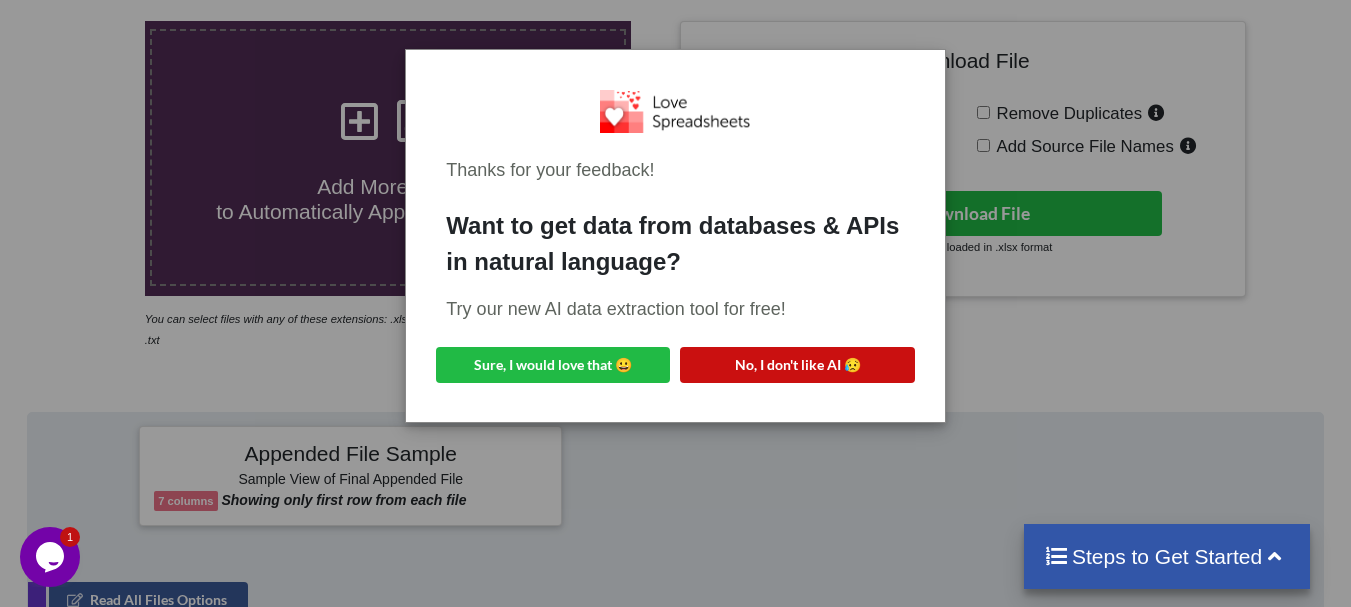 click on "No, I don't like AI 😥" at bounding box center (797, 365) 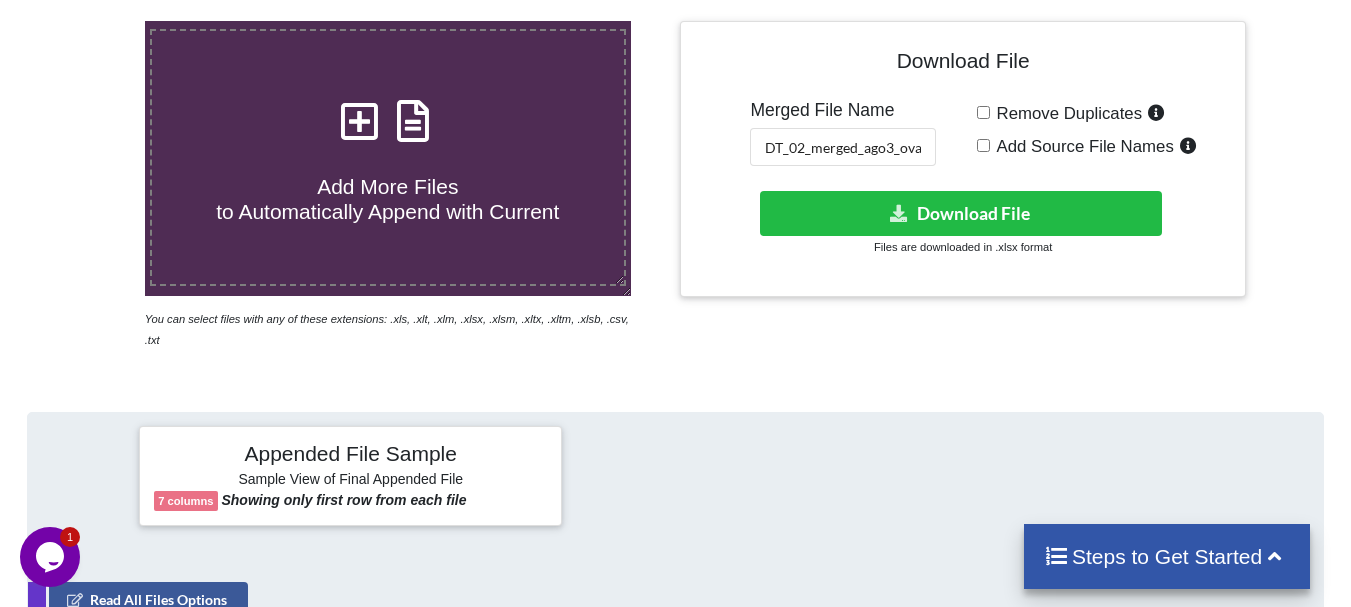 click at bounding box center [1308, 185] 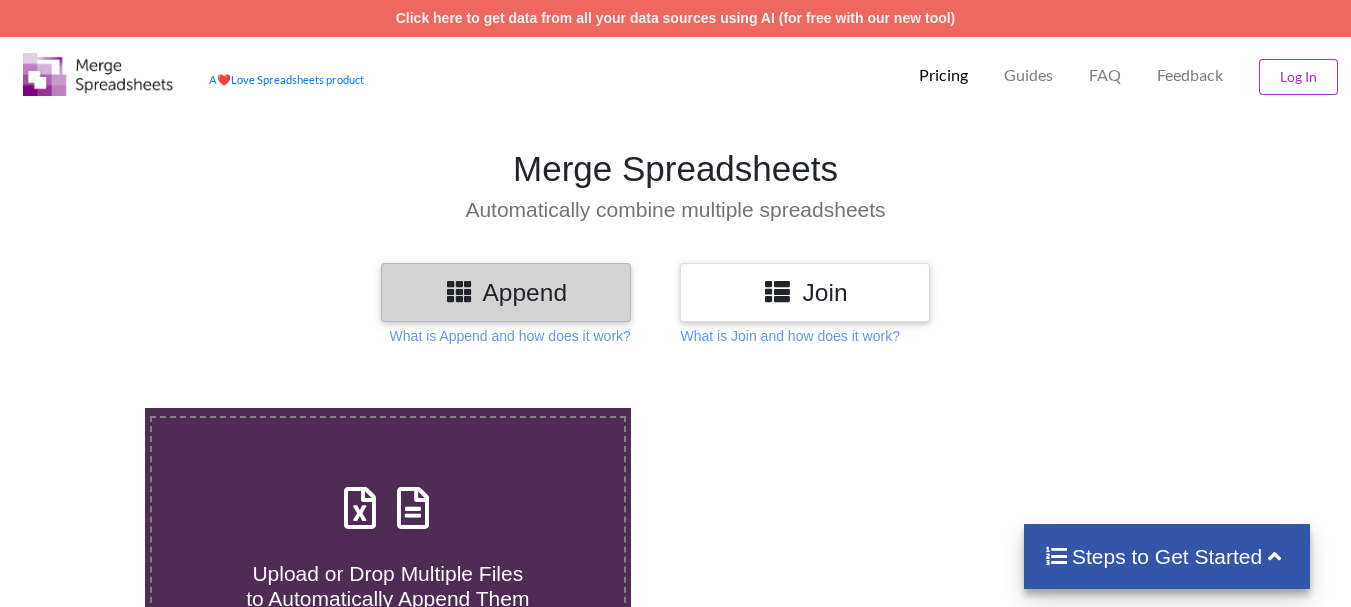 scroll, scrollTop: 387, scrollLeft: 0, axis: vertical 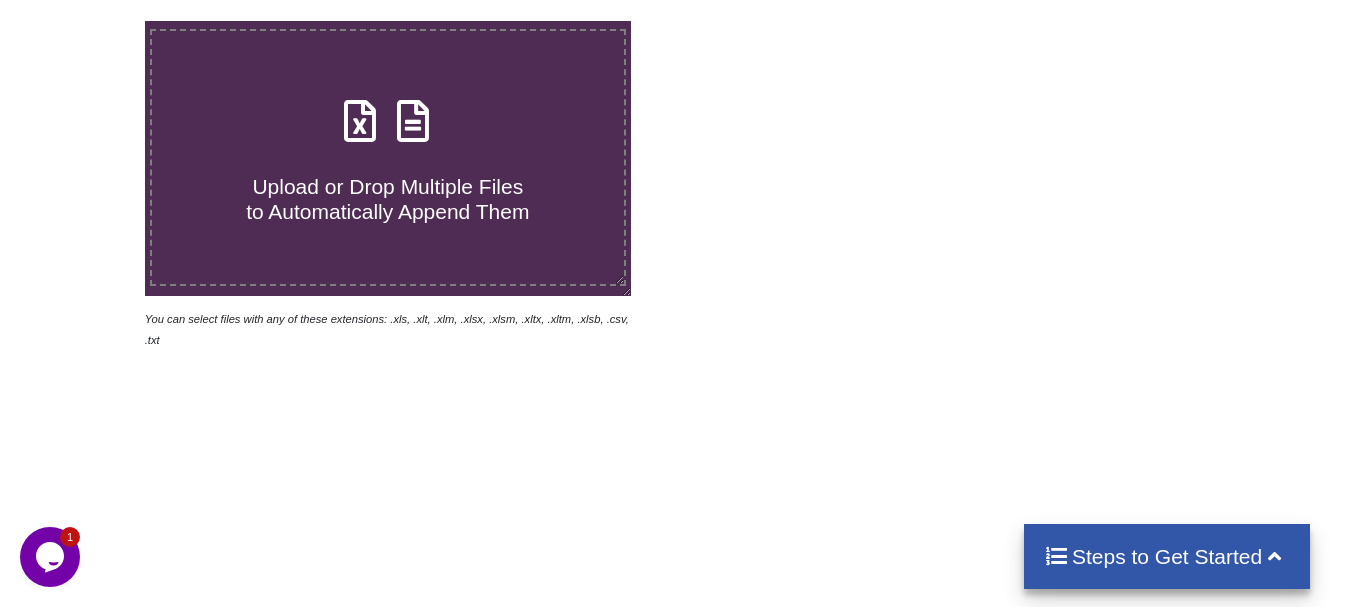 click on "Upload or Drop Multiple Files  to Automatically Append Them" at bounding box center [388, 157] 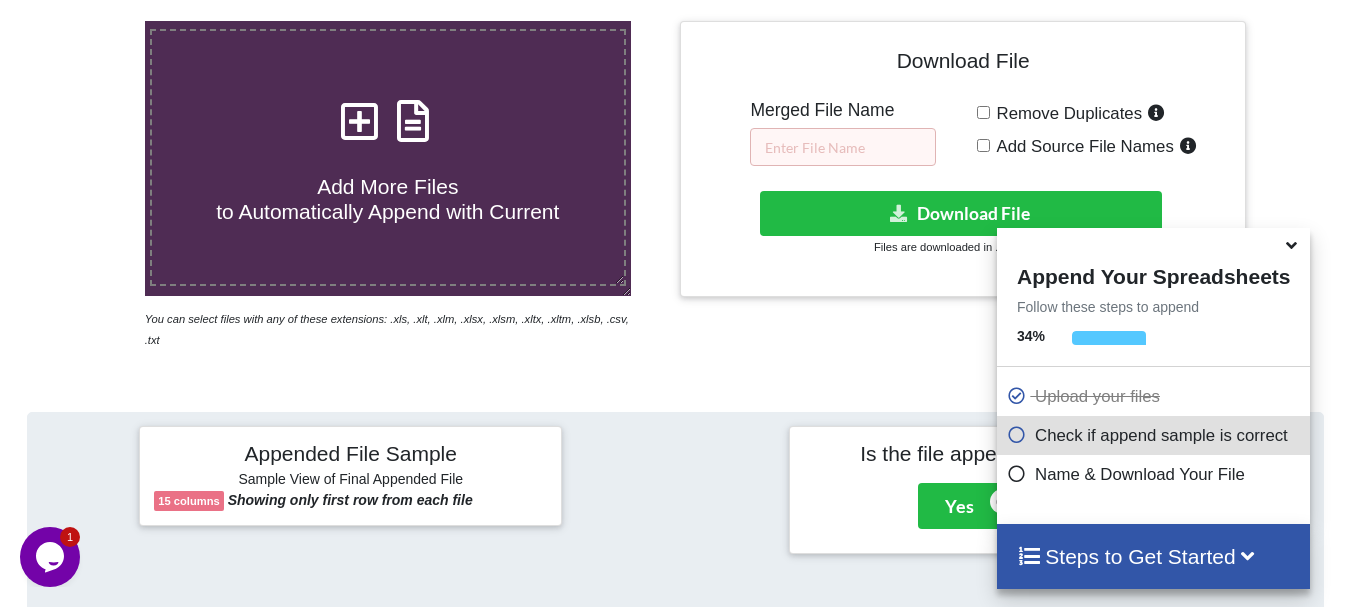 scroll, scrollTop: 778, scrollLeft: 0, axis: vertical 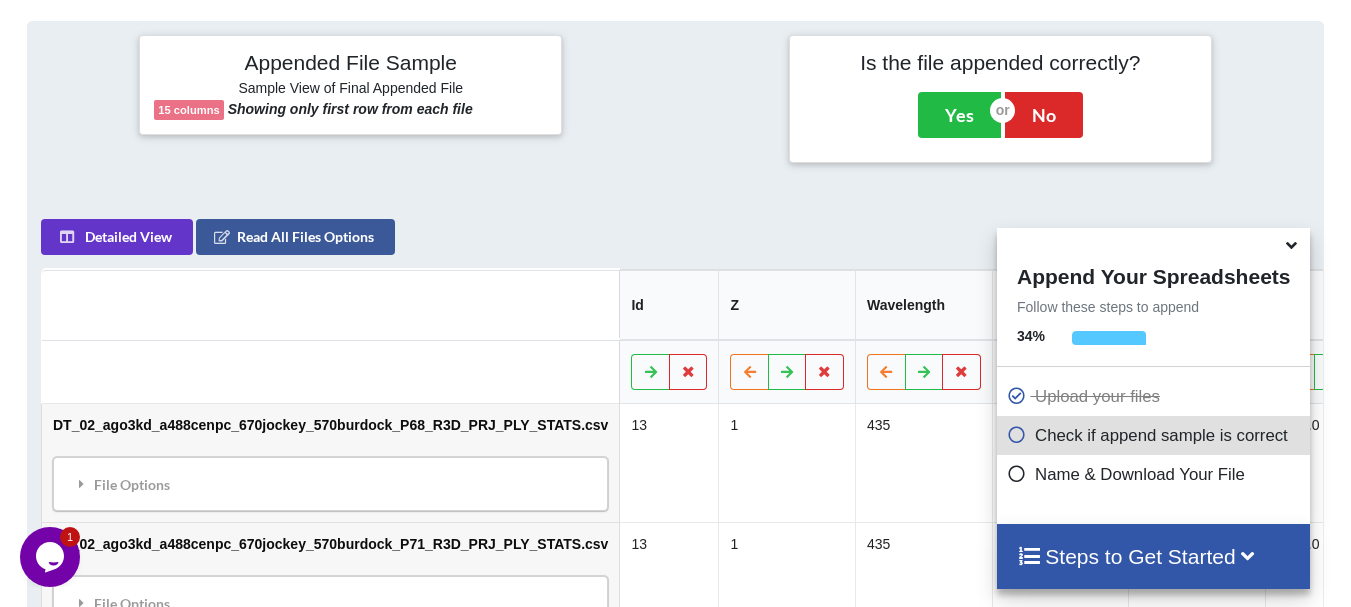 click at bounding box center [1291, 242] 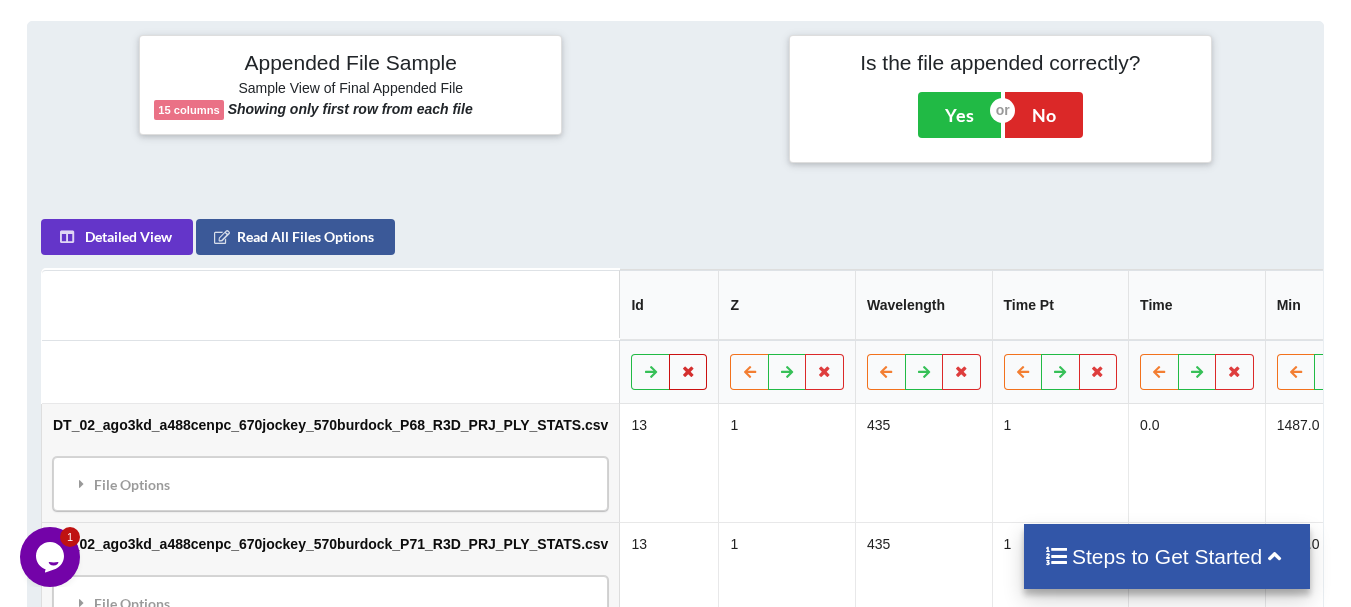click at bounding box center (688, 371) 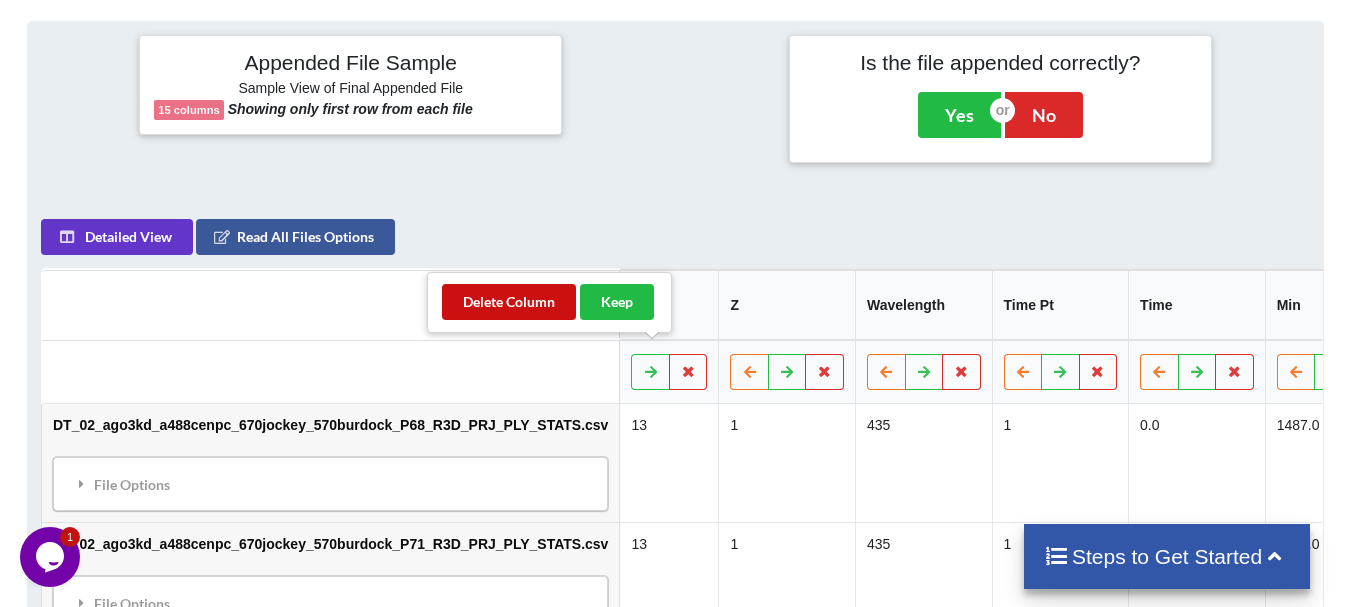 click on "Delete Column" at bounding box center [509, 302] 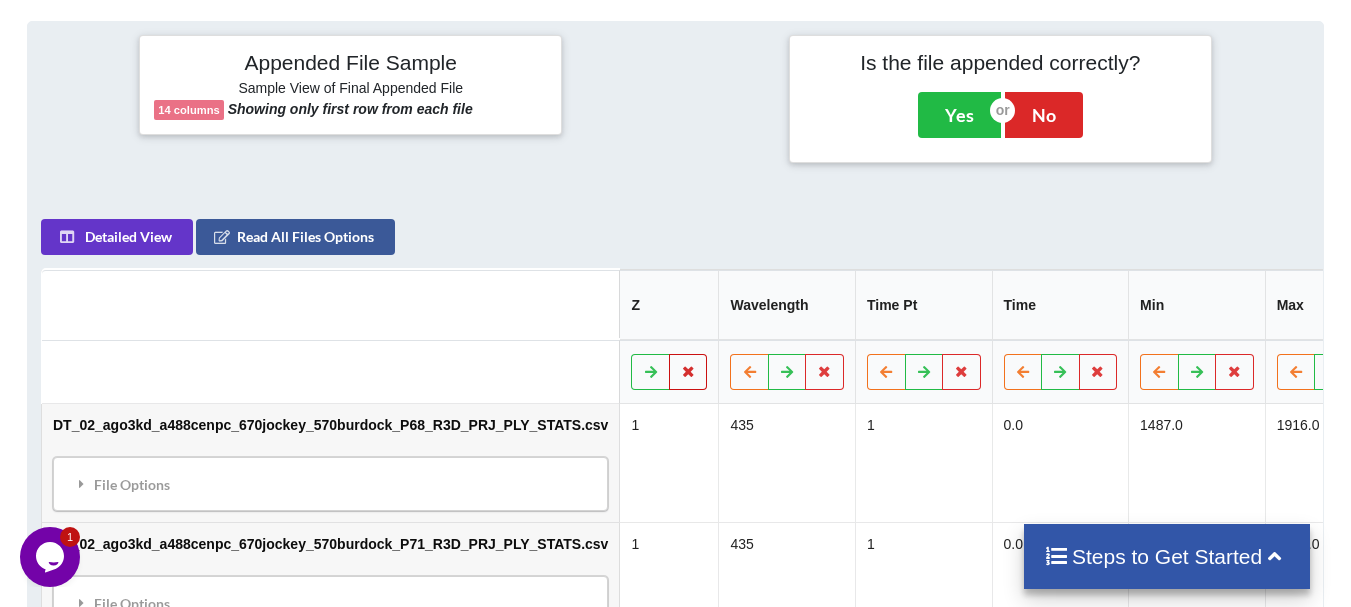 click at bounding box center [688, 372] 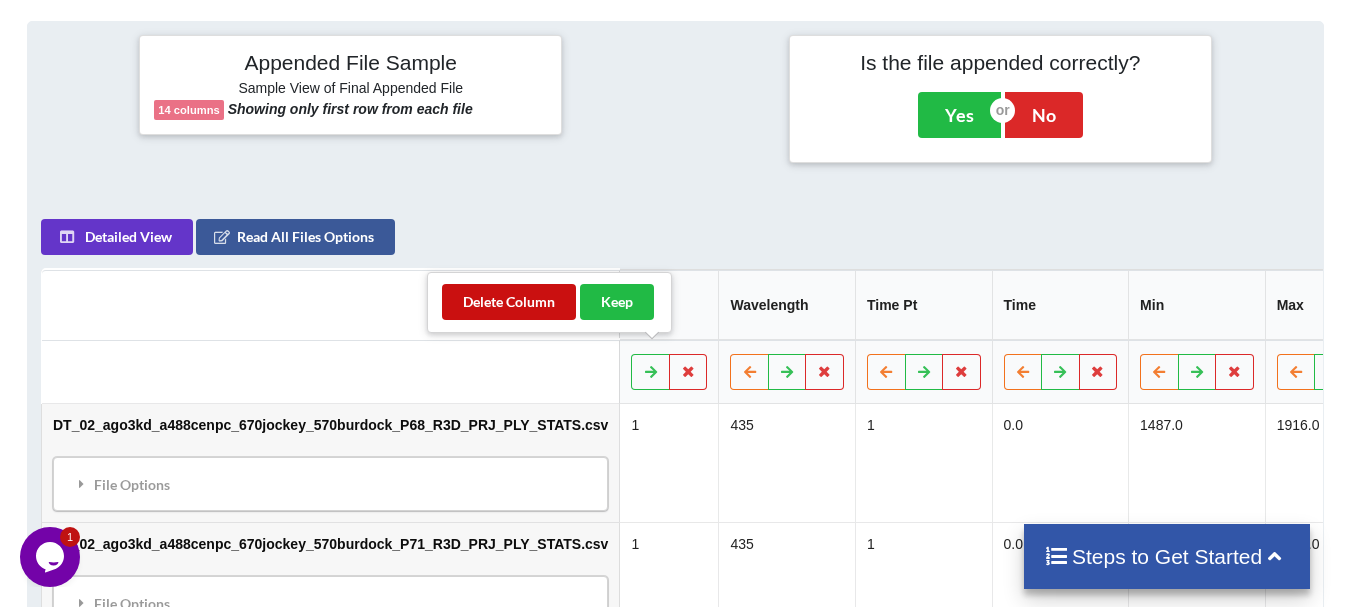 click on "Delete Column" at bounding box center (509, 302) 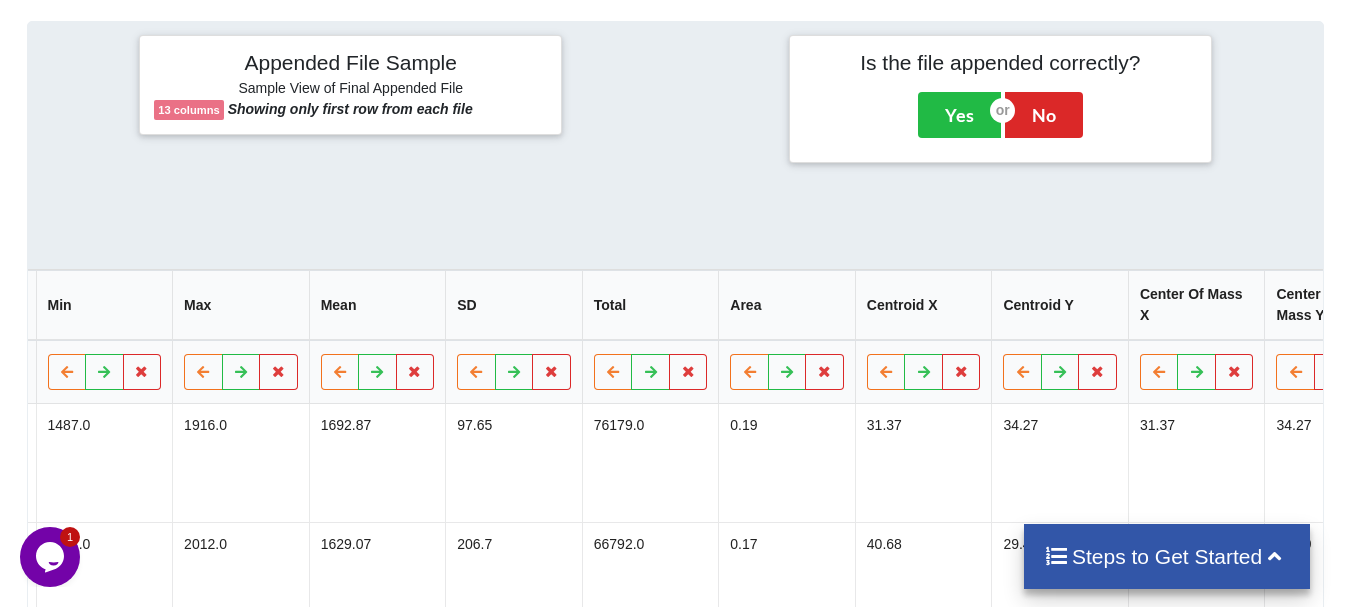 scroll, scrollTop: 0, scrollLeft: 965, axis: horizontal 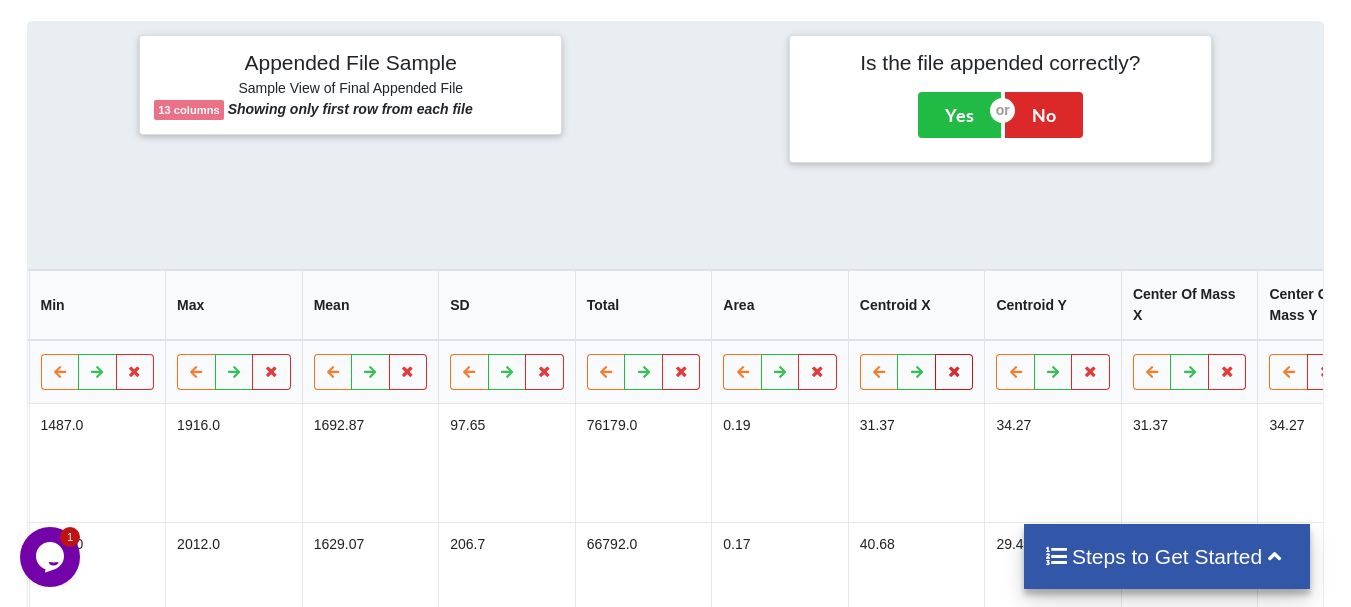 click at bounding box center (954, 372) 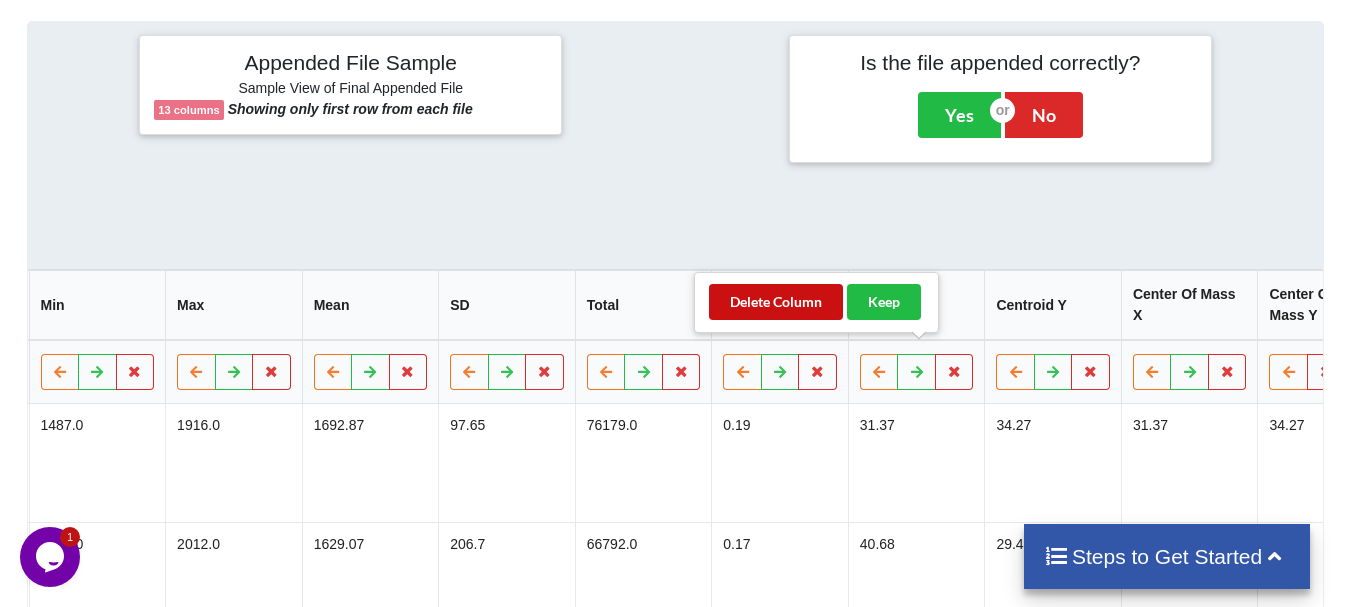 click on "Delete Column" at bounding box center (776, 302) 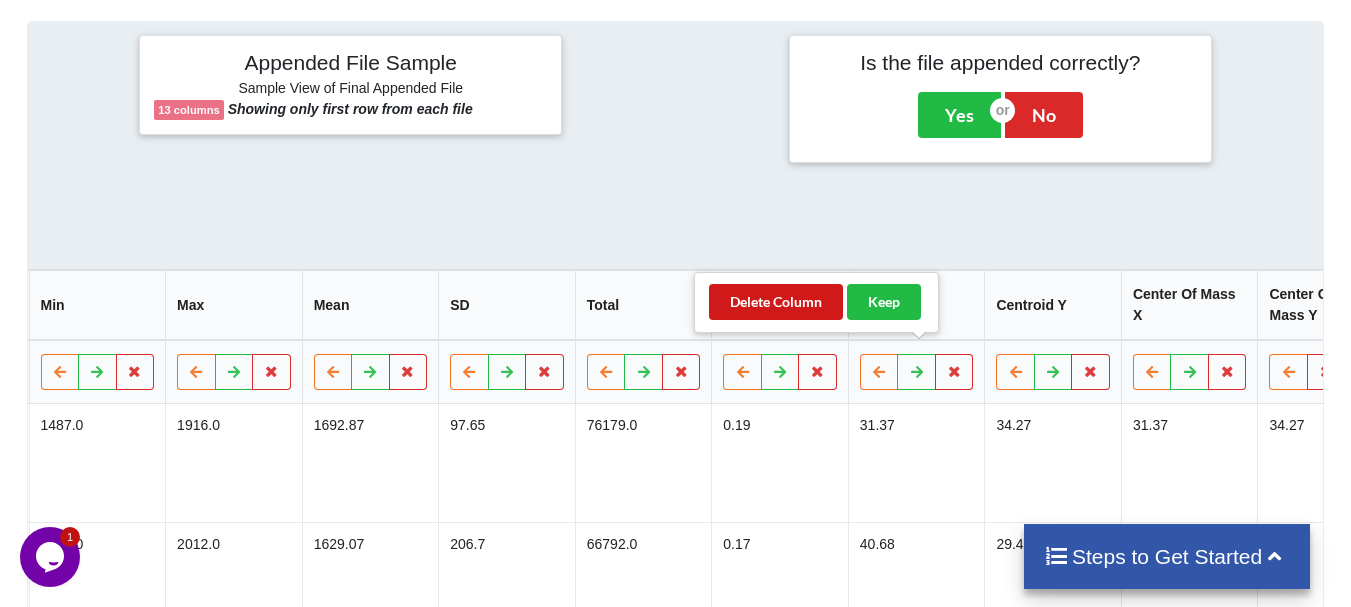 scroll, scrollTop: 0, scrollLeft: 828, axis: horizontal 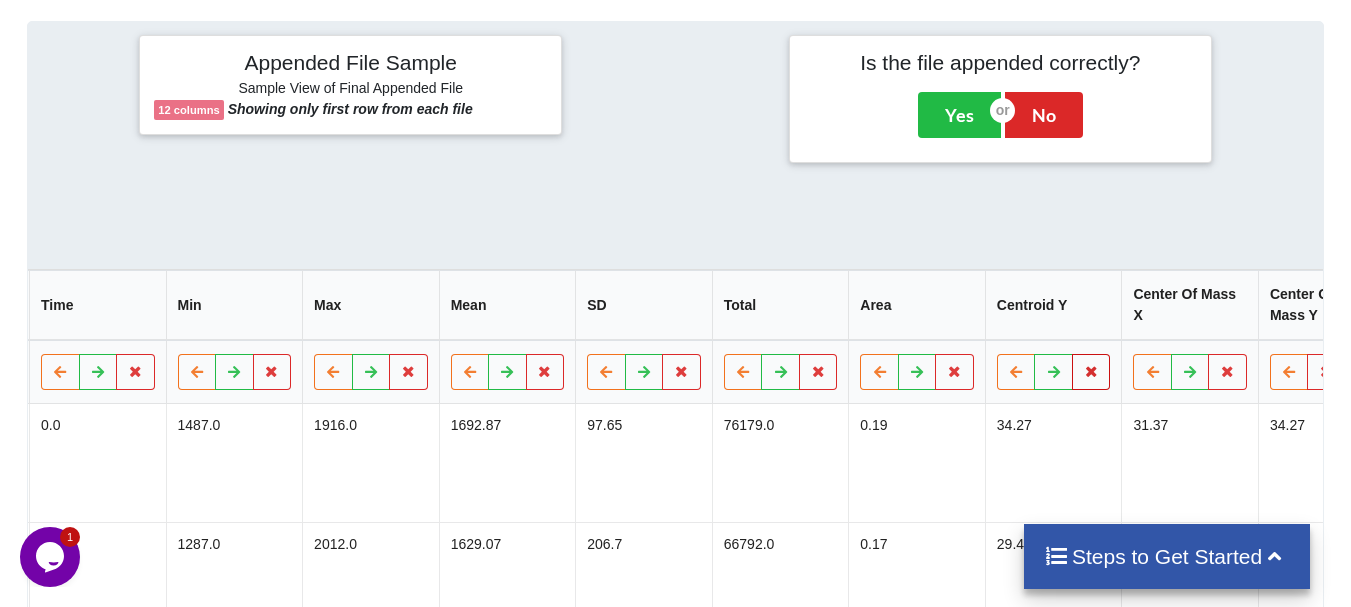 click at bounding box center (1091, 371) 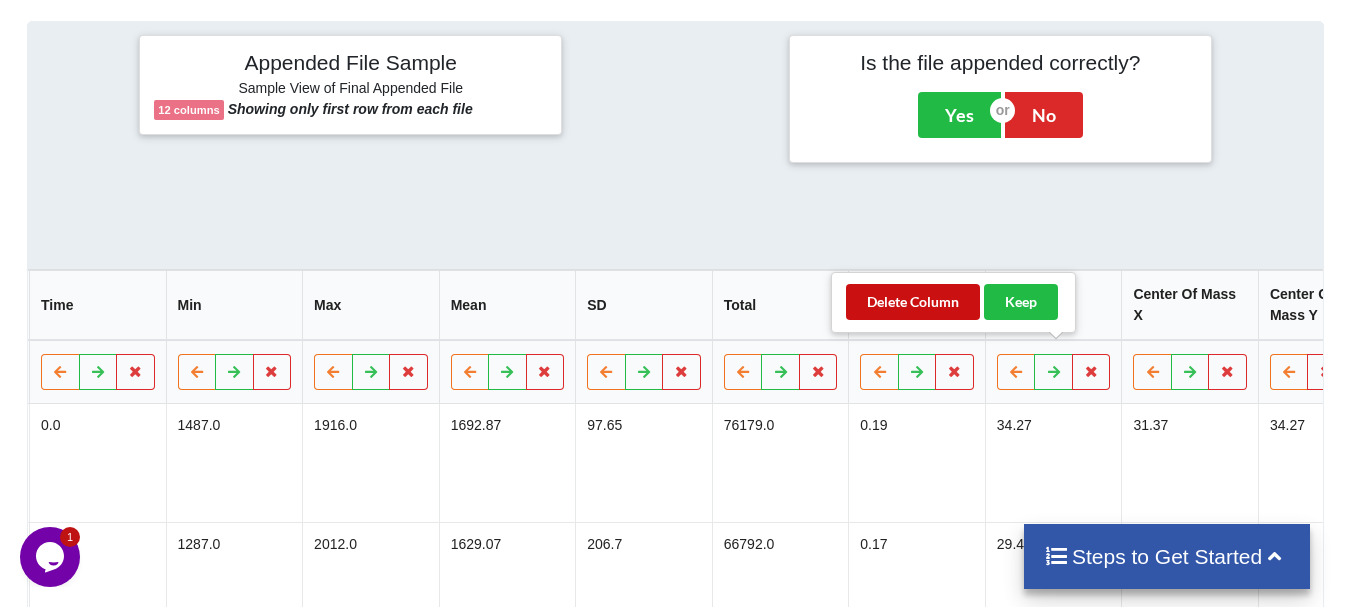 click on "Delete Column" at bounding box center [913, 302] 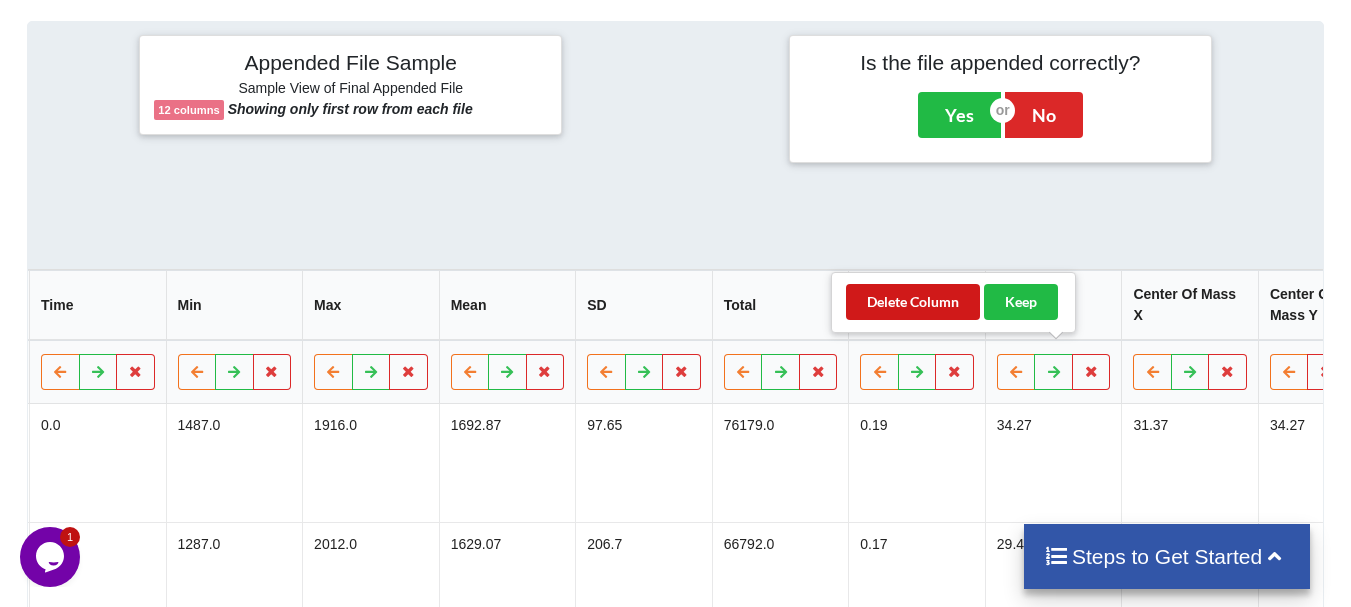 scroll, scrollTop: 0, scrollLeft: 692, axis: horizontal 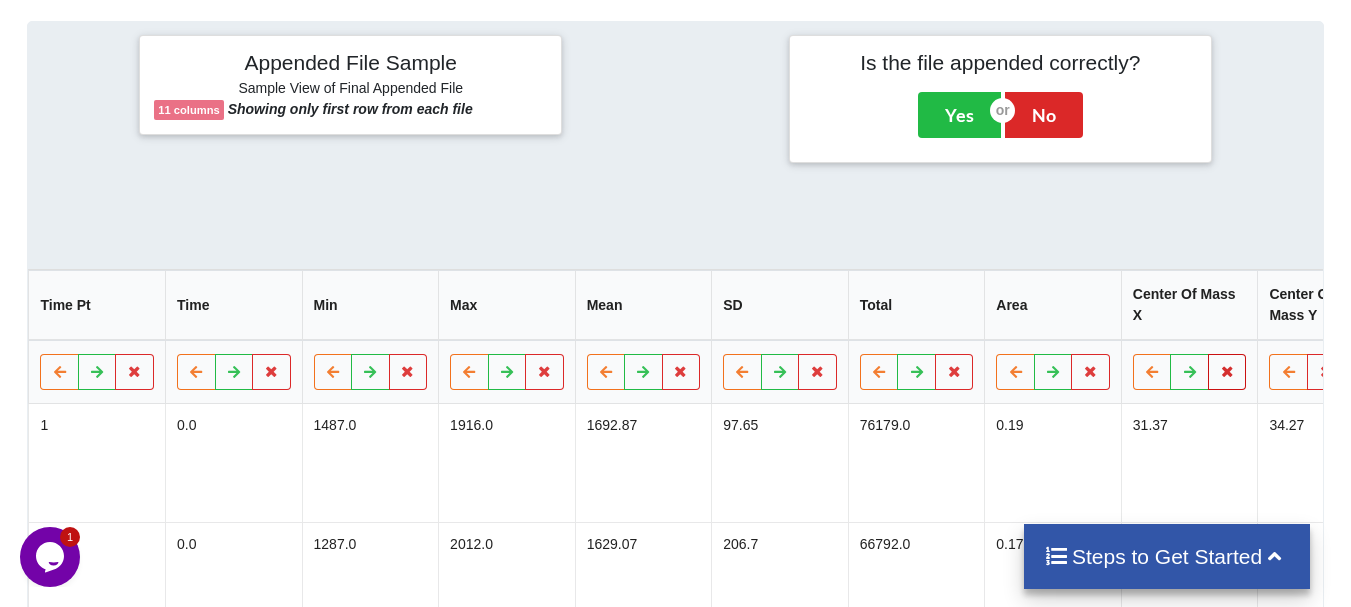 click at bounding box center [1227, 371] 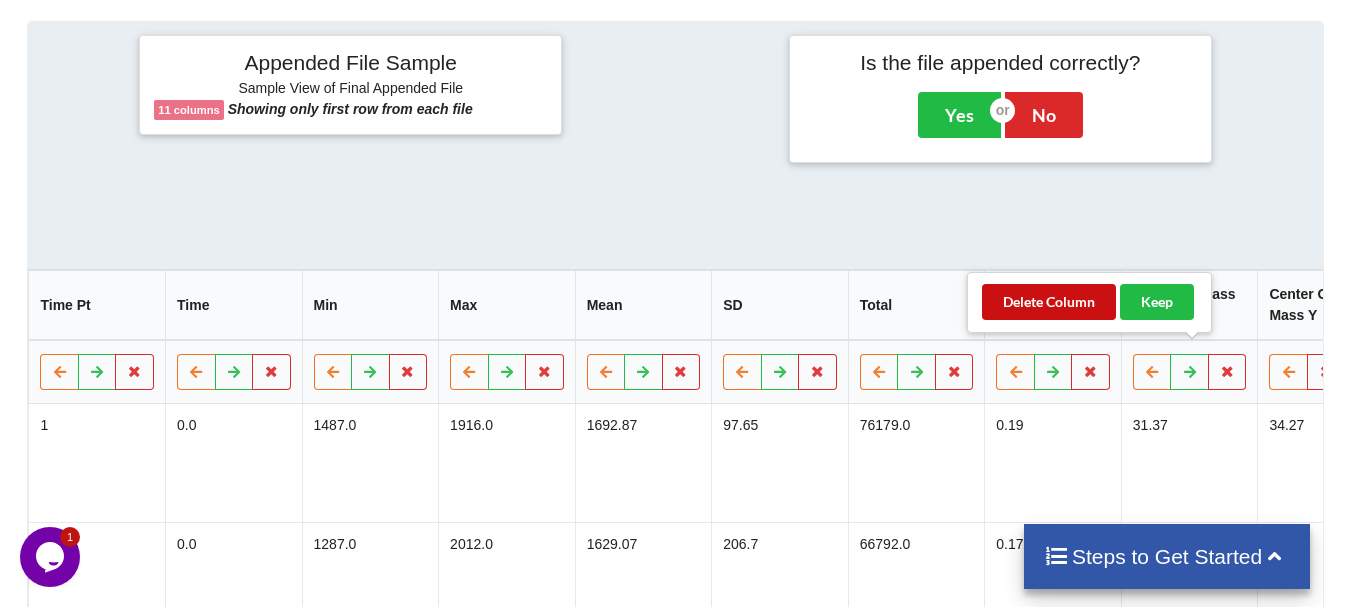 click on "Delete Column" at bounding box center (1049, 302) 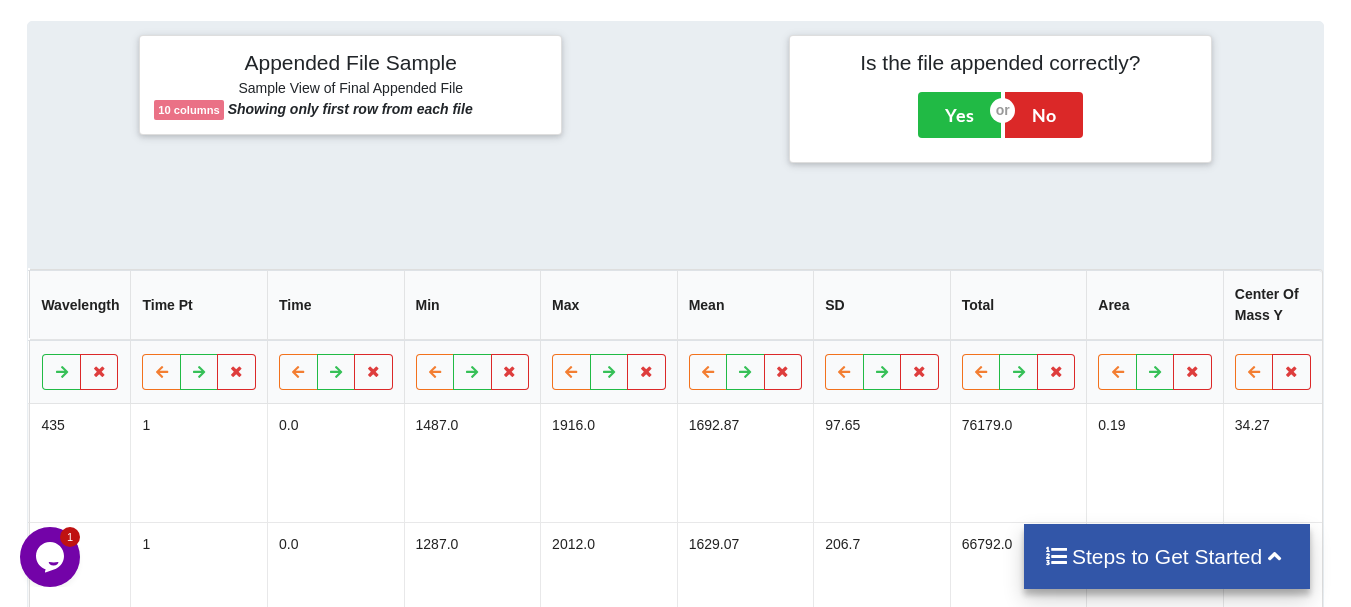 scroll, scrollTop: 0, scrollLeft: 555, axis: horizontal 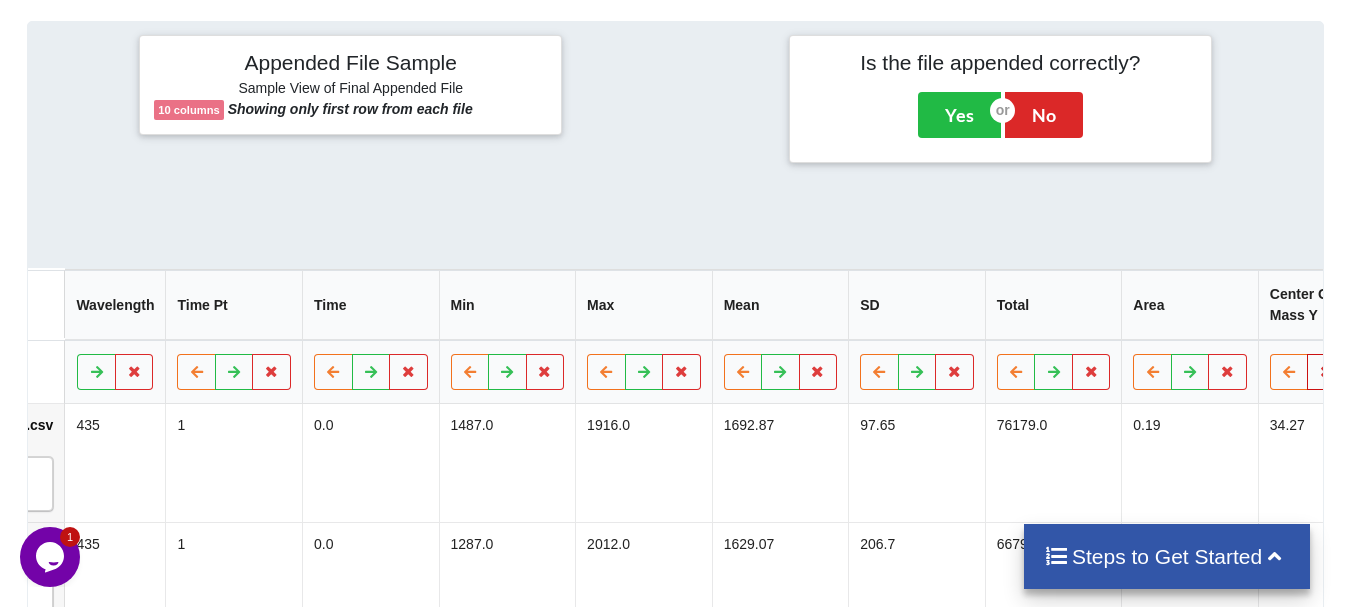 click at bounding box center (1326, 371) 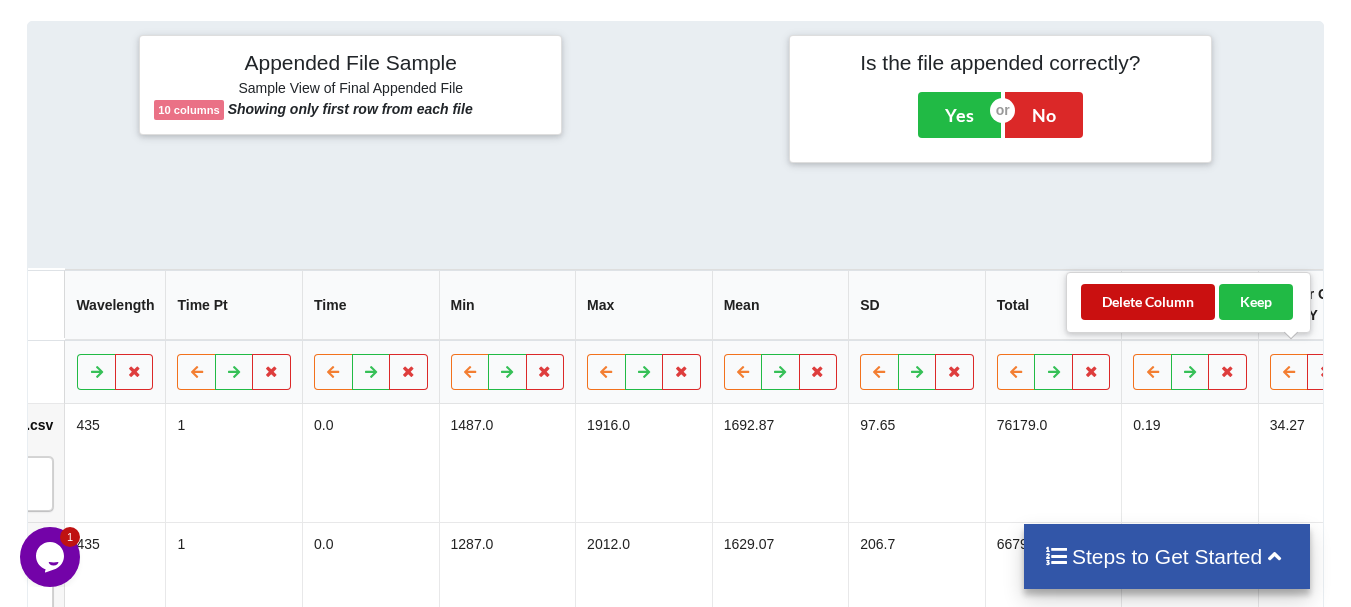 click on "Delete Column" at bounding box center [1148, 302] 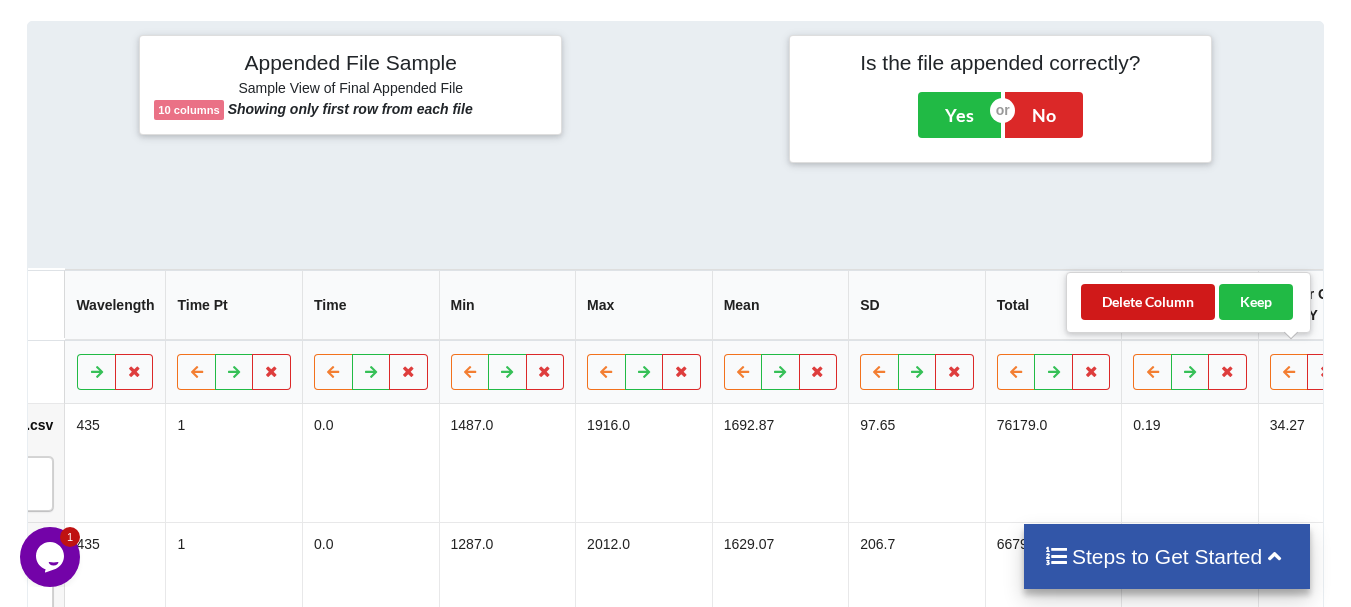 scroll, scrollTop: 0, scrollLeft: 419, axis: horizontal 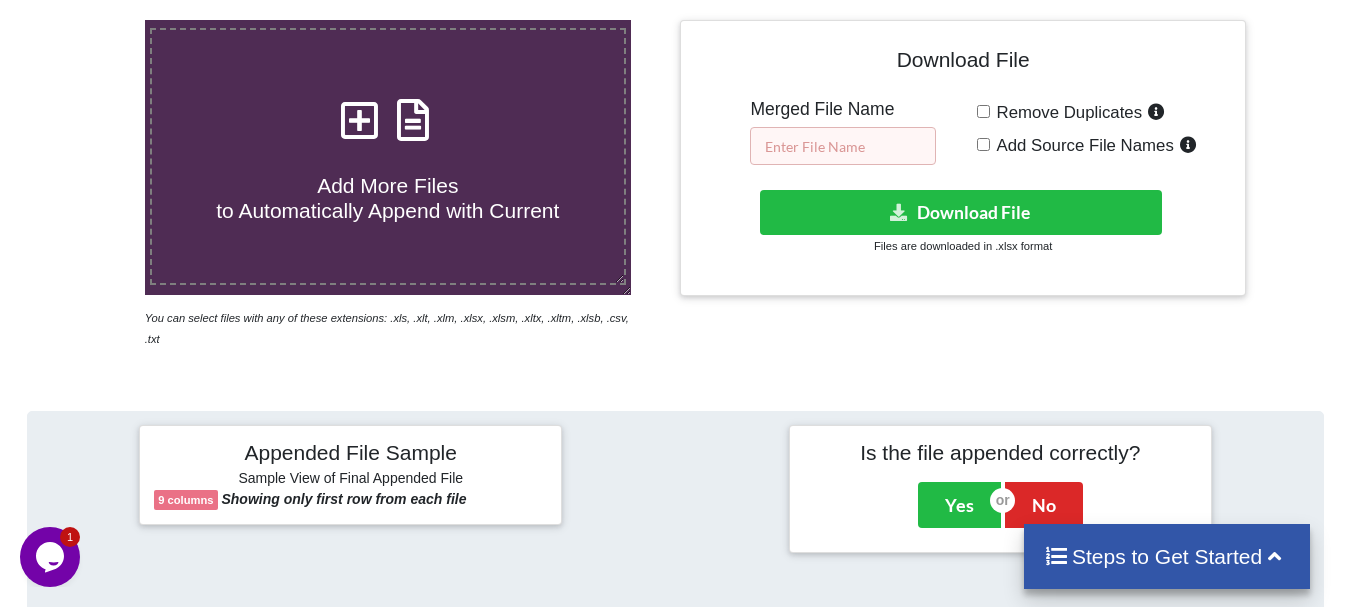 click at bounding box center [843, 146] 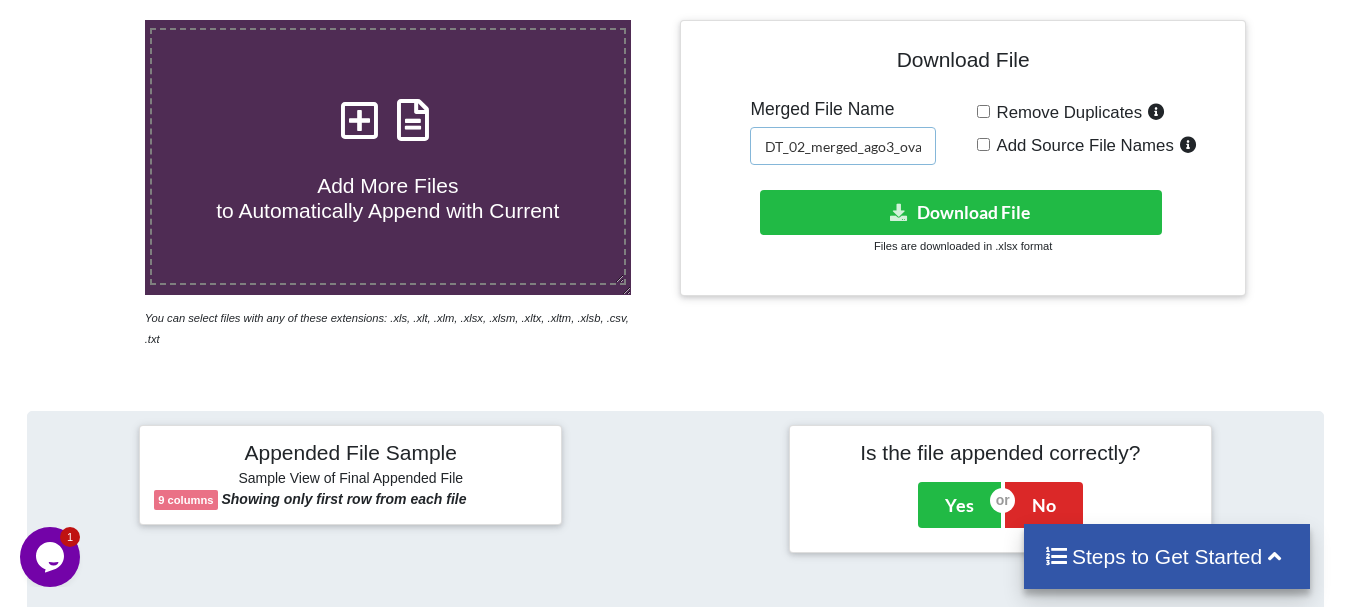 click on "DT_02_merged_ago3_ovary1_7.21" at bounding box center (843, 146) 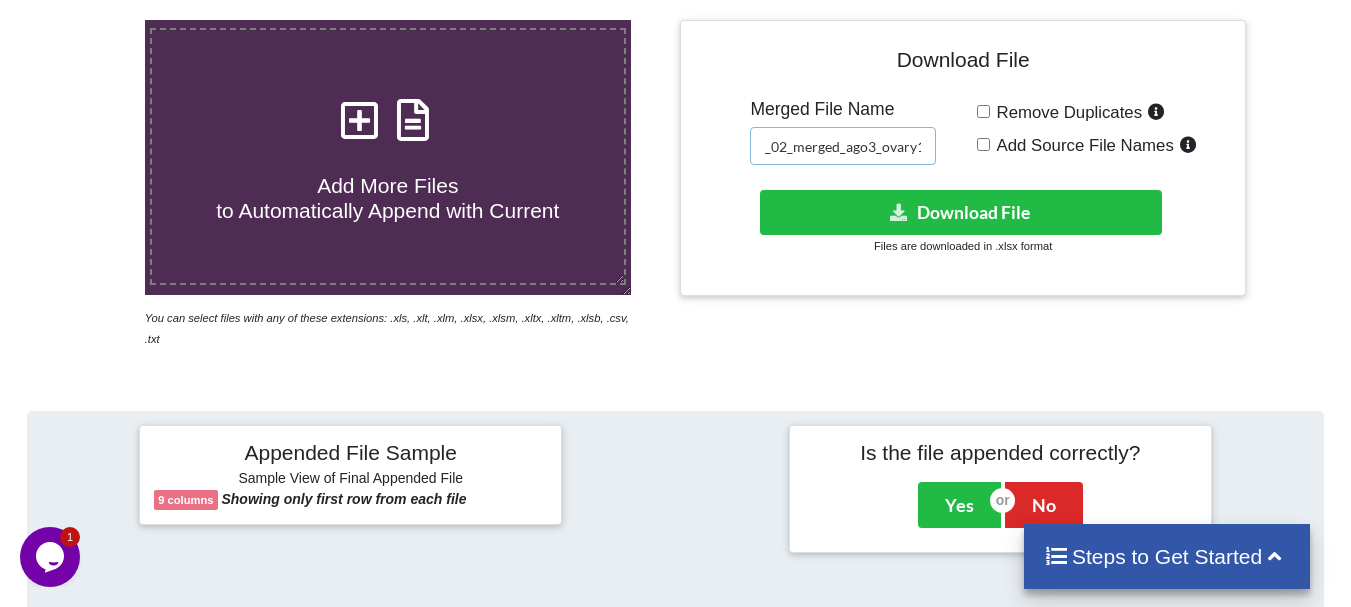 scroll, scrollTop: 0, scrollLeft: 26, axis: horizontal 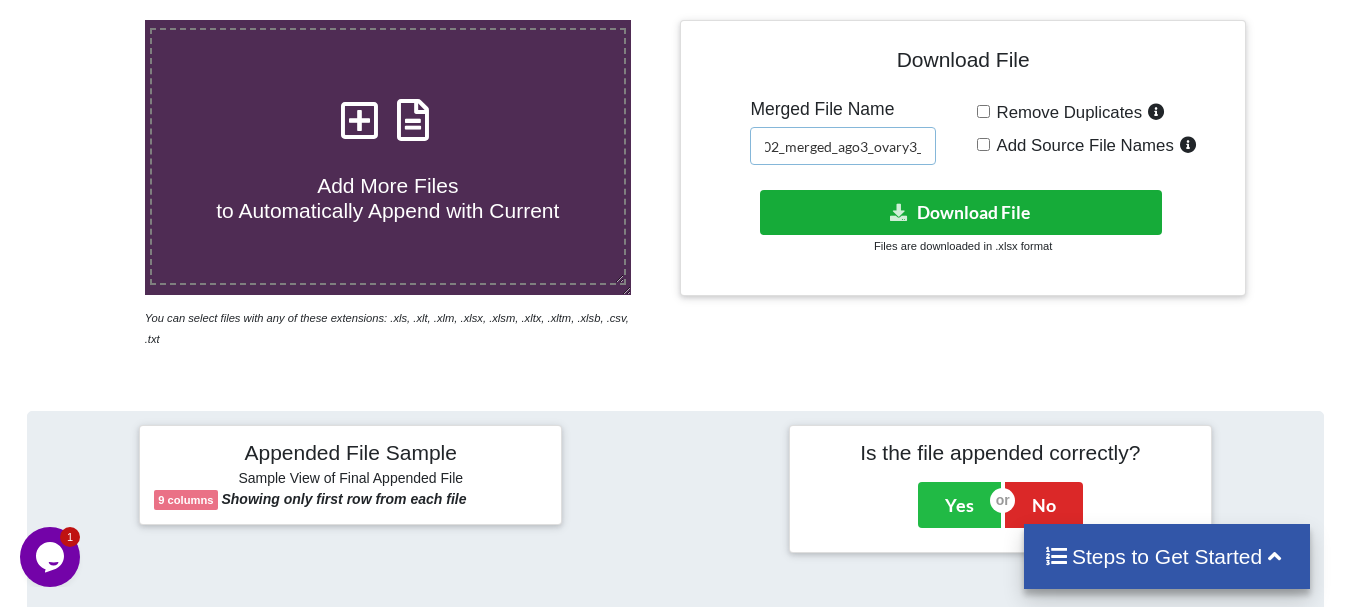 type on "DT_02_merged_ago3_ovary3_7.21" 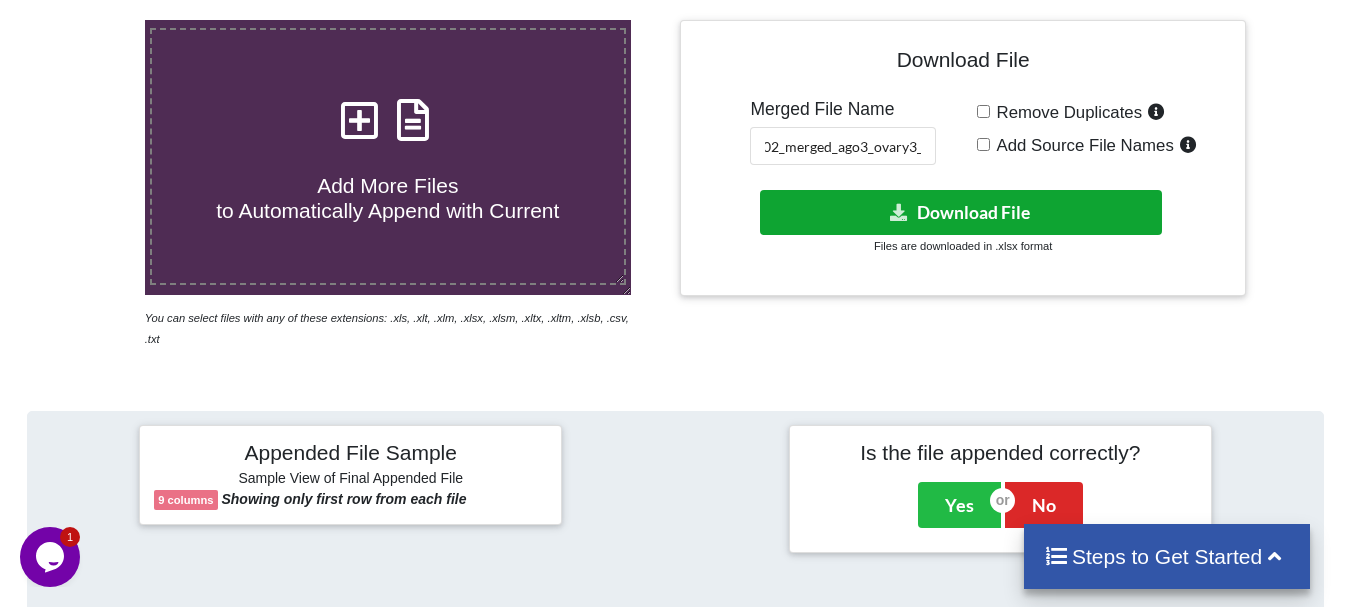 scroll, scrollTop: 0, scrollLeft: 0, axis: both 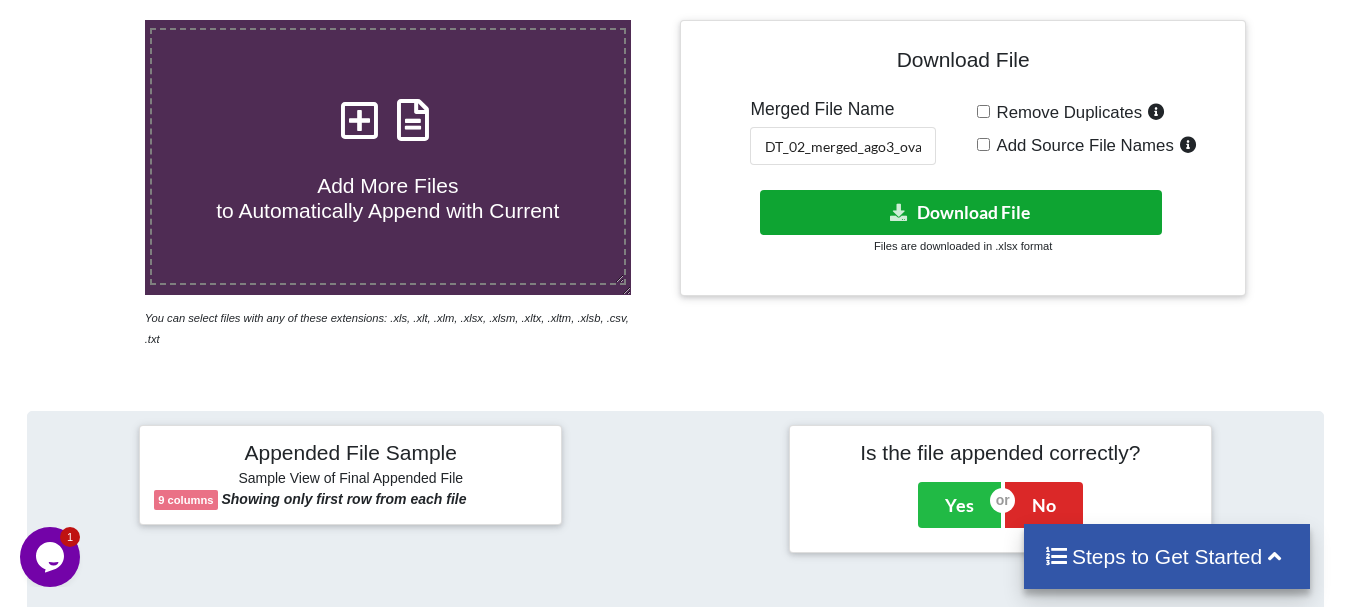 click on "Download File" at bounding box center (961, 212) 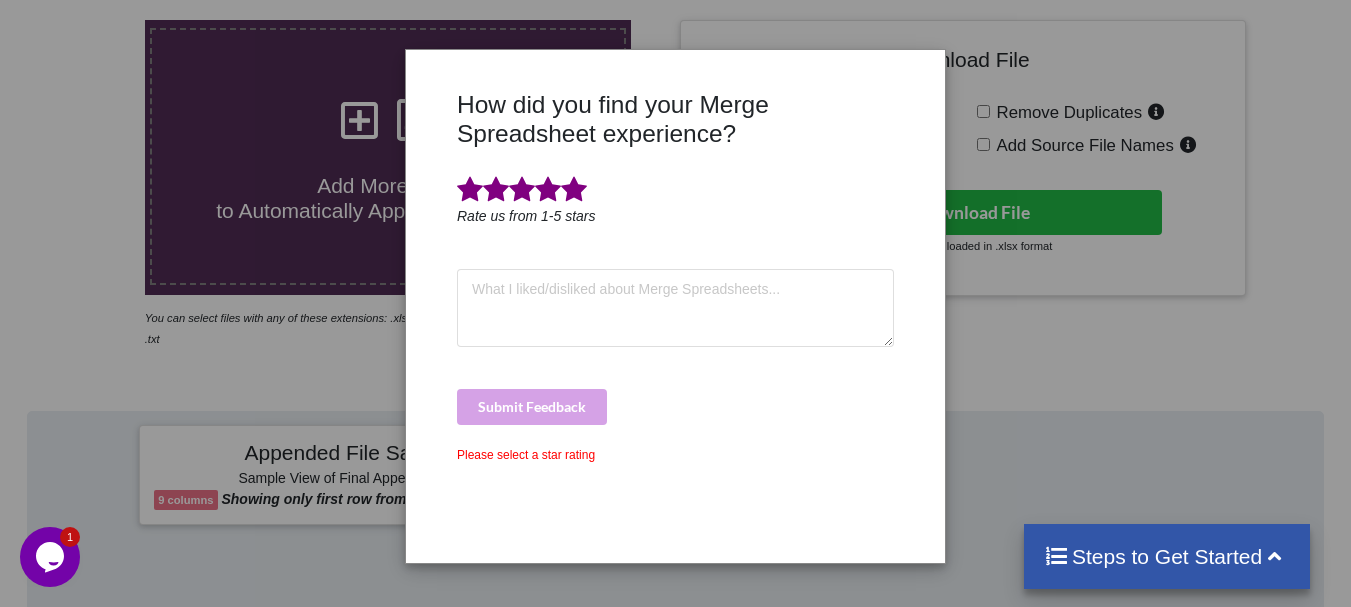 click at bounding box center [574, 190] 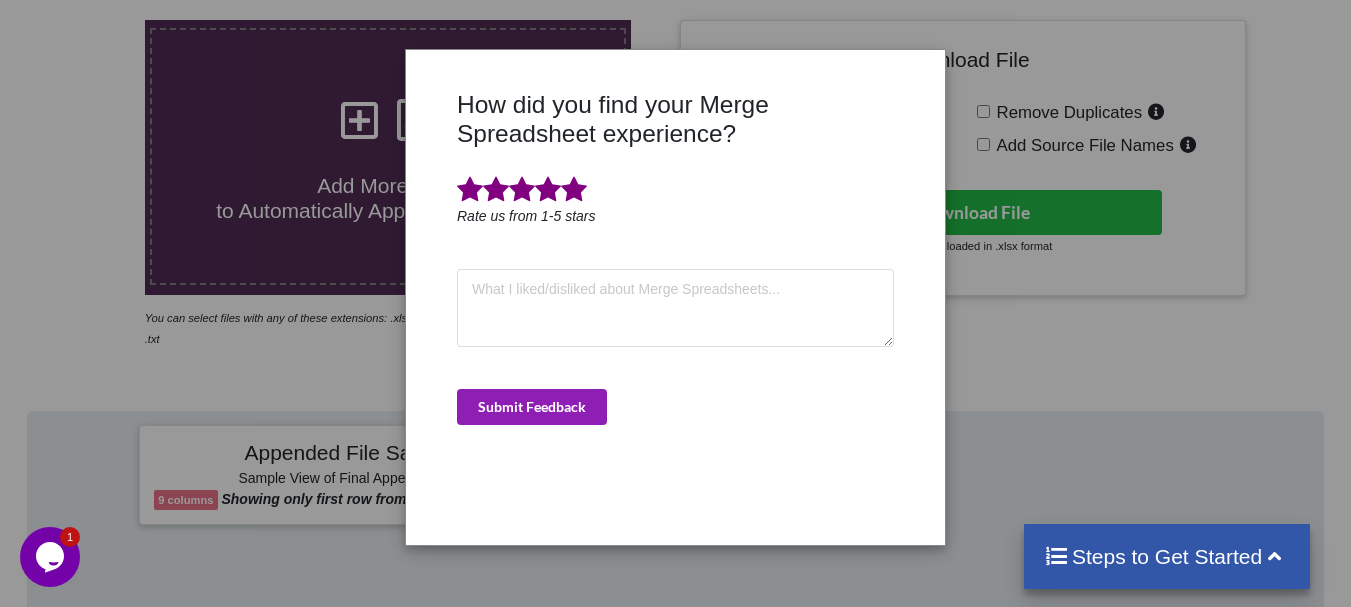 click on "Submit Feedback" at bounding box center (532, 407) 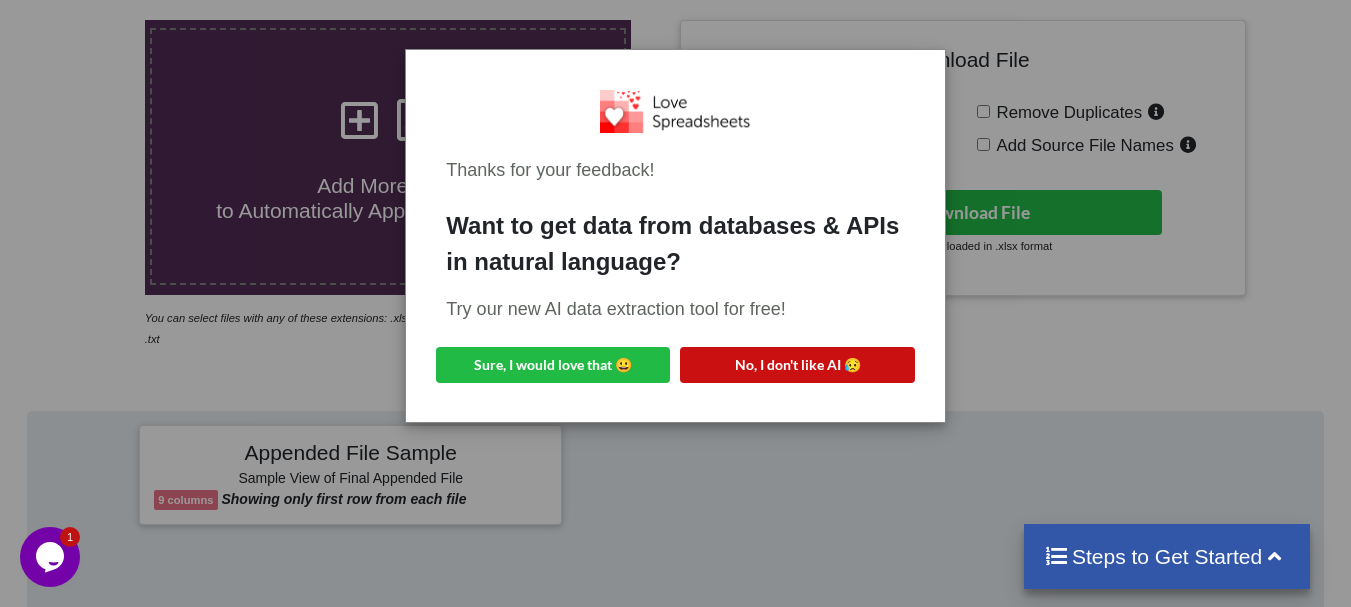 click on "No, I don't like AI 😥" at bounding box center (797, 365) 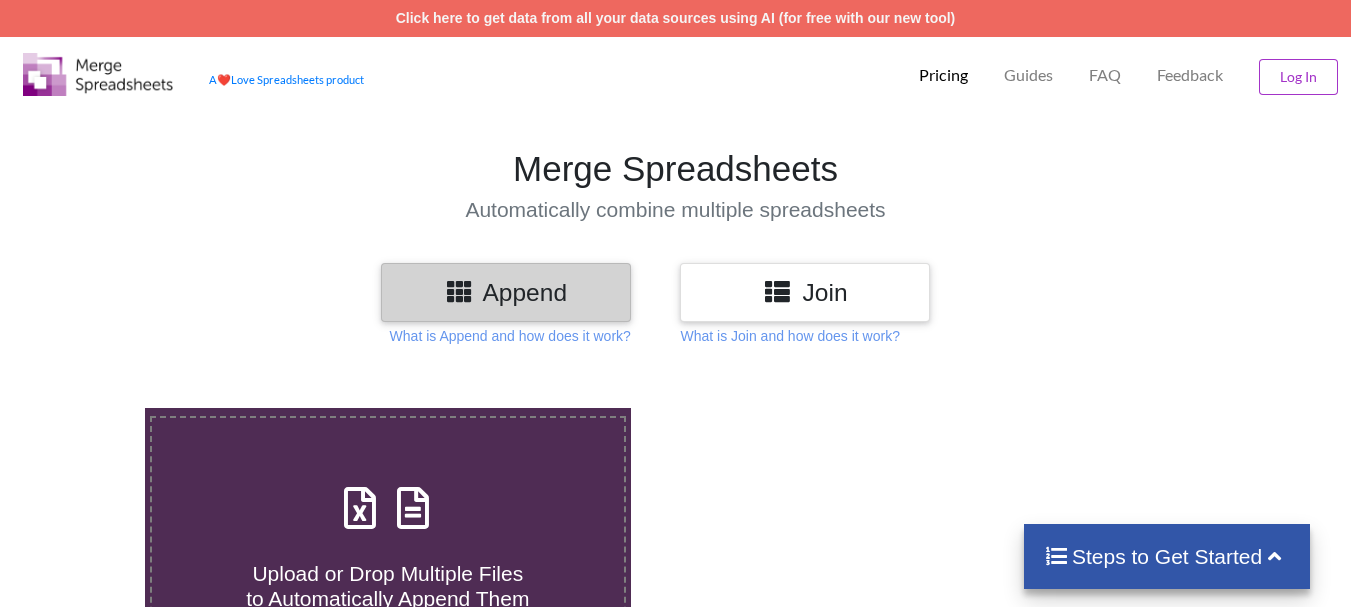 scroll, scrollTop: 388, scrollLeft: 0, axis: vertical 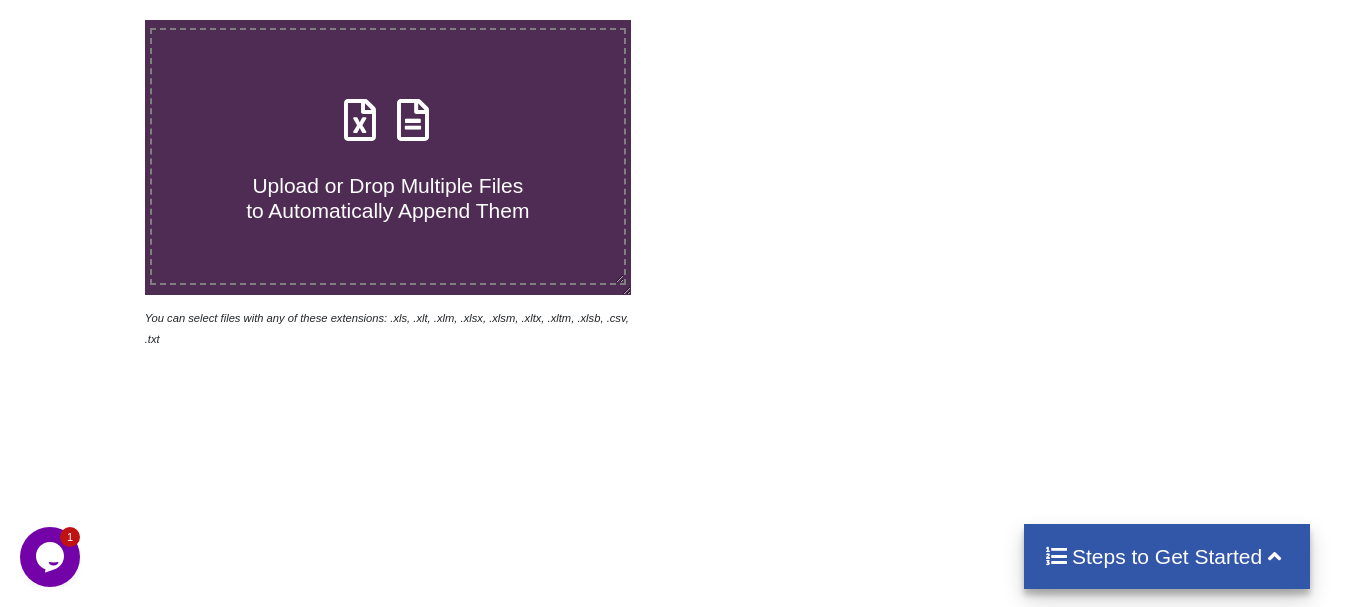 click at bounding box center [413, 110] 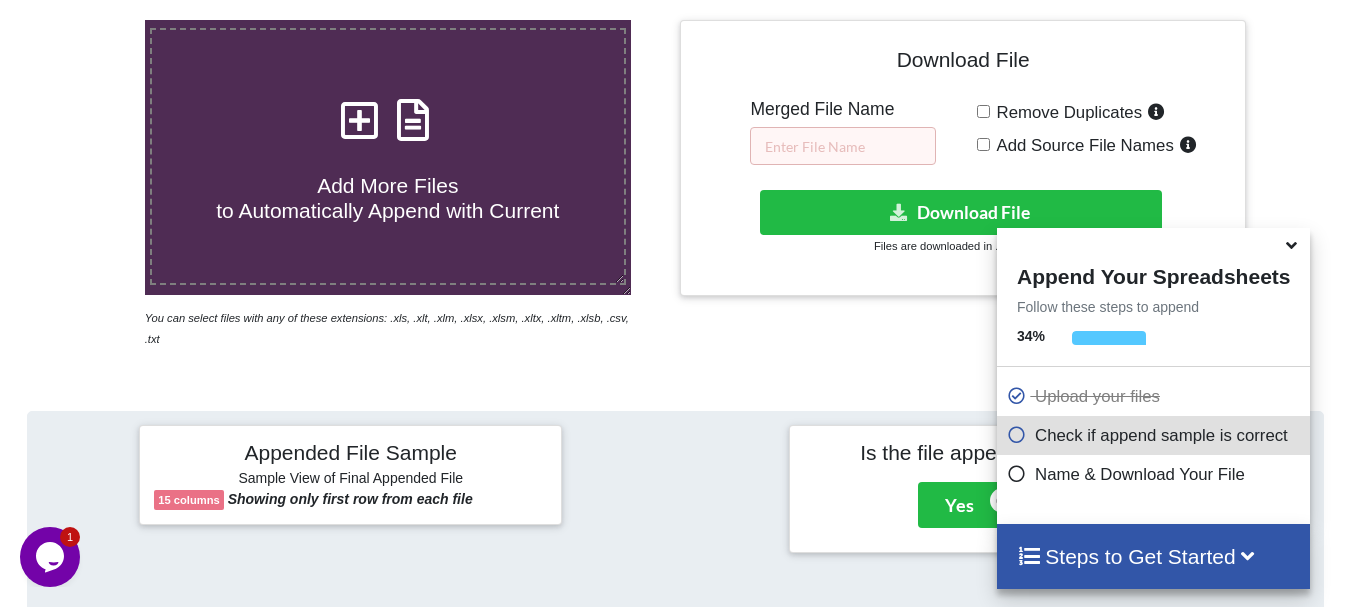 scroll, scrollTop: 778, scrollLeft: 0, axis: vertical 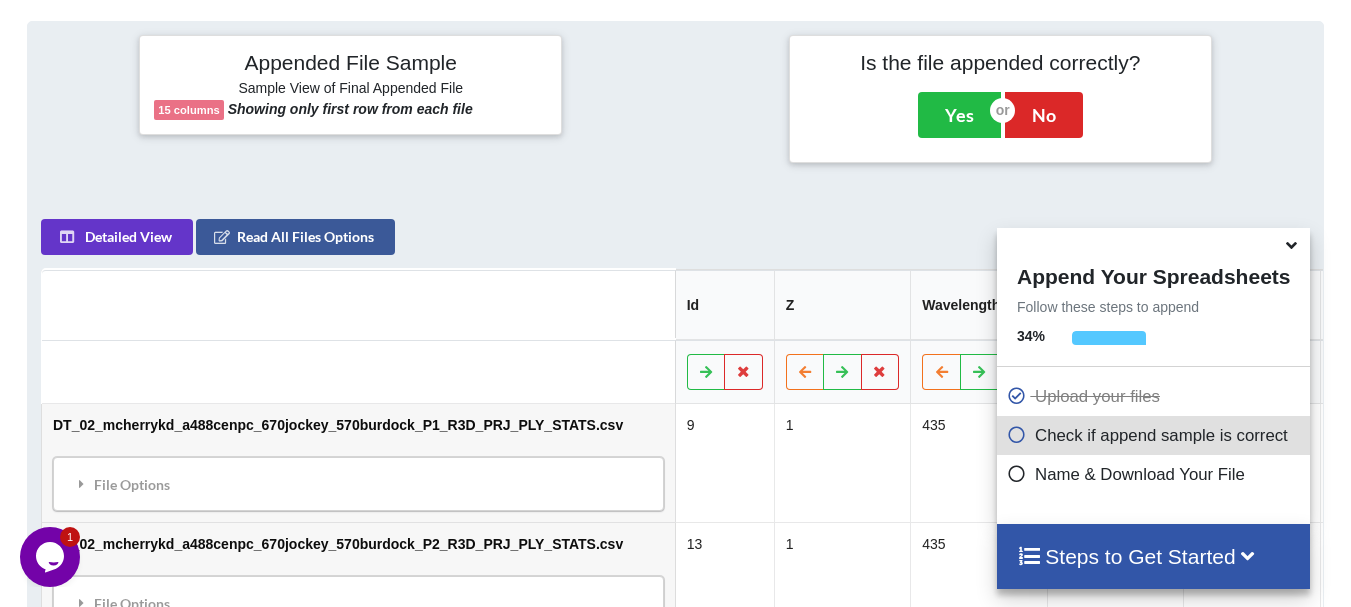 click at bounding box center [1293, 246] 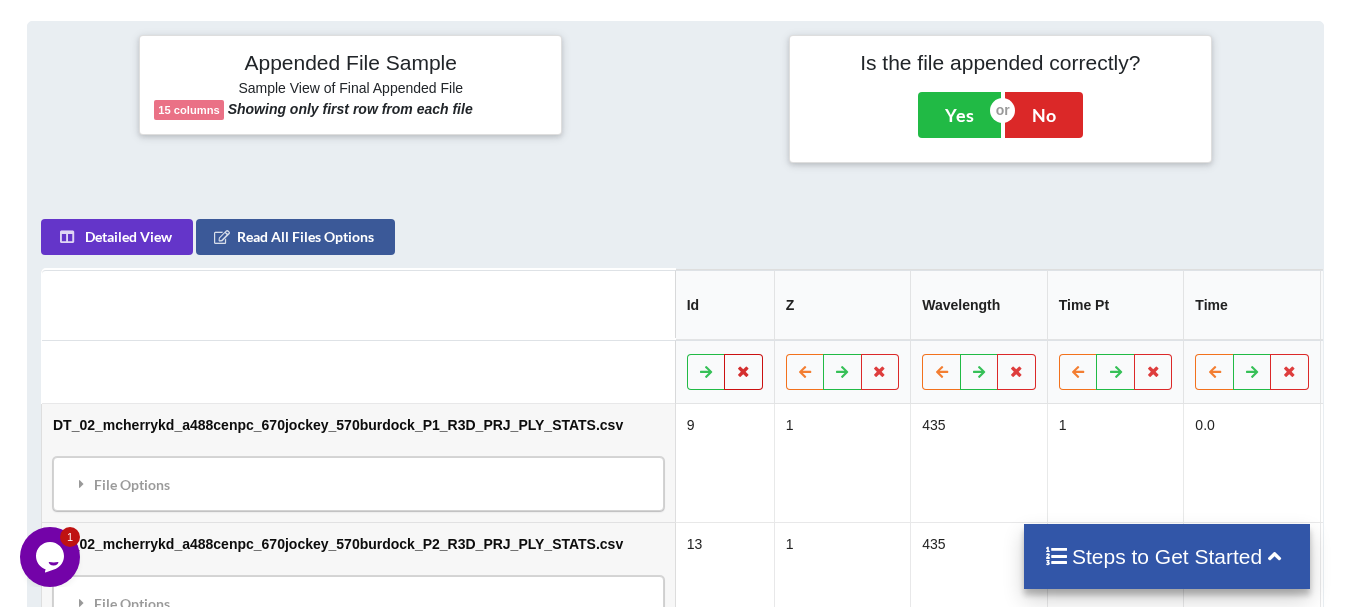 click at bounding box center (743, 371) 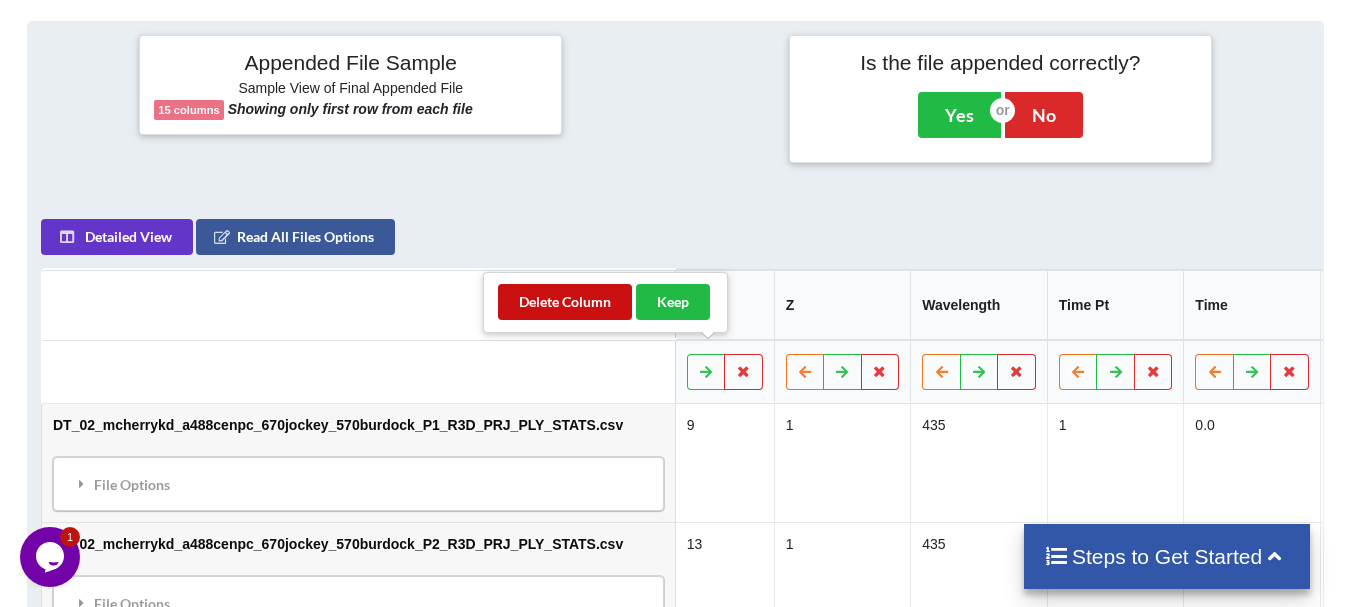 click on "Delete Column" at bounding box center [565, 302] 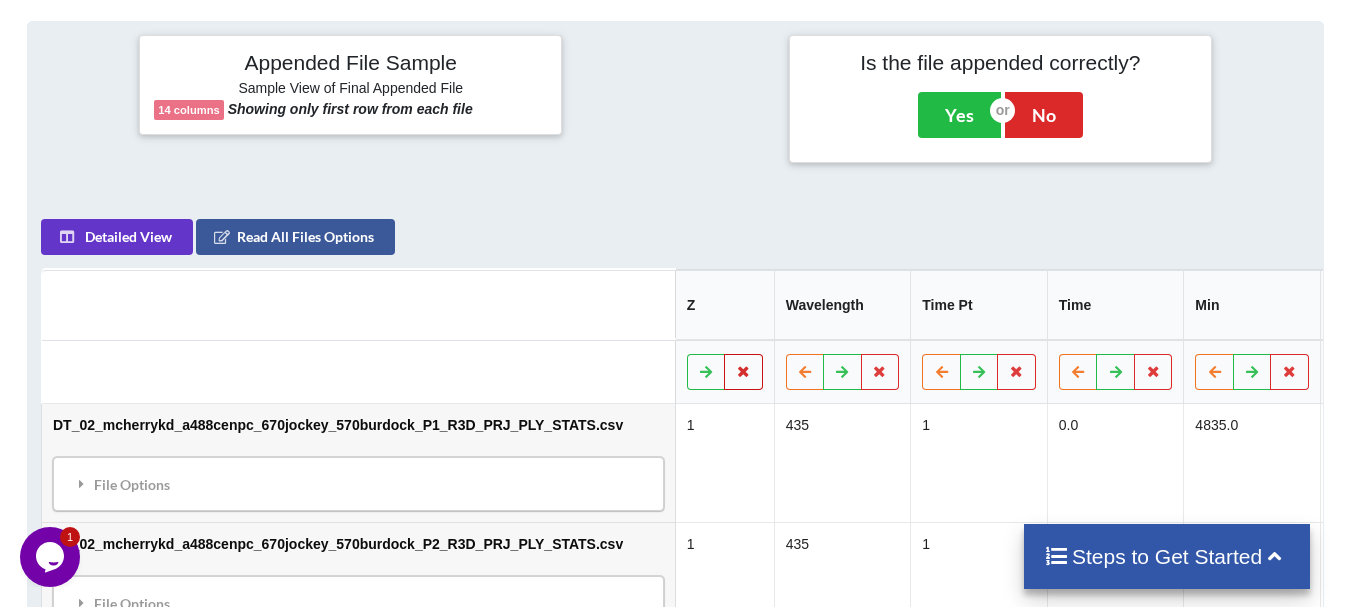 click at bounding box center [743, 371] 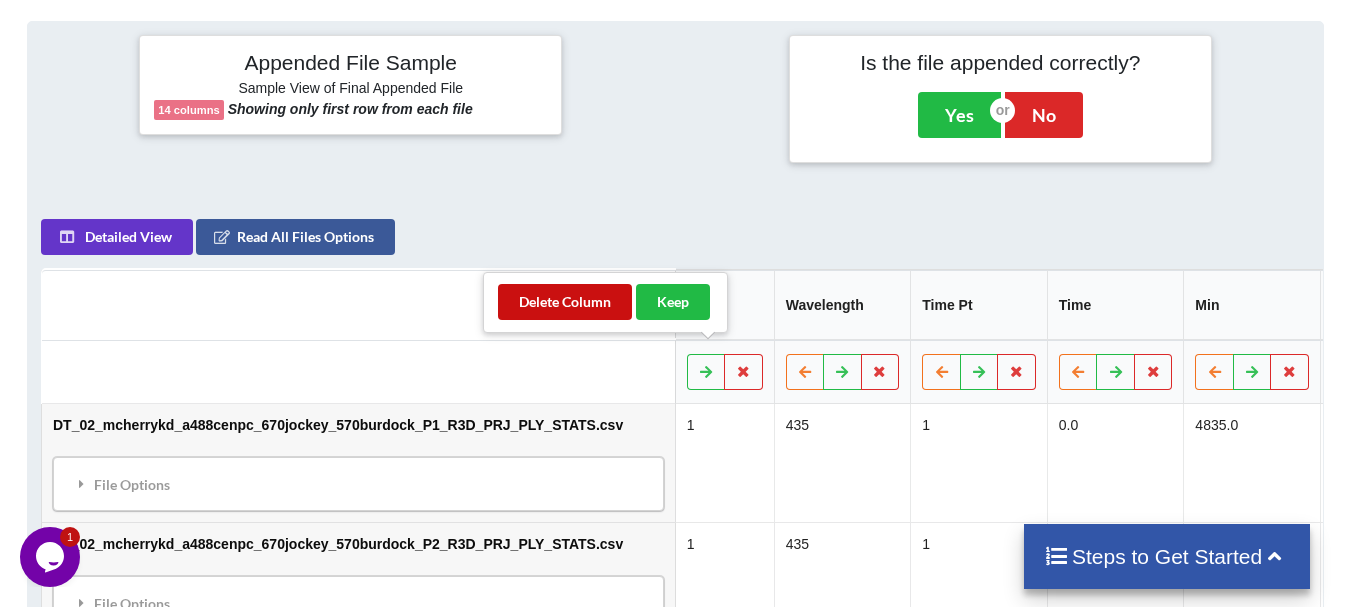 click on "Delete Column" at bounding box center [565, 302] 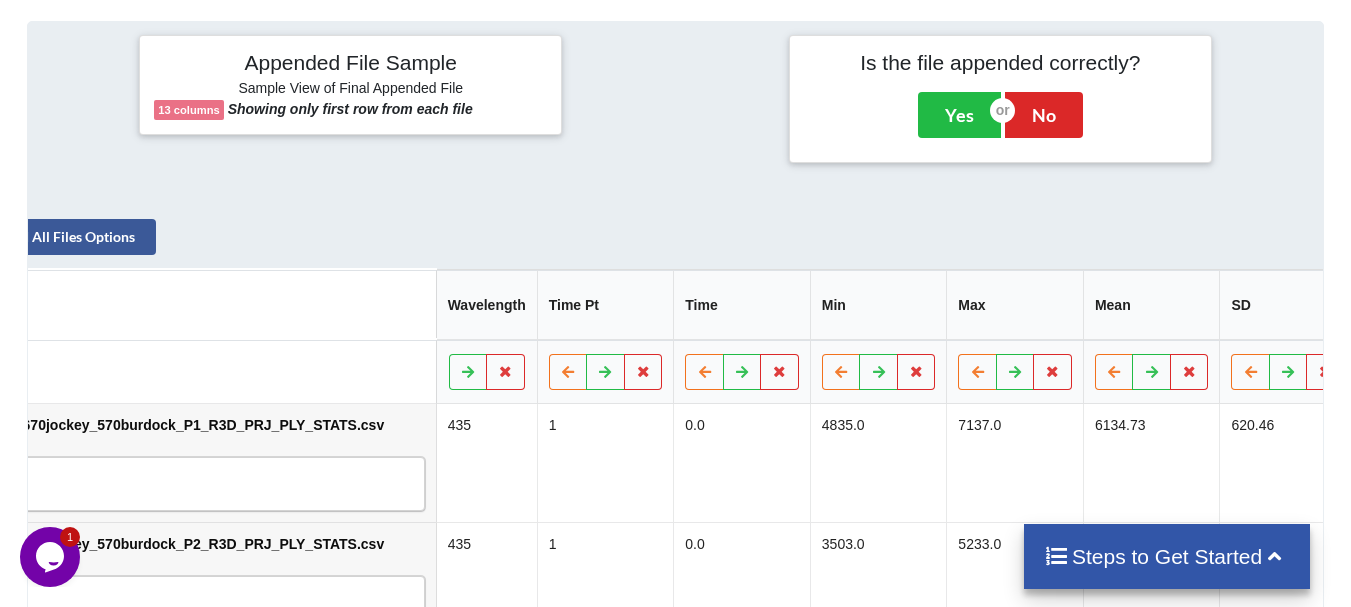 scroll, scrollTop: 0, scrollLeft: 247, axis: horizontal 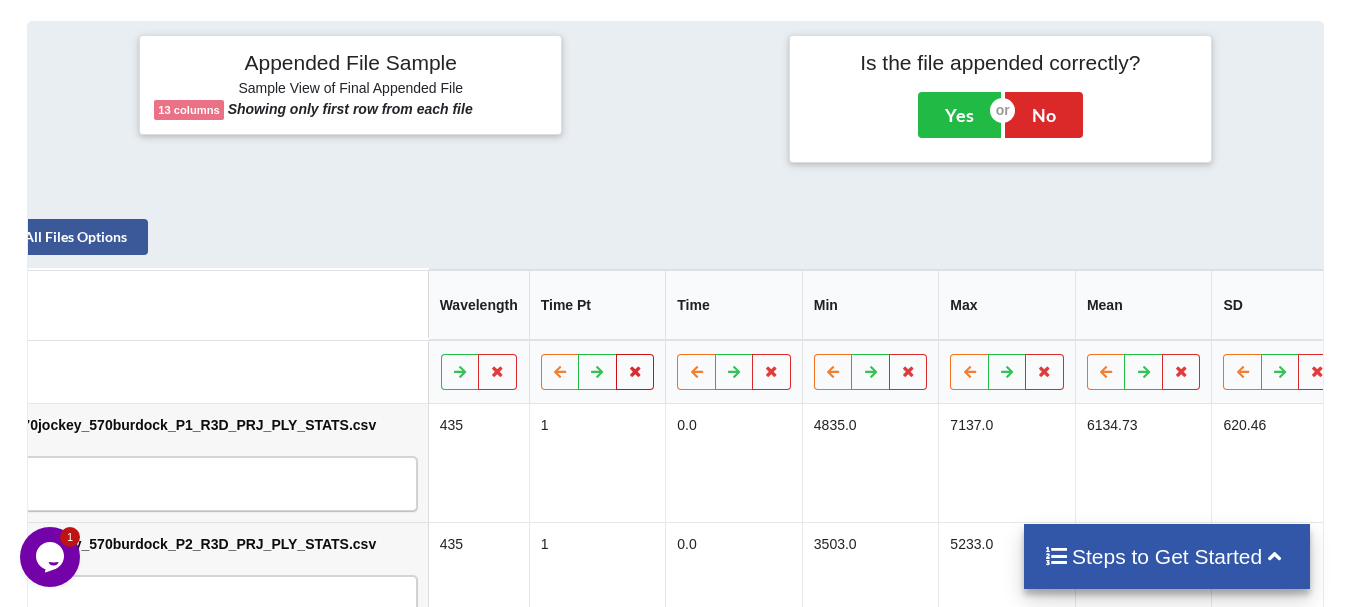click at bounding box center [635, 372] 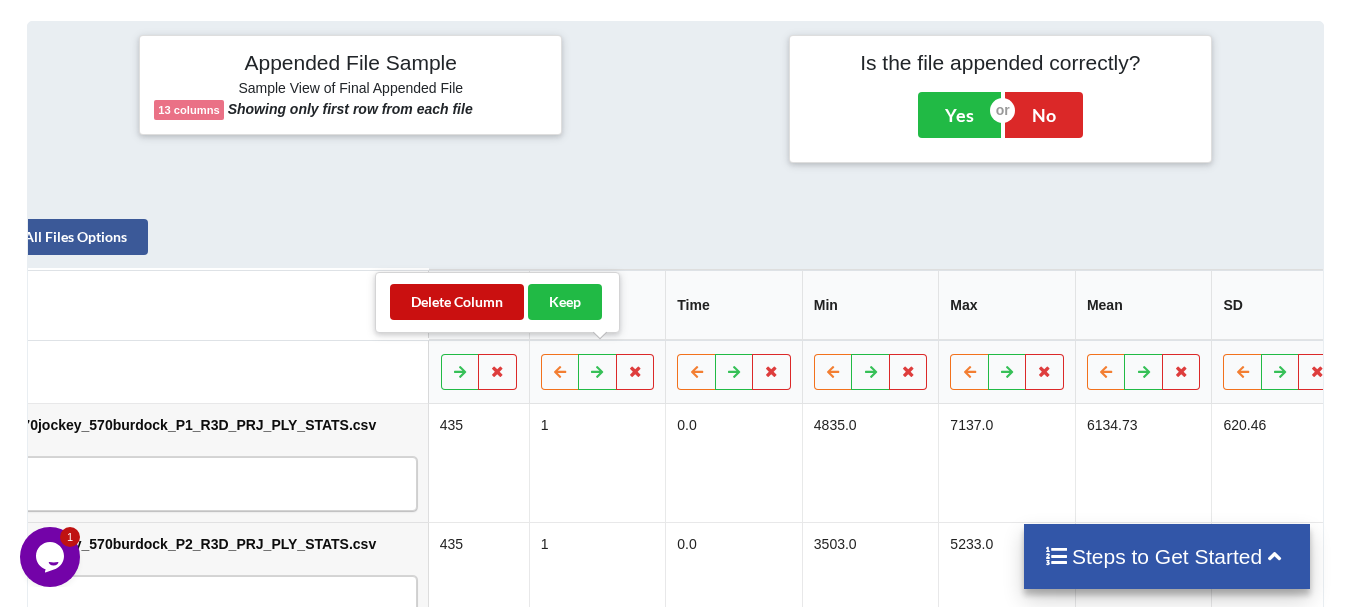 click on "Delete Column" at bounding box center [457, 302] 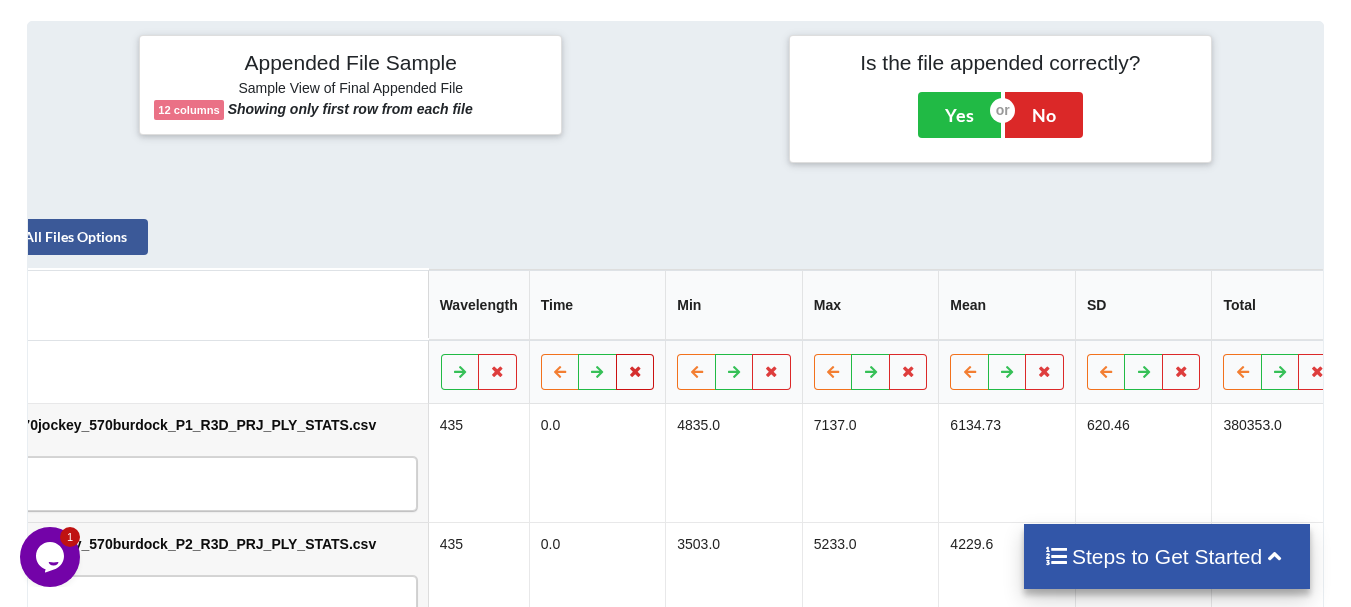 click at bounding box center [635, 371] 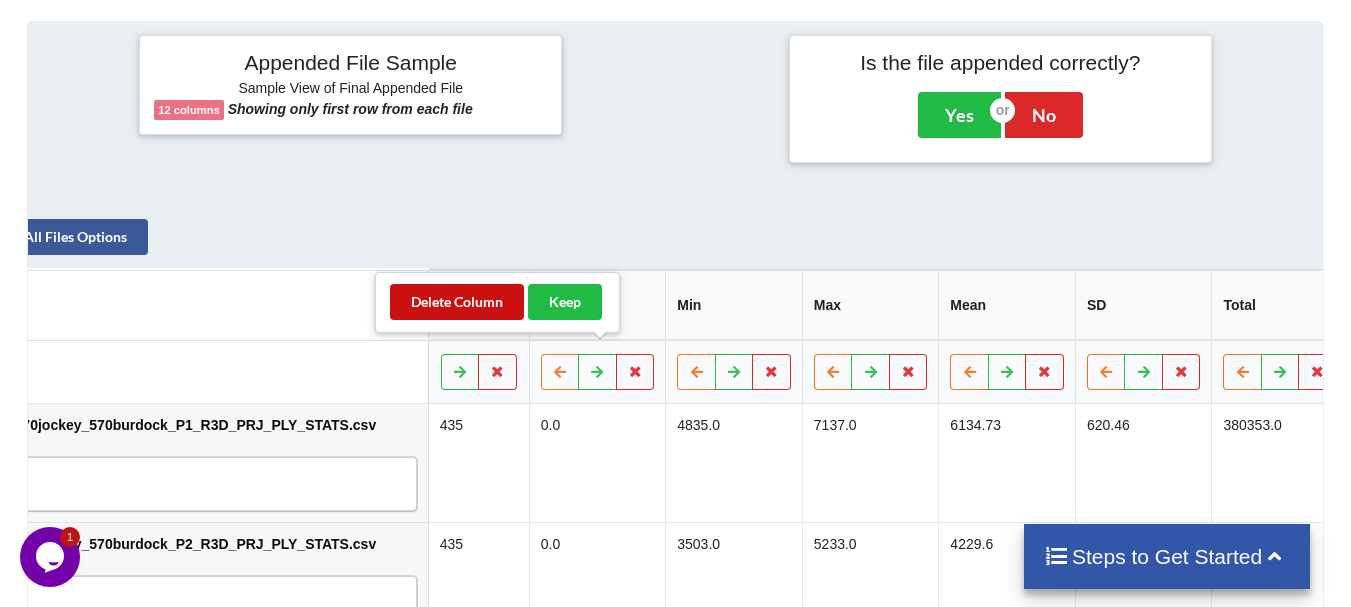 click on "Delete Column" at bounding box center [457, 302] 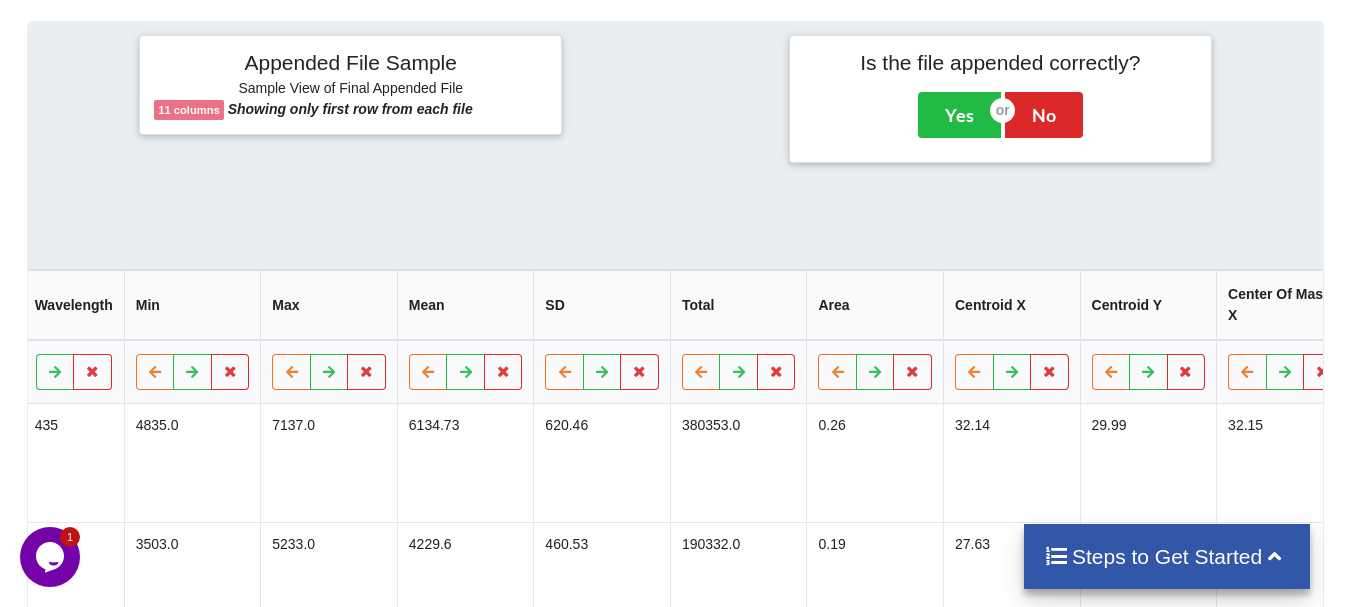 scroll, scrollTop: 0, scrollLeft: 747, axis: horizontal 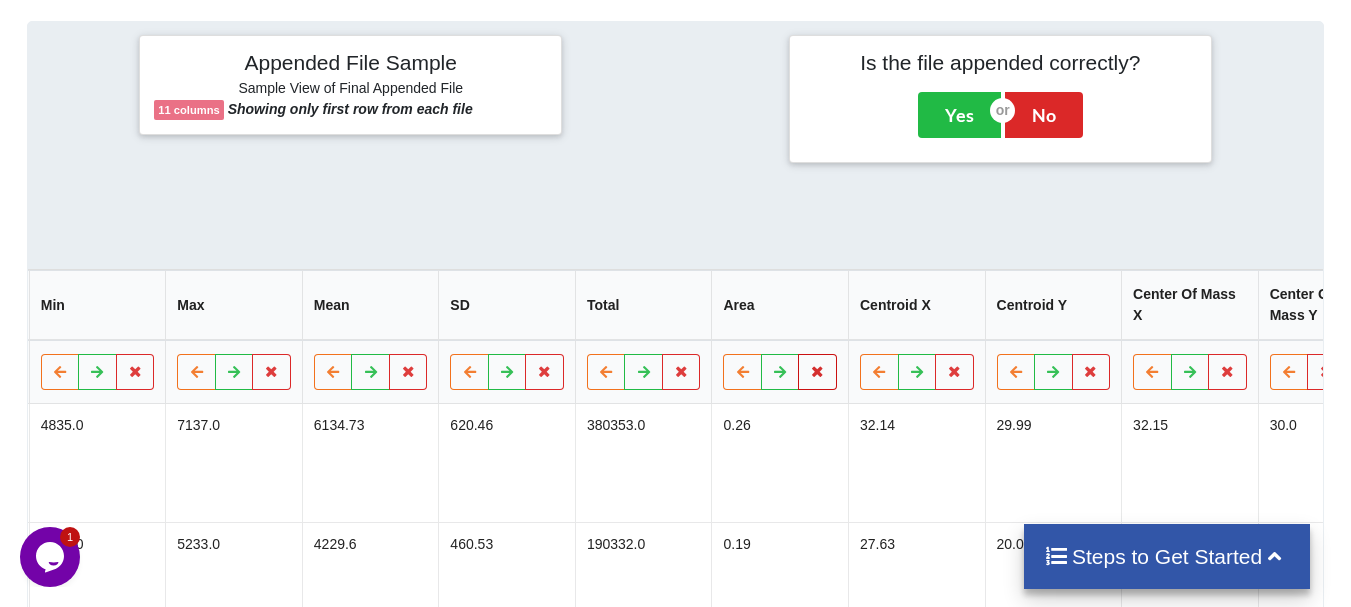 click at bounding box center [817, 372] 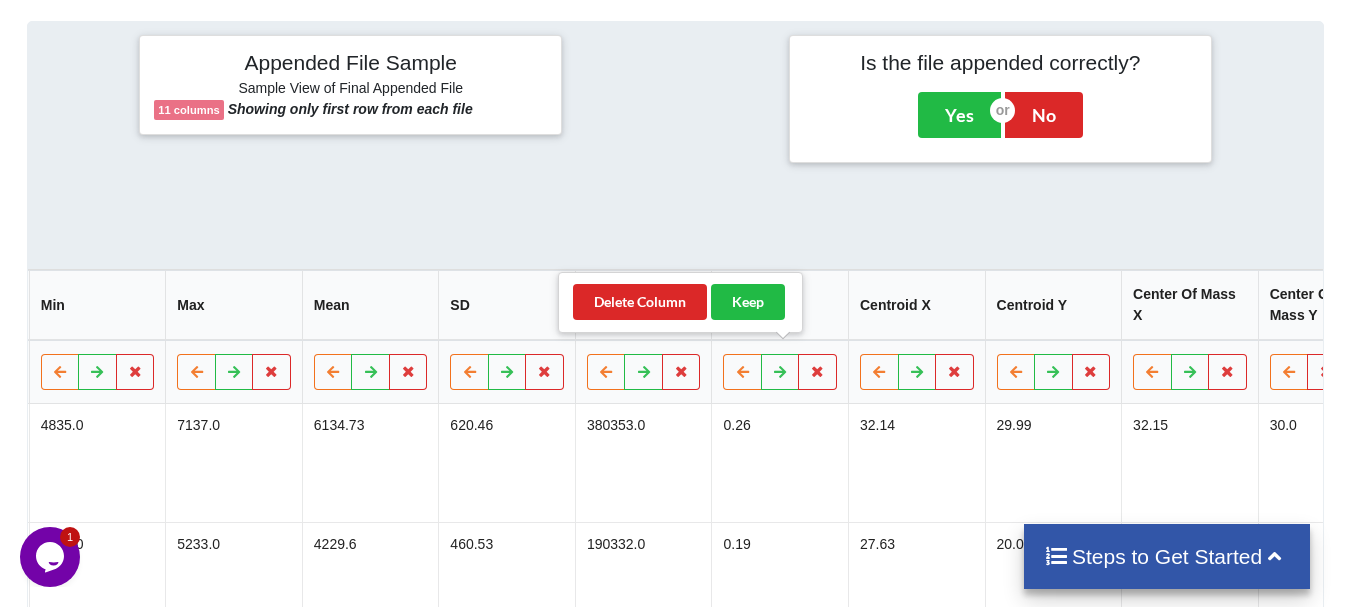 click on "Detailed View Read All Files Options Wavelength Min Max Mean SD Total Area Centroid X Centroid Y Center Of Mass X Center Of Mass Y DT_02_mcherrykd_a488cenpc_670jockey_570burdock_P1_R3D_PRJ_PLY_STATS.csv File Options File Options Delete File Move File Down 435 4835.0 7137.0 6134.73 620.46 380353.0 0.26 32.14 29.99 32.15 30.0 DT_02_mcherrykd_a488cenpc_670jockey_570burdock_P2_R3D_PRJ_PLY_STATS.csv File Options File Options Delete File Move File Up Move File Down 435 3503.0 5233.0 4229.6 460.53 190332.0 0.19 27.63 20.03 27.62 20.04 DT_02_mcherrykd_a488cenpc_670jockey_570burdock_P3_R3D_PRJ_PLY_STATS.csv File Options File Options Delete File Move File Up Move File Down 435 2919.0 4162.0 3388.85 263.08 203331.0 0.25 20.66 12.12 20.65 12.13 DT_02_mcherrykd_a488cenpc_670jockey_570burdock_P4_R3D_PRJ_PLY_STATS.csv File Options File Options Delete File Move File Up Move File Down 435 6109.0 7020.0 6637.39 249.08 305320.0 0.19 27.3 12.03 27.3 12.03 DT_02_mcherrykd_a488cenpc_670jockey_570burdock_P7_R3D_PRJ_PLY_STATS.csv" at bounding box center [675, 2447] 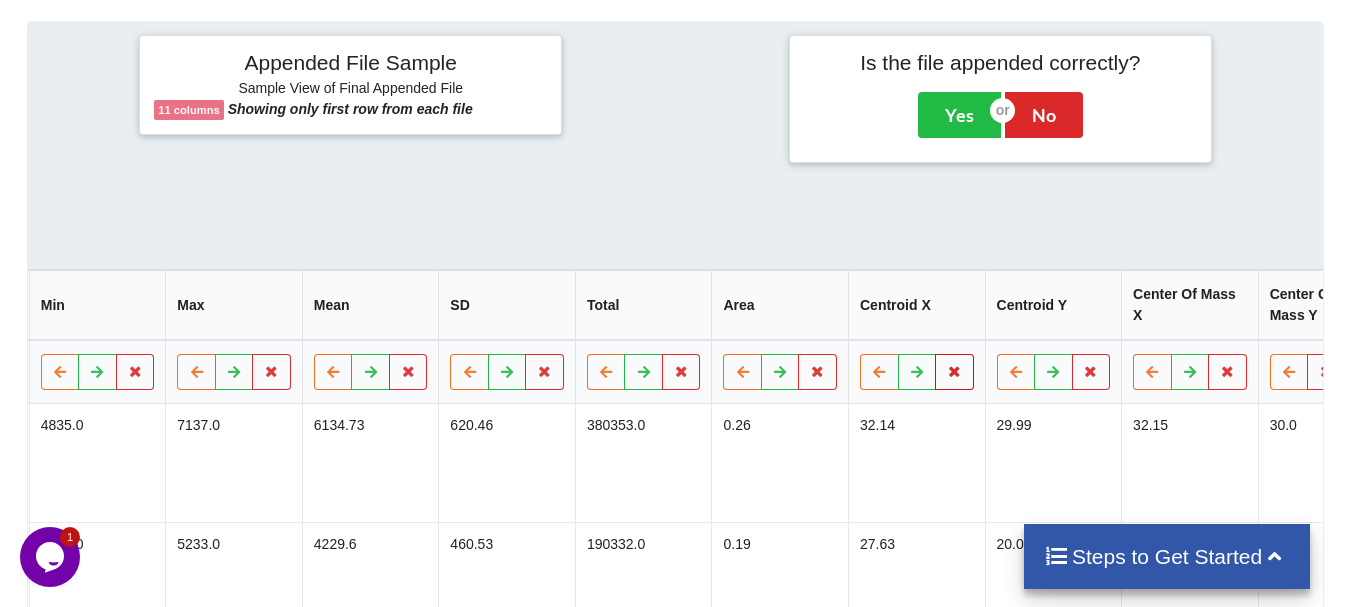 click at bounding box center [954, 371] 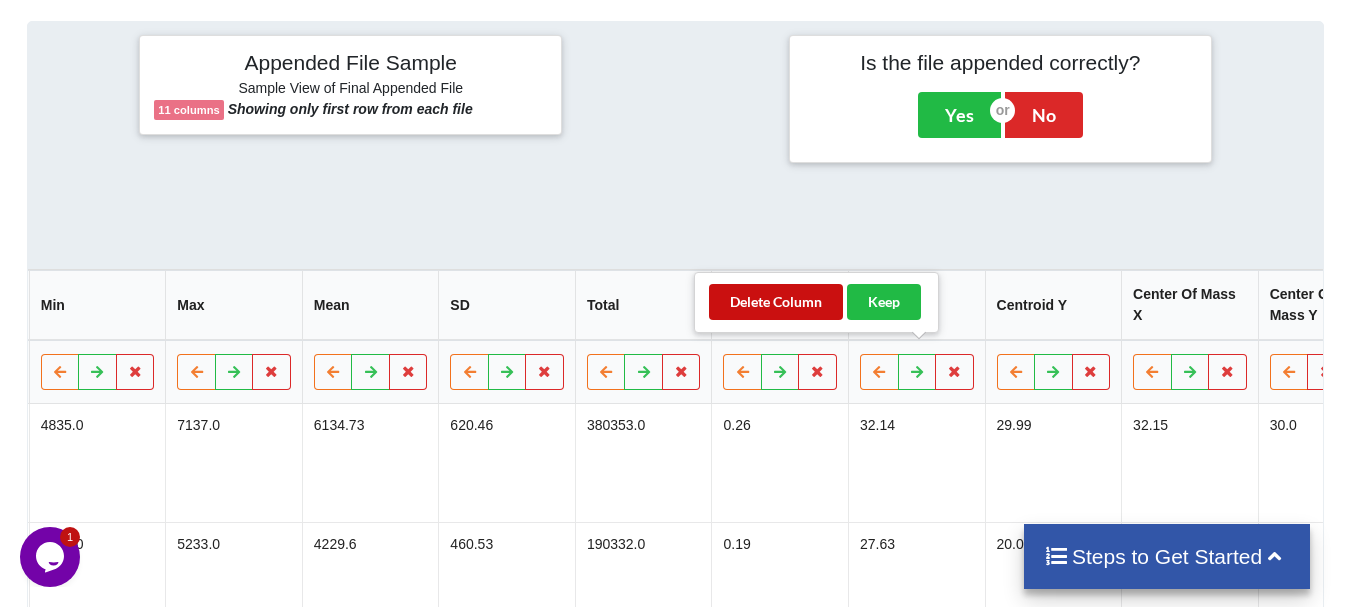 click on "Delete Column" at bounding box center (776, 302) 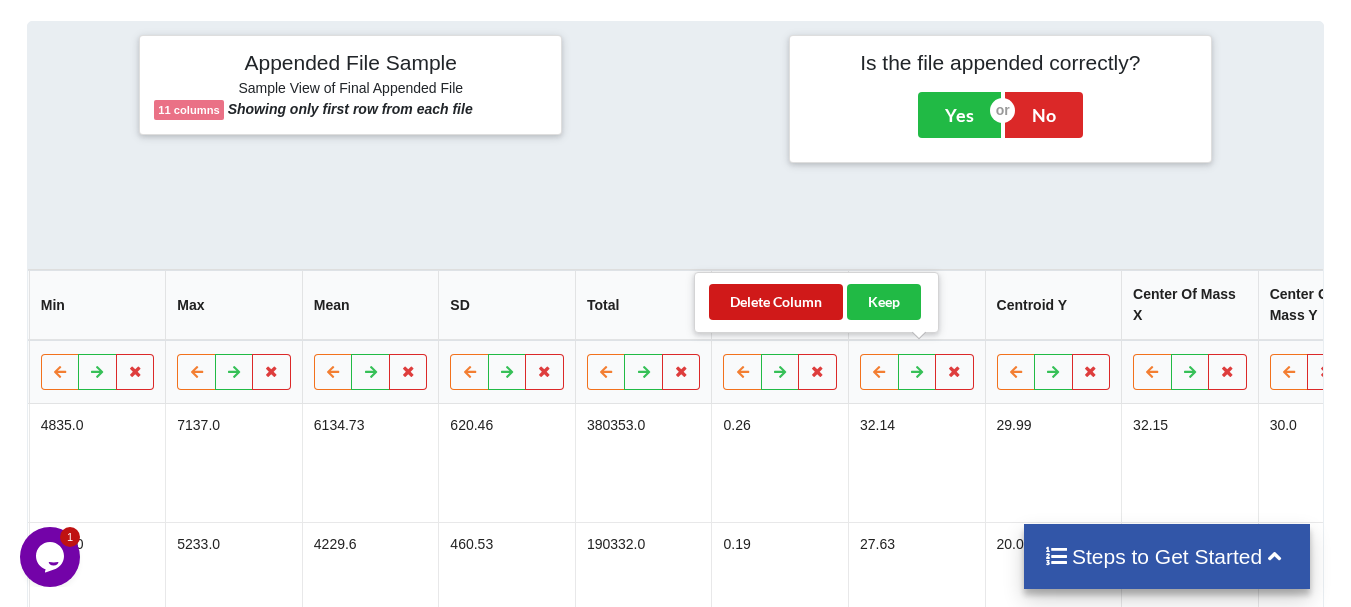 scroll, scrollTop: 0, scrollLeft: 611, axis: horizontal 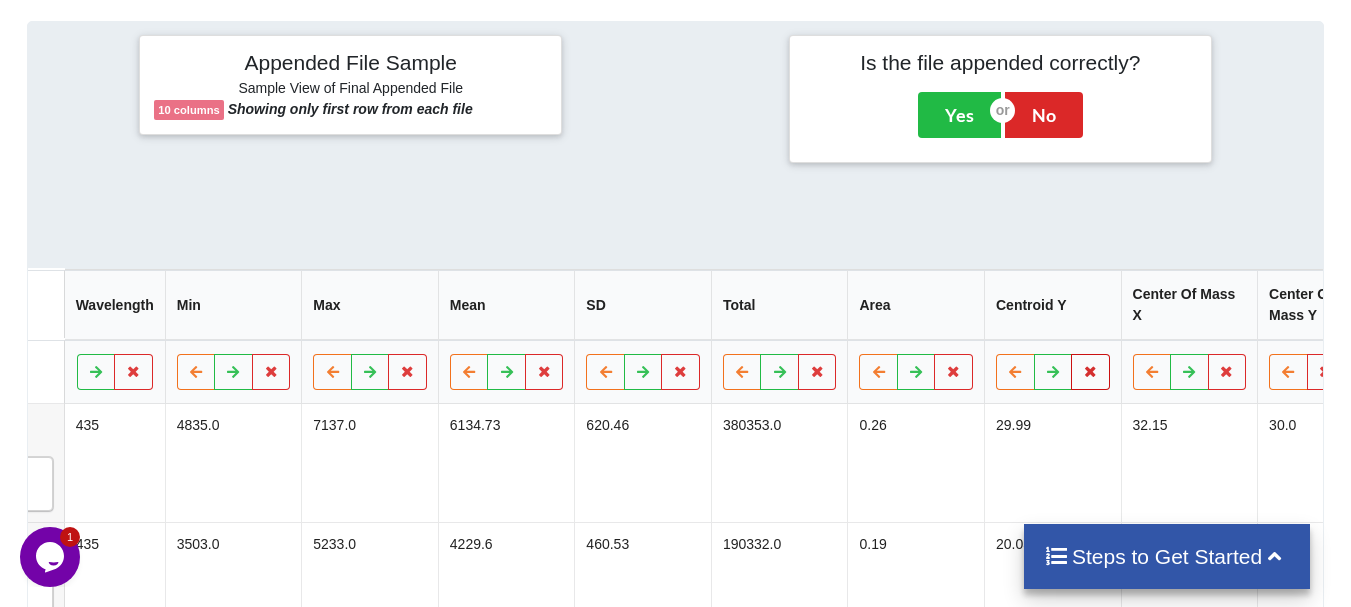 click at bounding box center (1090, 371) 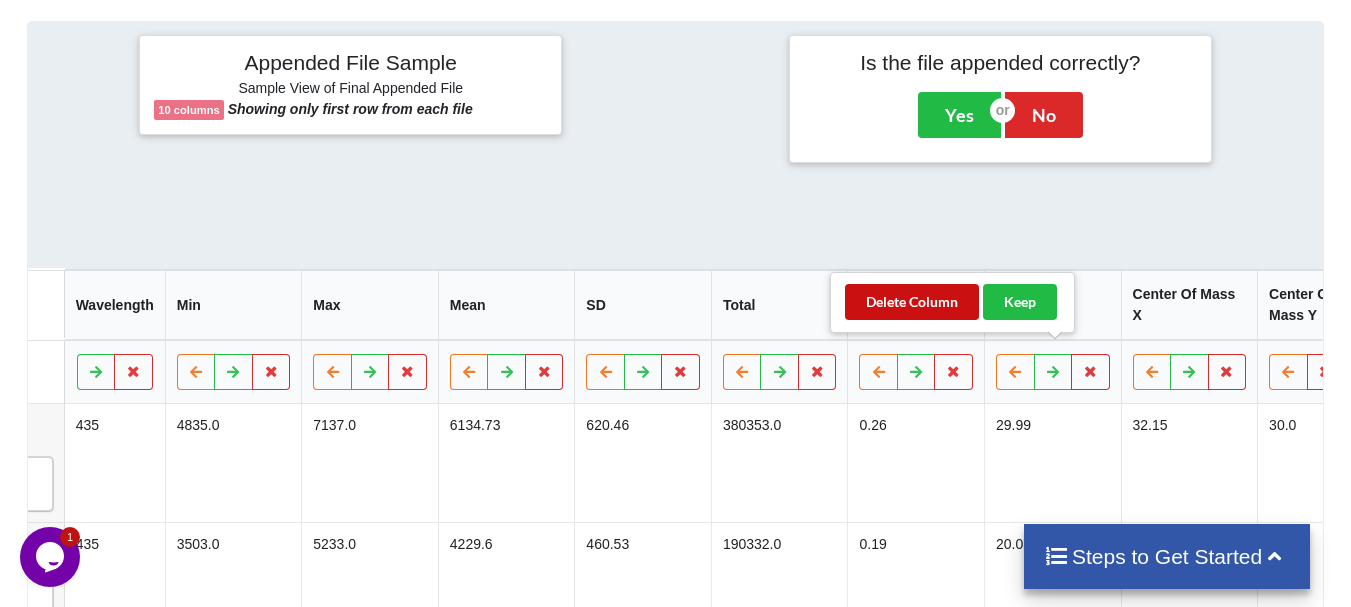 click on "Delete Column" at bounding box center (912, 302) 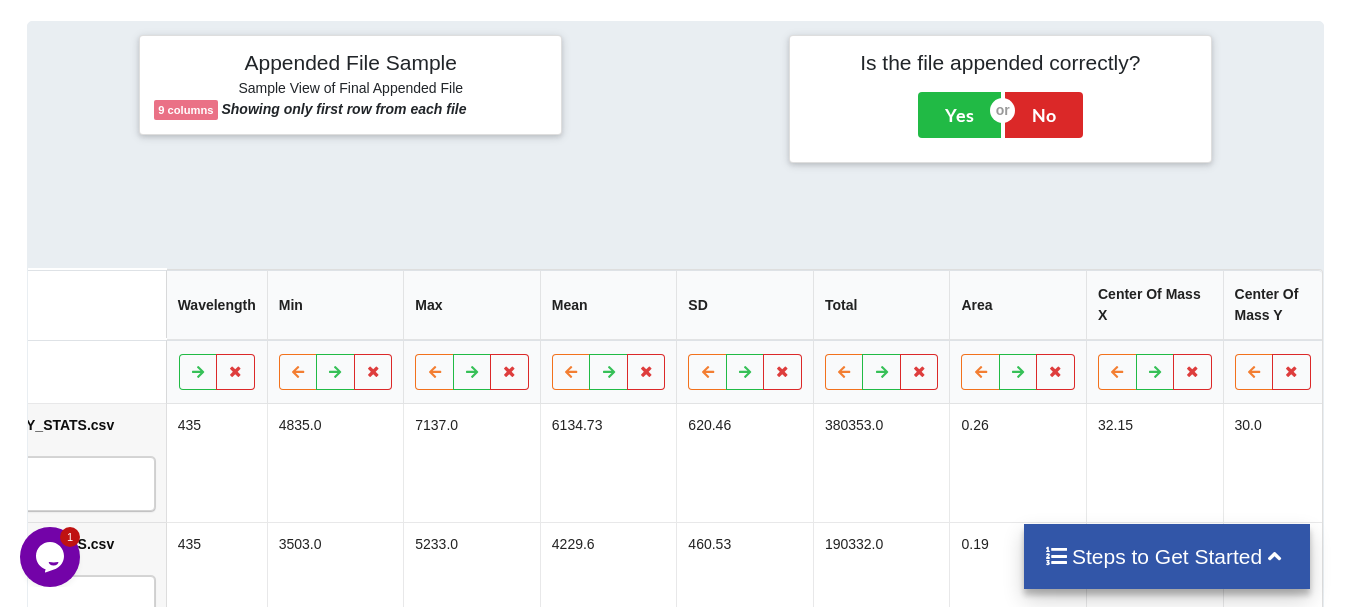 scroll, scrollTop: 0, scrollLeft: 474, axis: horizontal 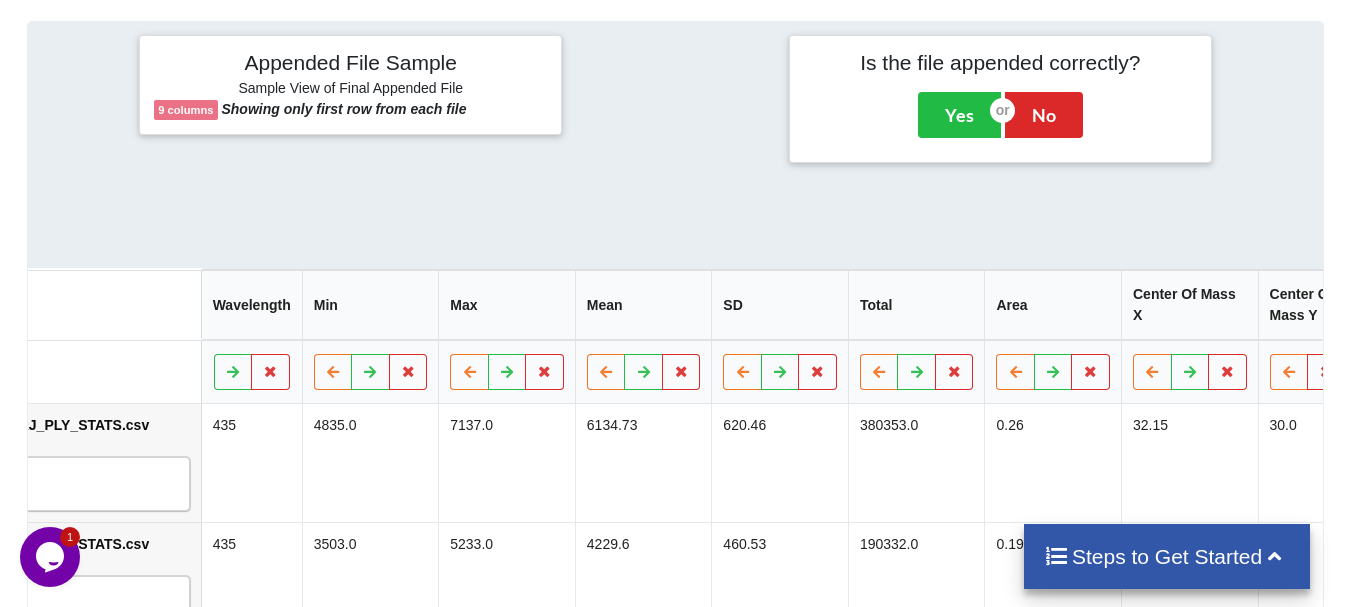 drag, startPoint x: 999, startPoint y: 187, endPoint x: 1096, endPoint y: 198, distance: 97.62172 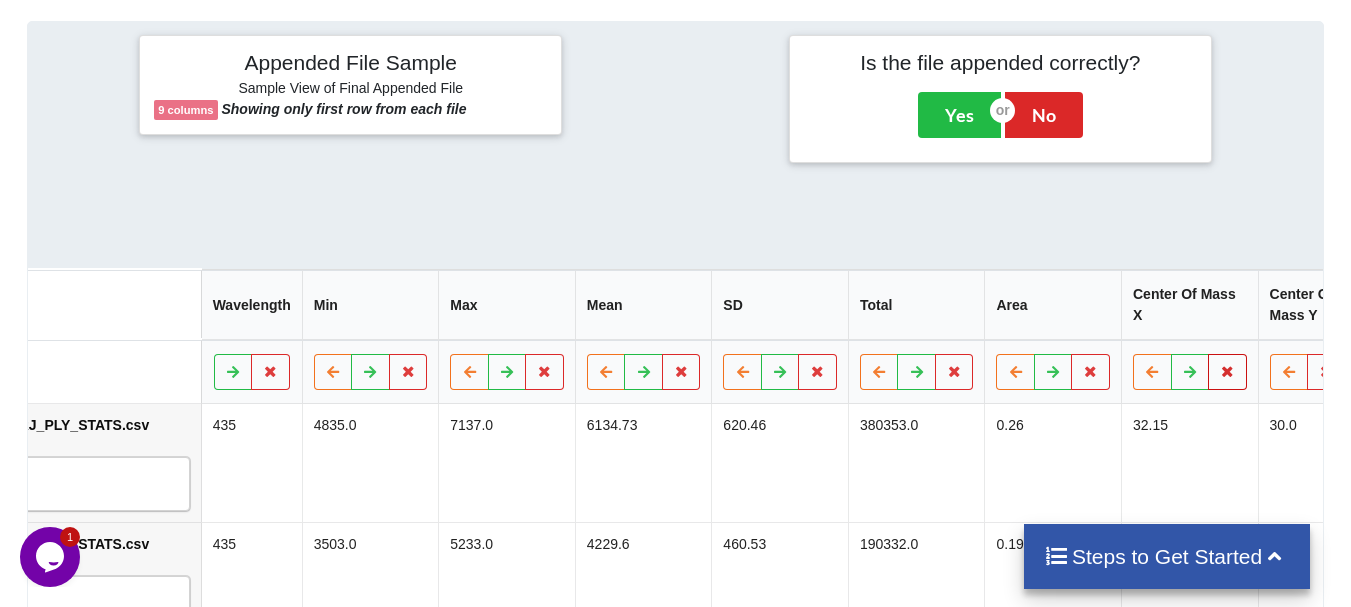 click at bounding box center [1227, 371] 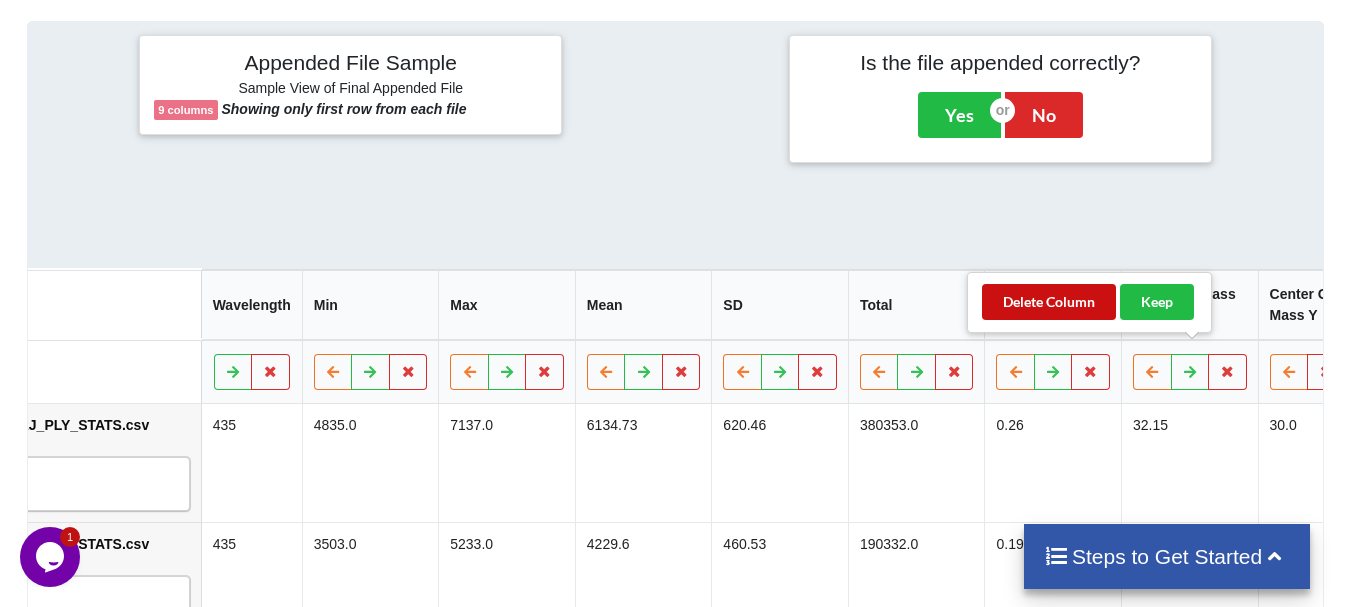 click on "Delete Column" at bounding box center [1049, 302] 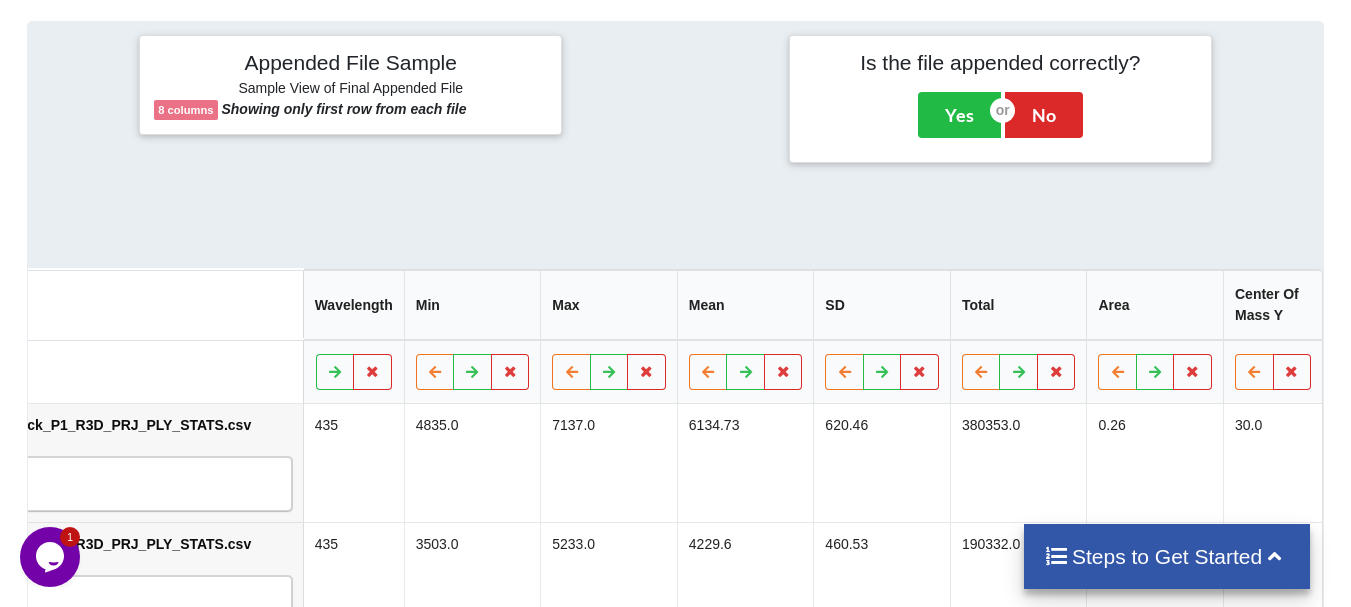 scroll, scrollTop: 0, scrollLeft: 338, axis: horizontal 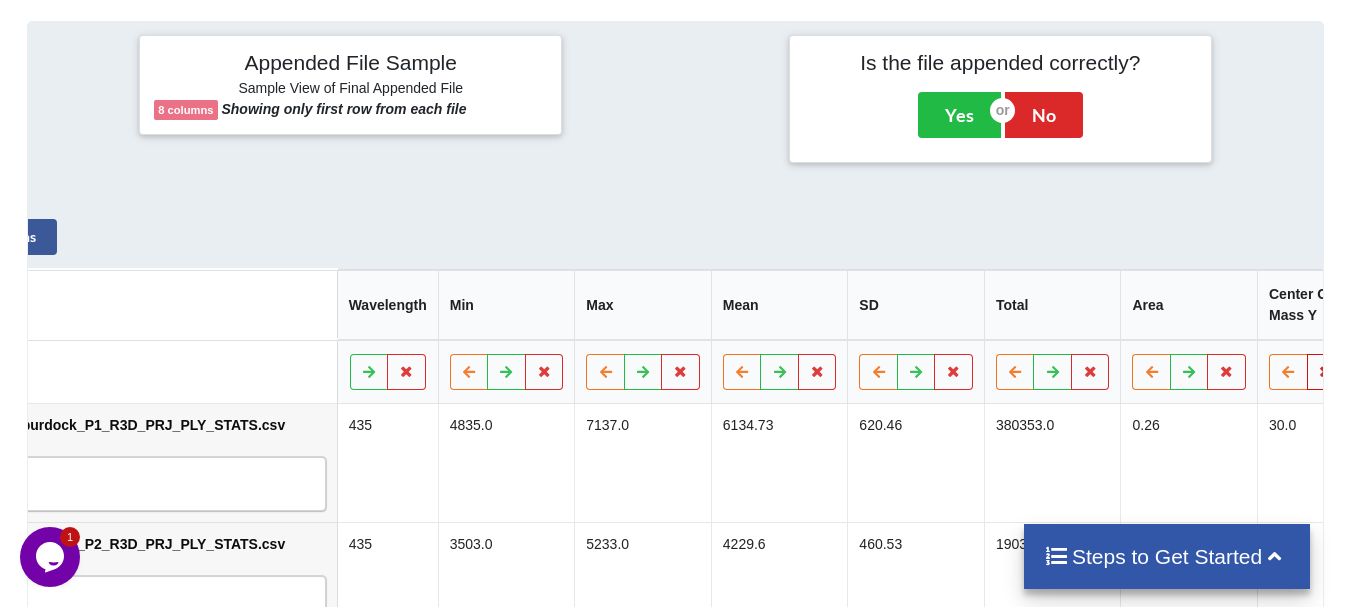 click at bounding box center [1325, 371] 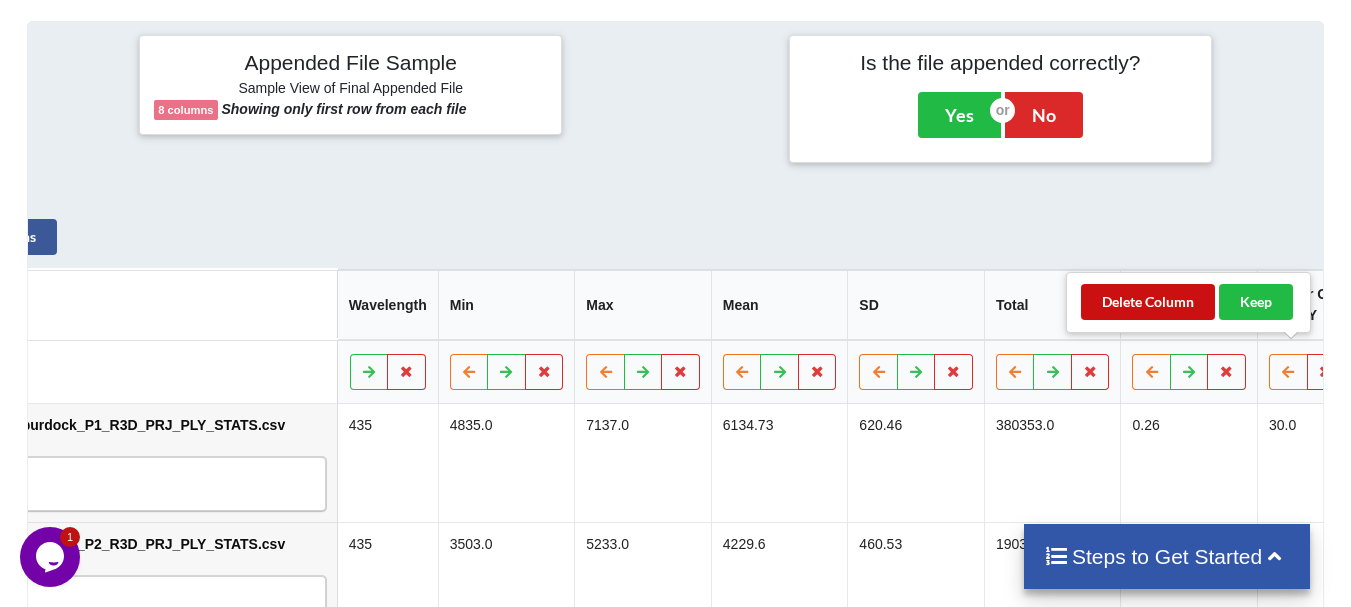 click on "Delete Column" at bounding box center [1148, 302] 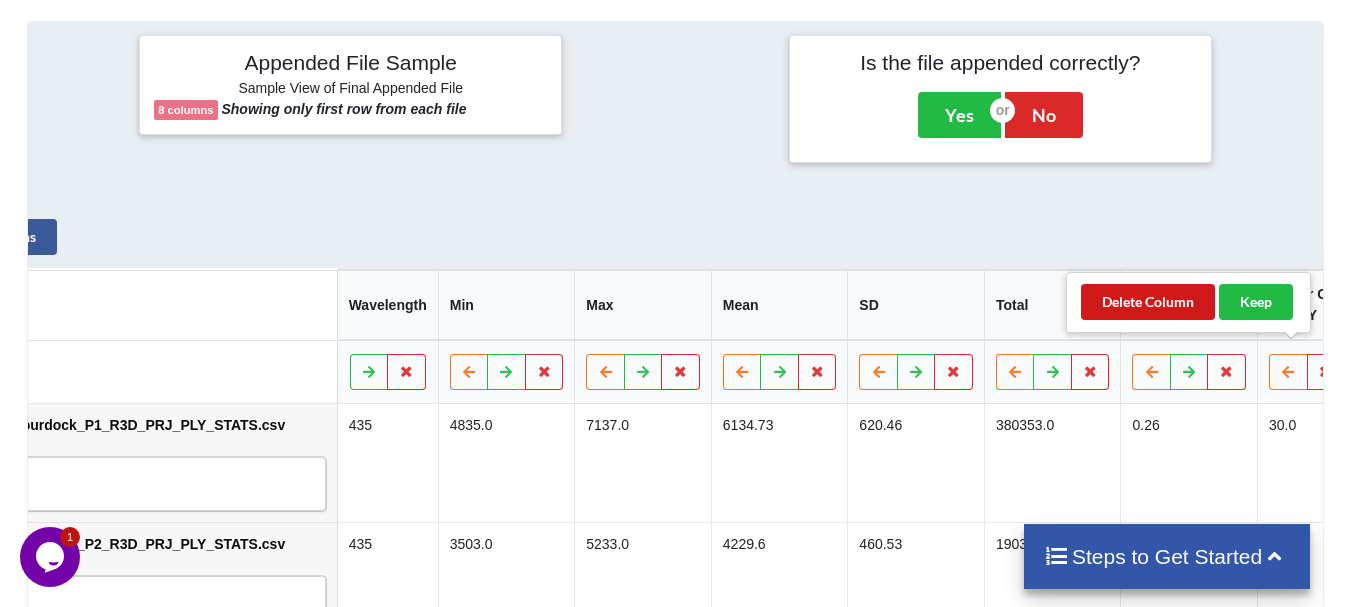 scroll, scrollTop: 0, scrollLeft: 201, axis: horizontal 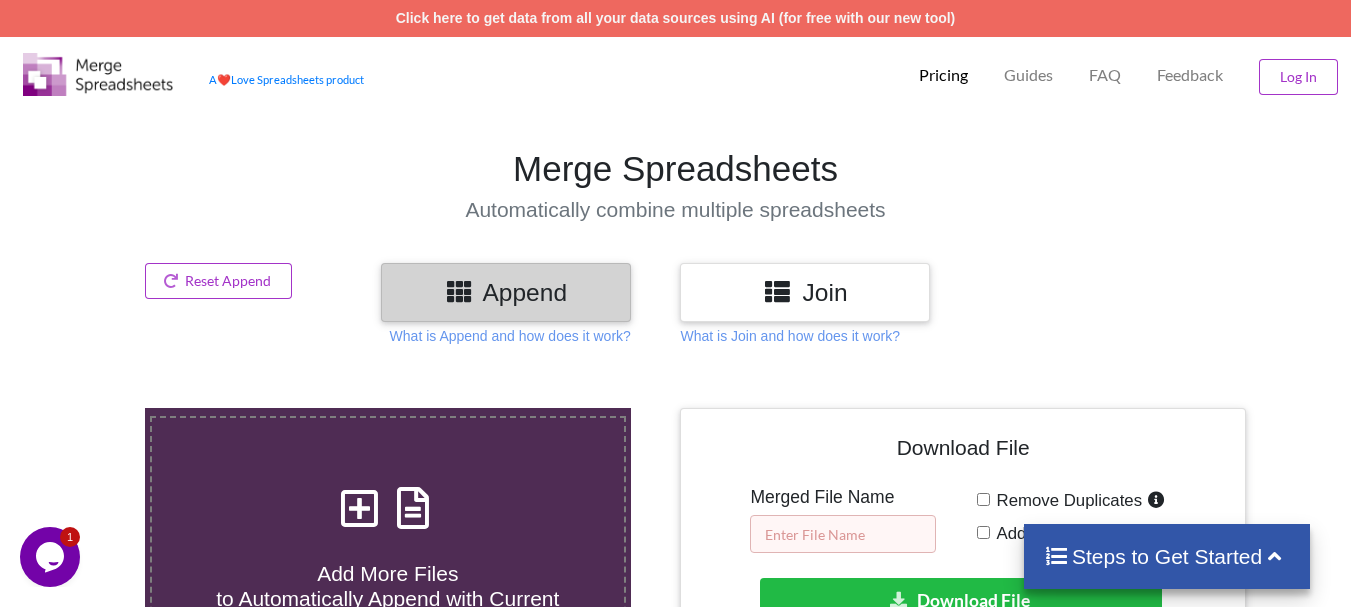 click at bounding box center [843, 534] 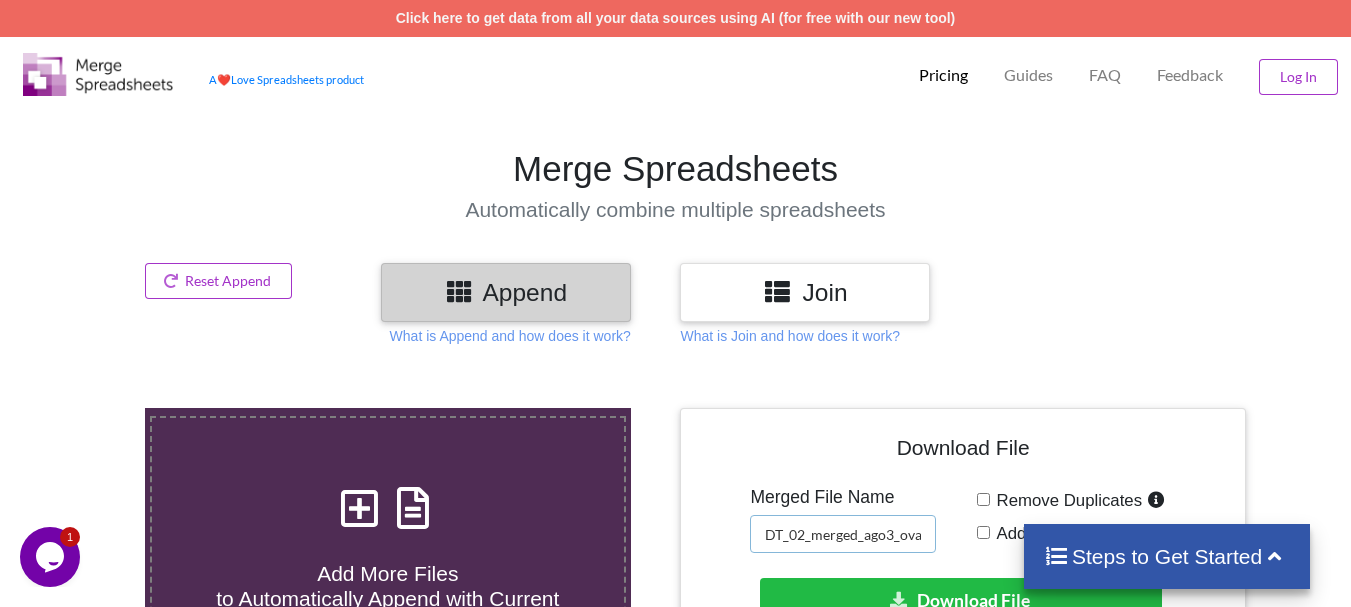 click on "DT_02_merged_ago3_ovary1_7.21" at bounding box center [843, 534] 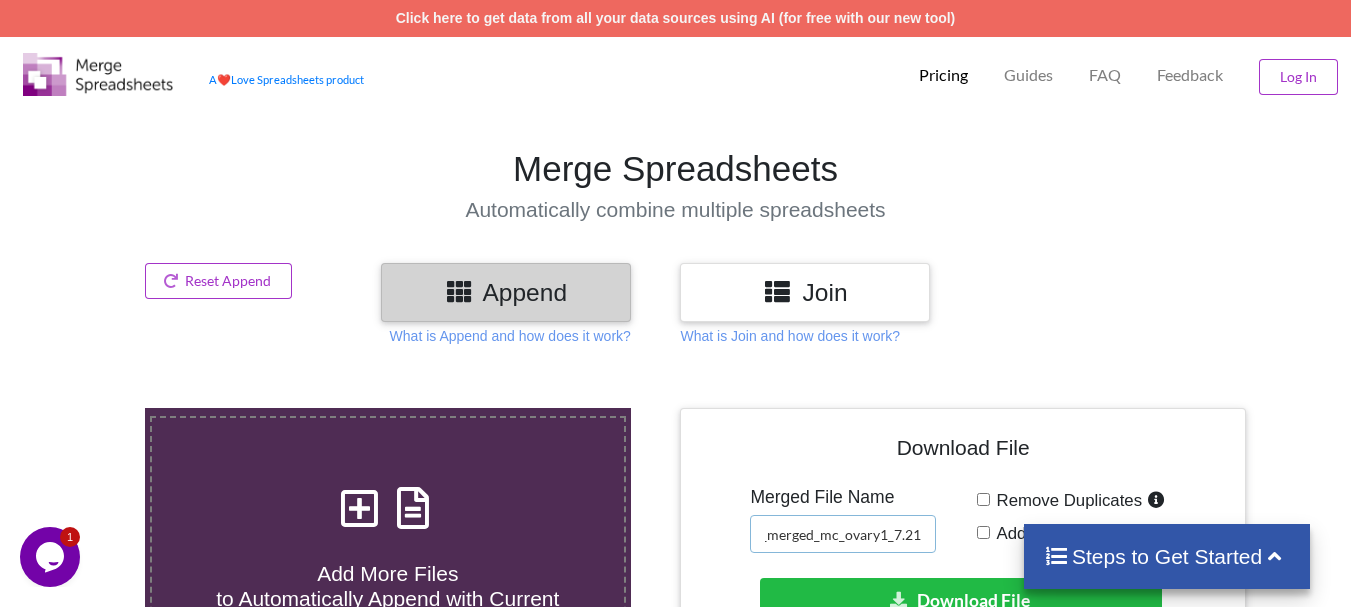 scroll, scrollTop: 0, scrollLeft: 96, axis: horizontal 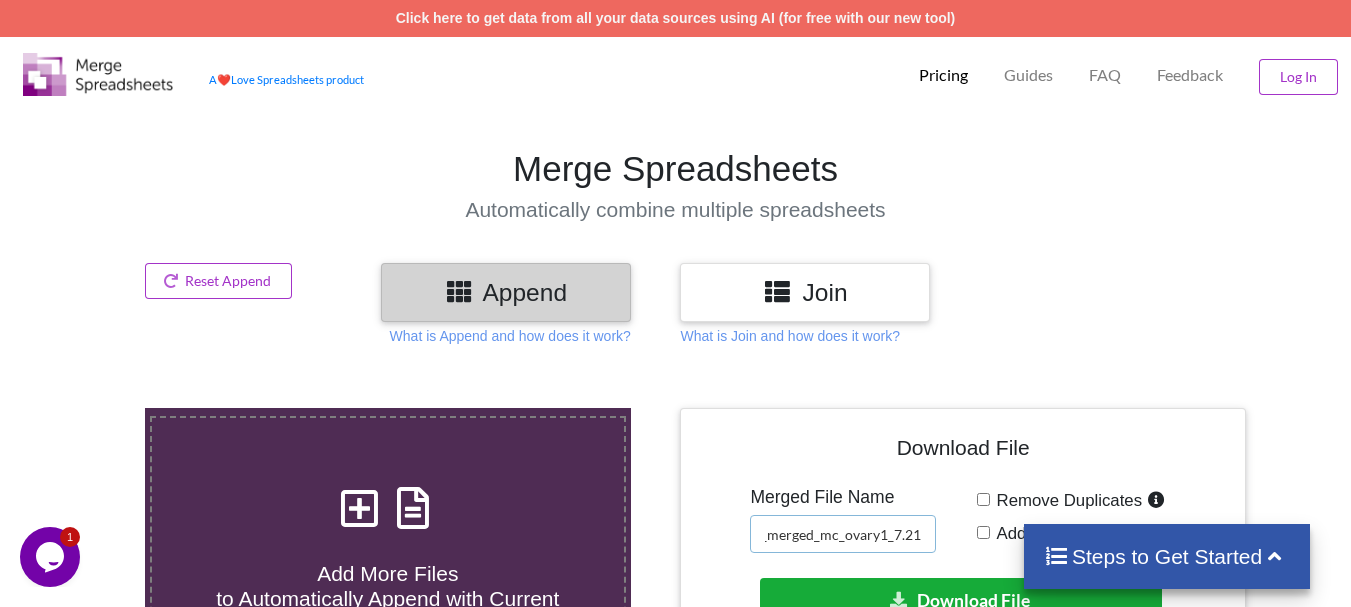 type on "DT_02_merged_mCherrykd_ovary1_7.21" 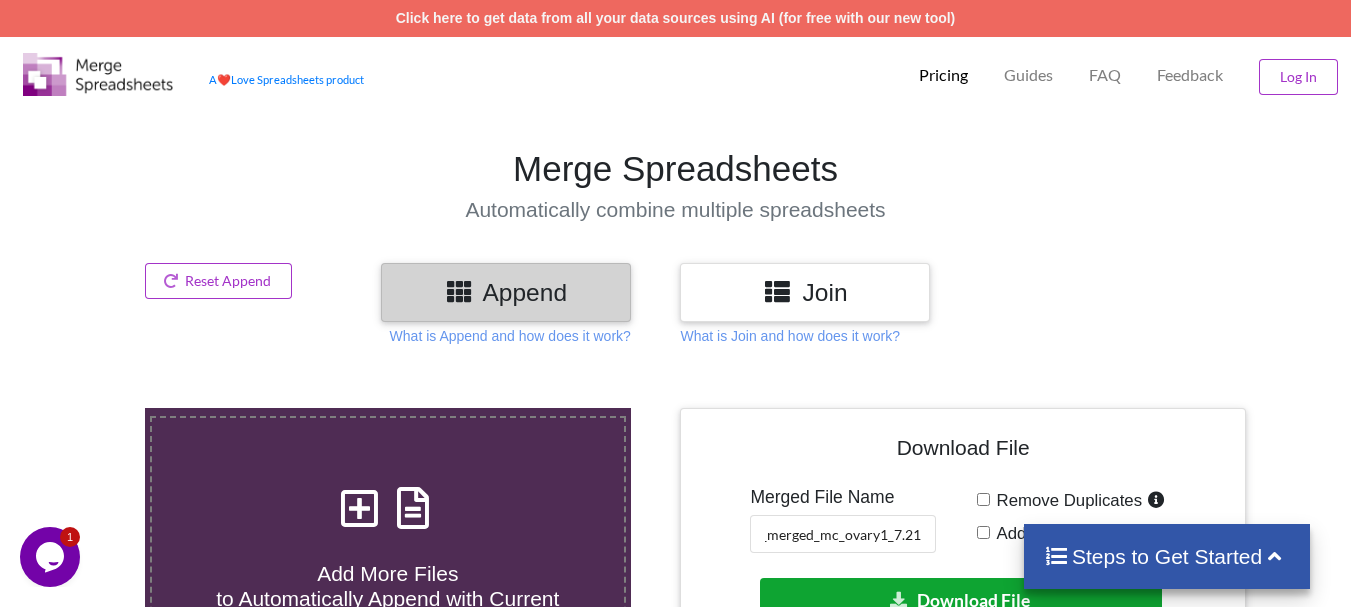 scroll, scrollTop: 0, scrollLeft: 0, axis: both 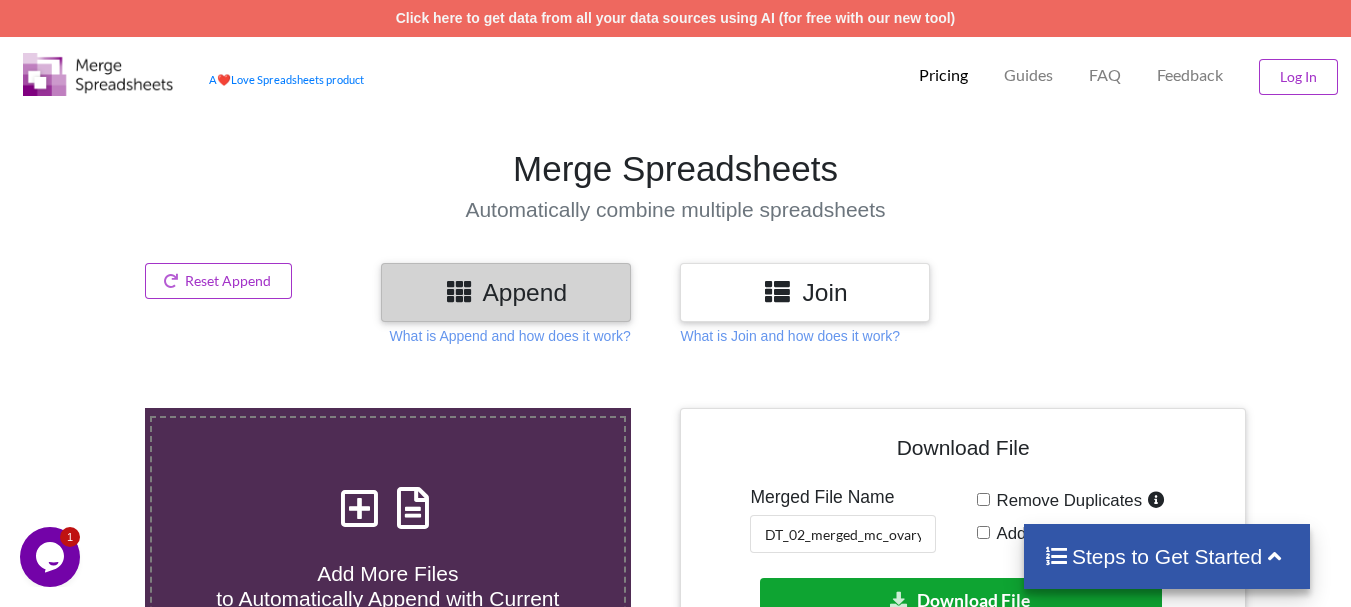 click on "Download File" at bounding box center (961, 600) 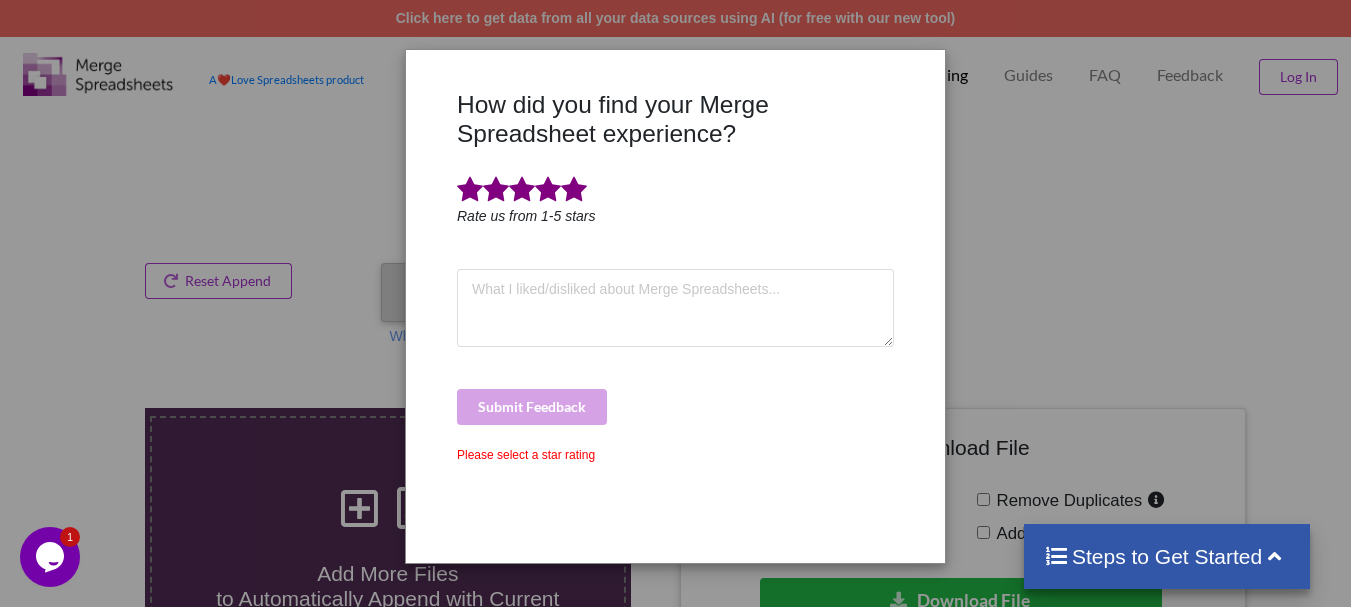 click at bounding box center (574, 190) 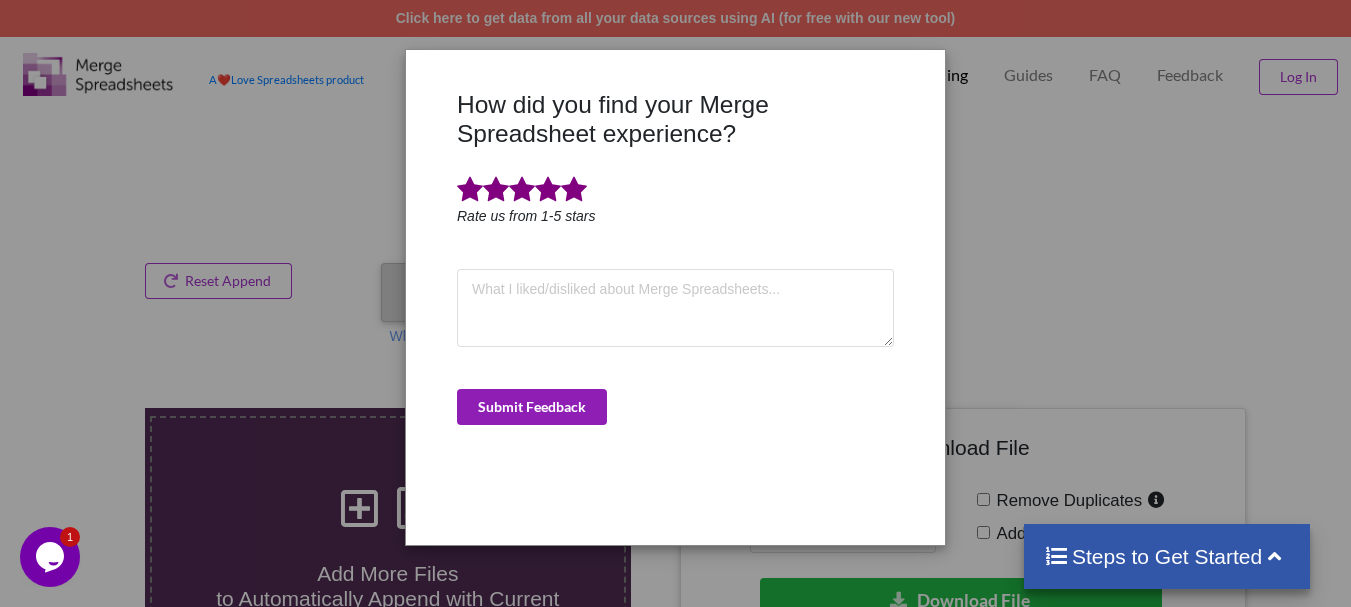 click on "Submit Feedback" at bounding box center [532, 407] 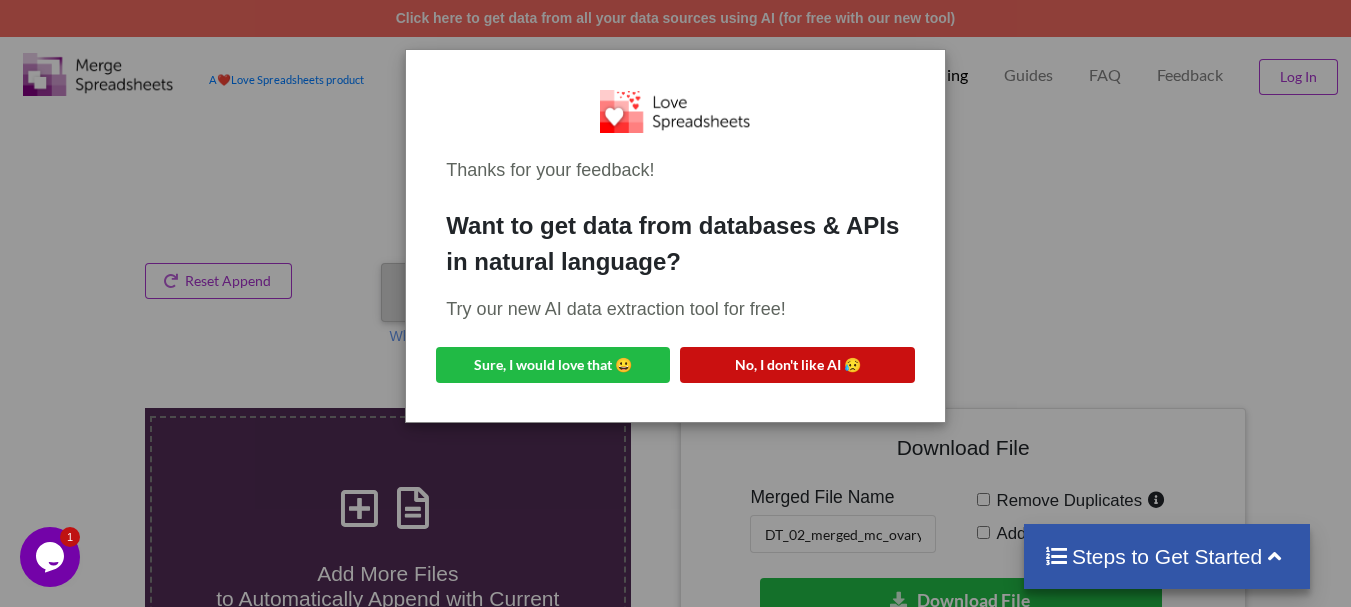 click on "No, I don't like AI 😥" at bounding box center [797, 365] 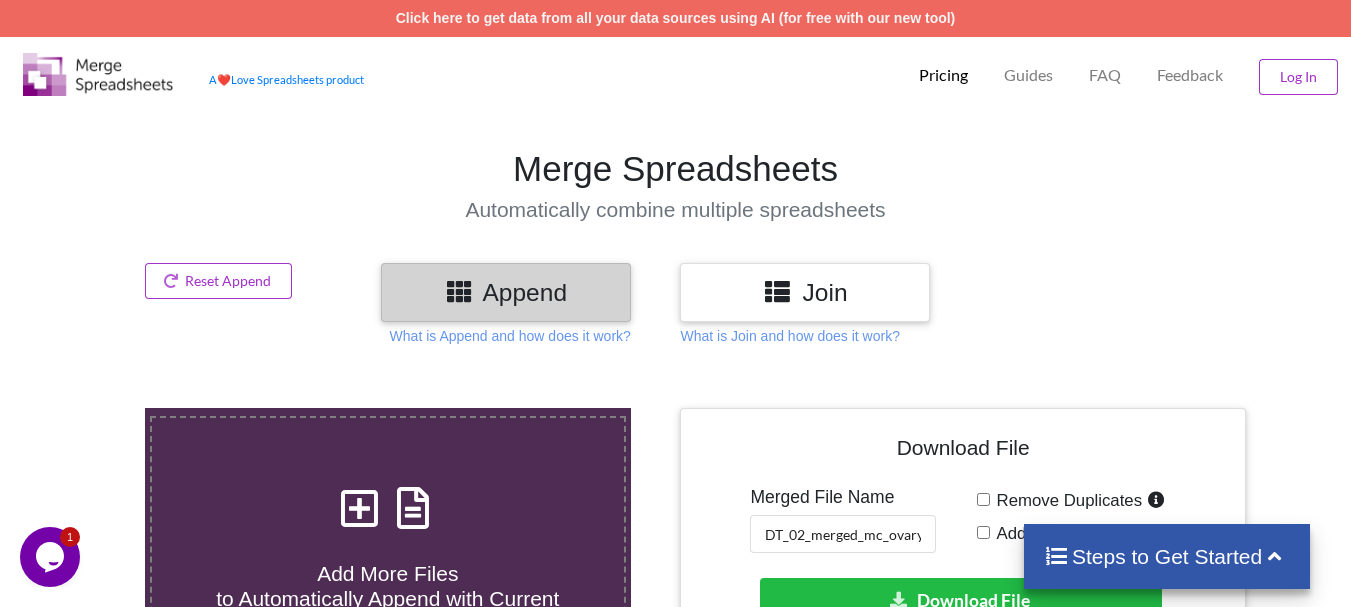 click at bounding box center [42, 572] 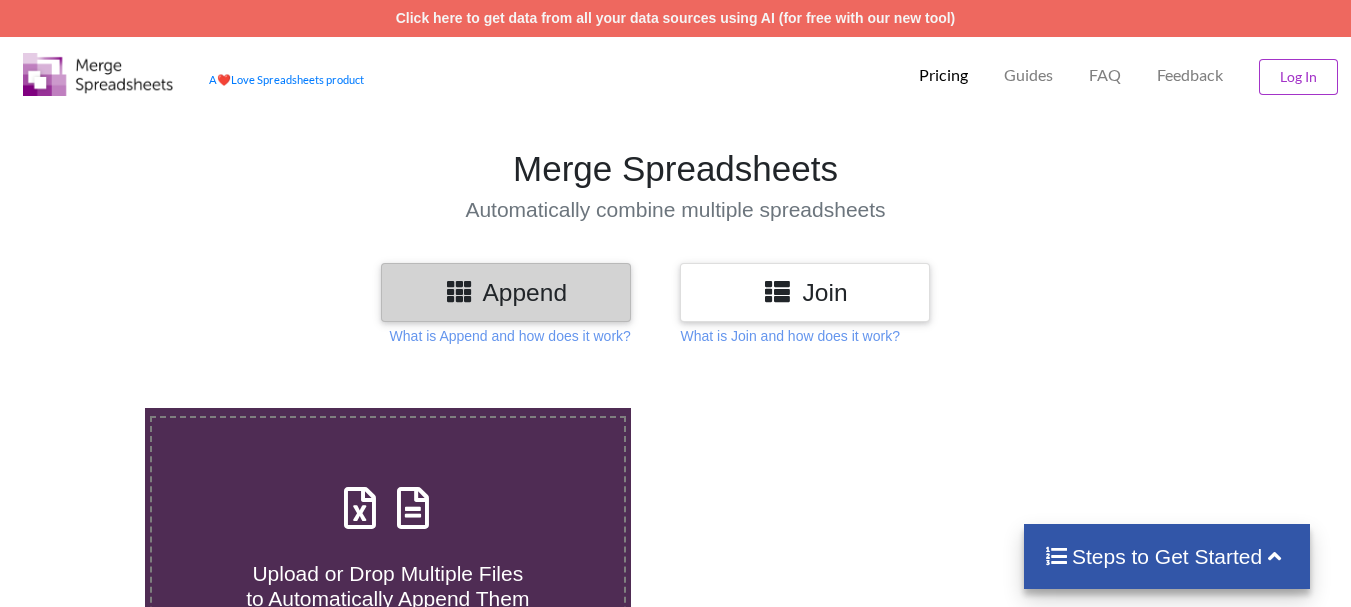 scroll, scrollTop: 0, scrollLeft: 0, axis: both 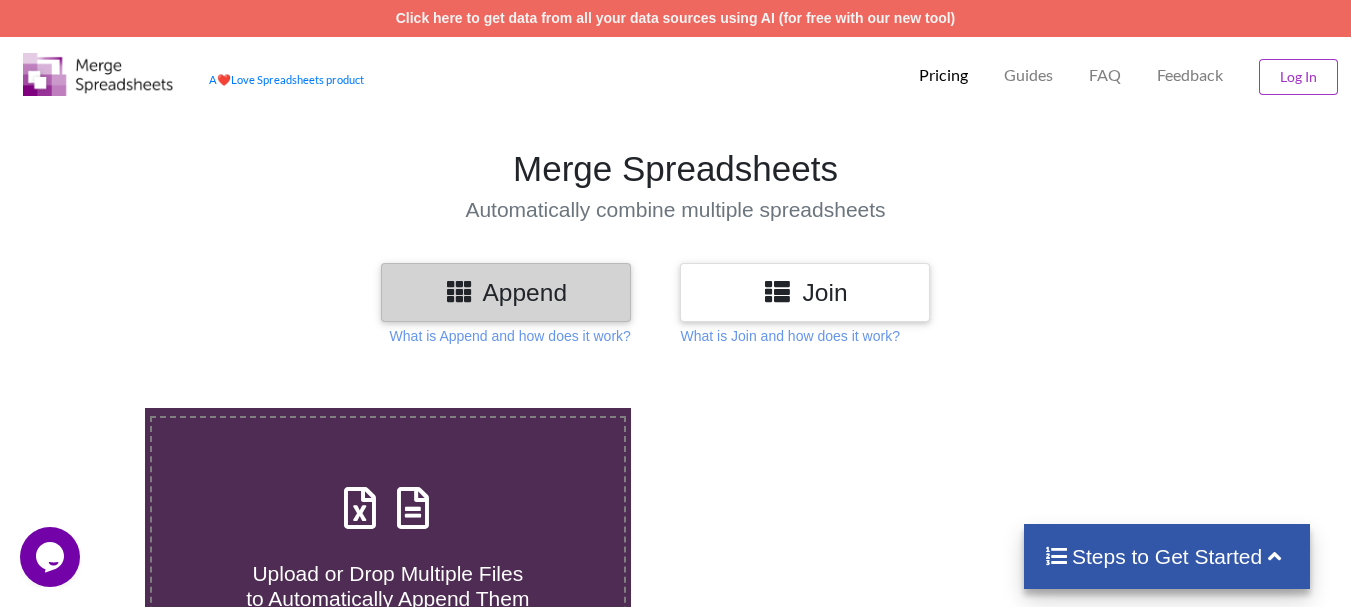 type on "C:\fakepath\DT_02_mcherrykd_a488cenpc_670jockey_570burdock_P53_R3D_PRJ_PLY_STATS.csv" 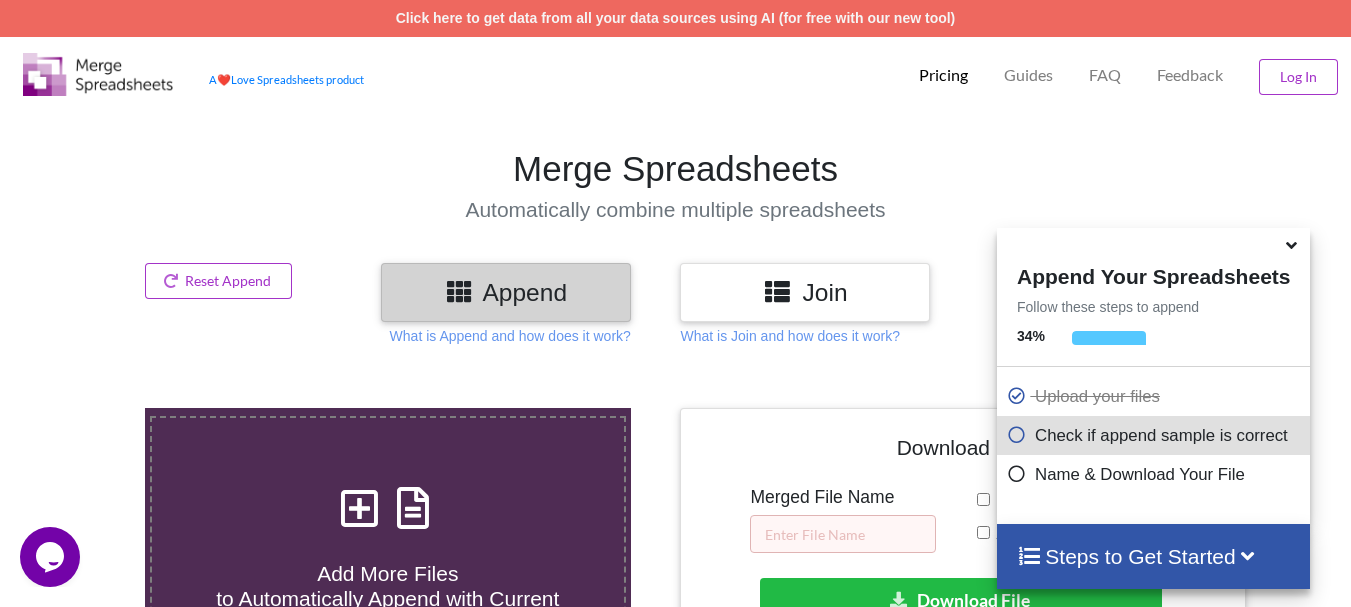 scroll, scrollTop: 778, scrollLeft: 0, axis: vertical 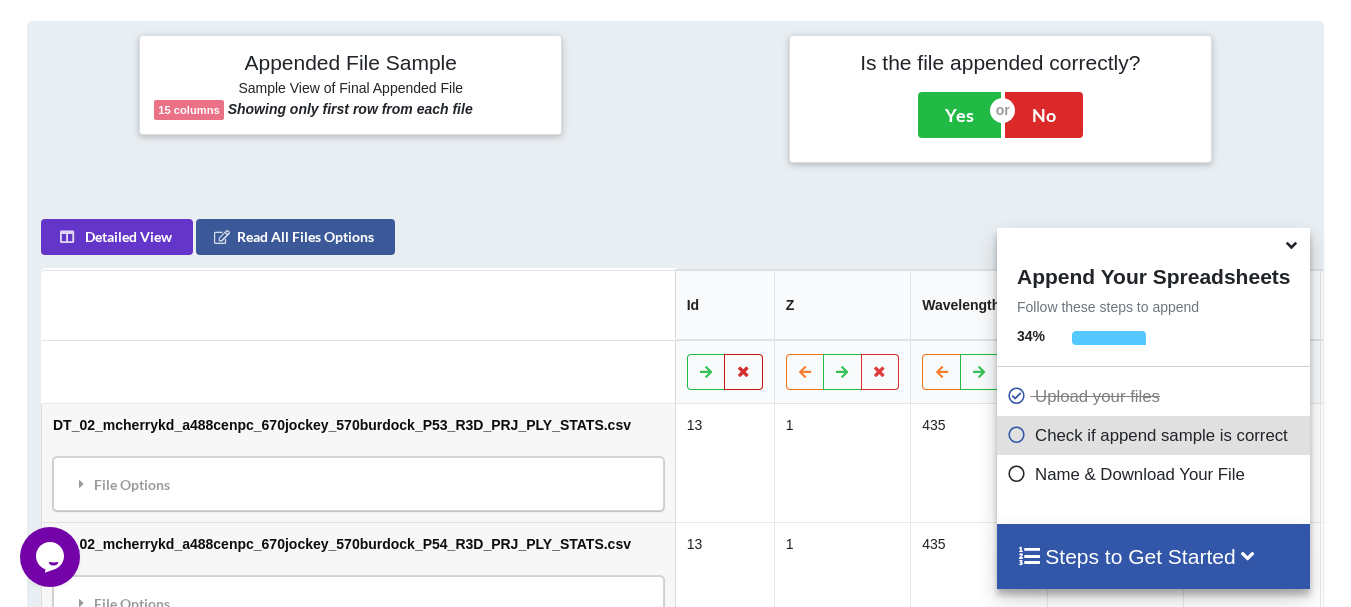 click at bounding box center [743, 372] 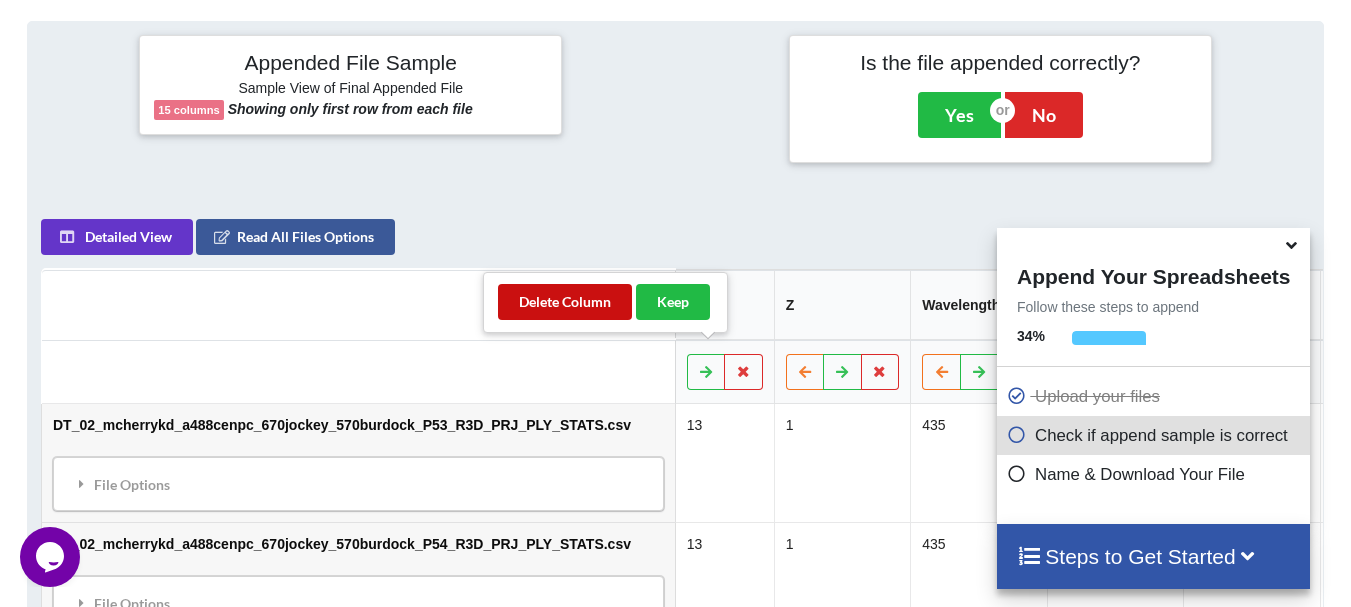 click on "Delete Column" at bounding box center (565, 302) 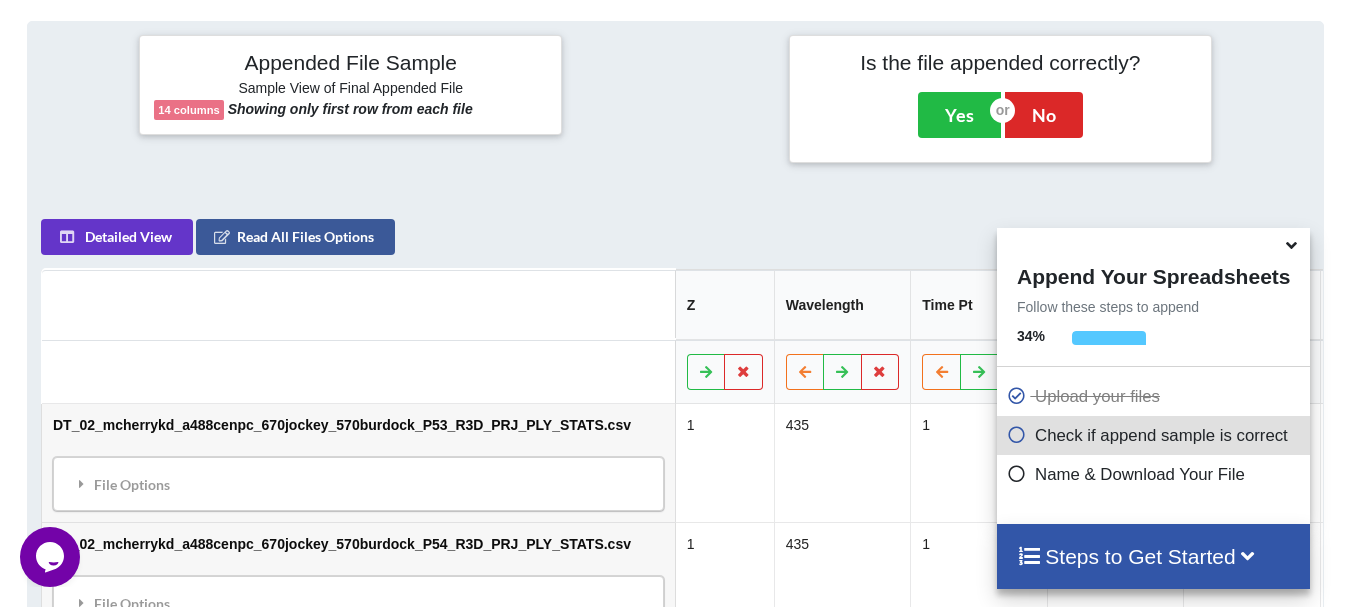 click at bounding box center (1291, 242) 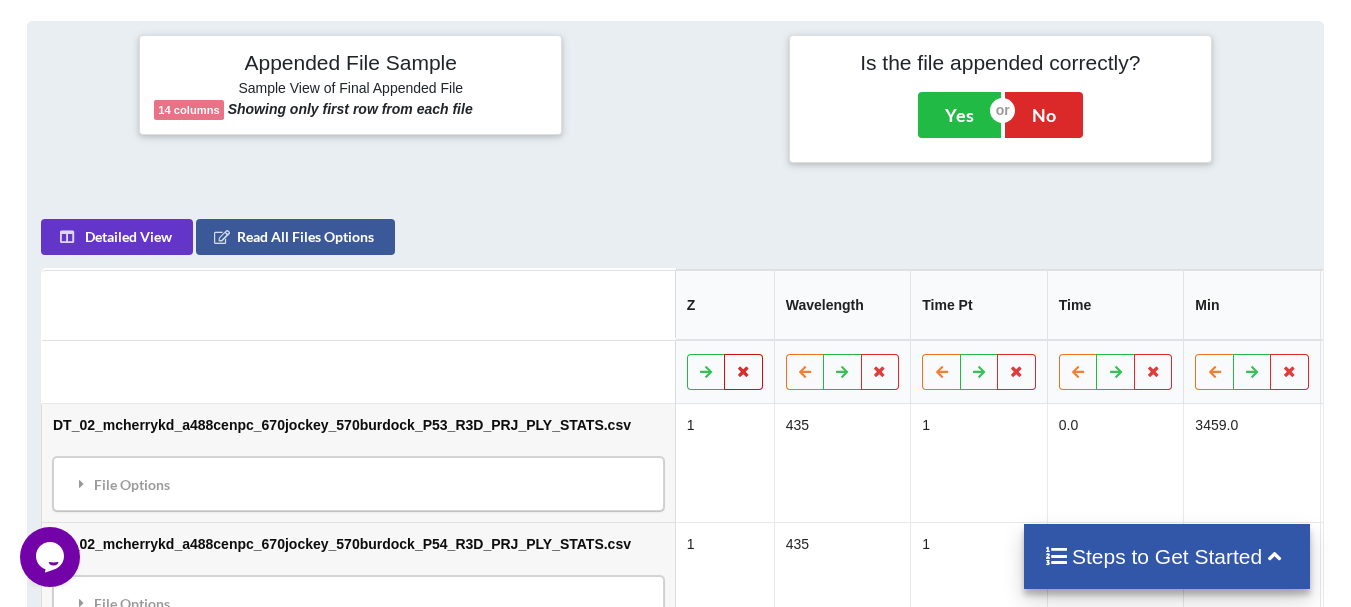 click at bounding box center [743, 372] 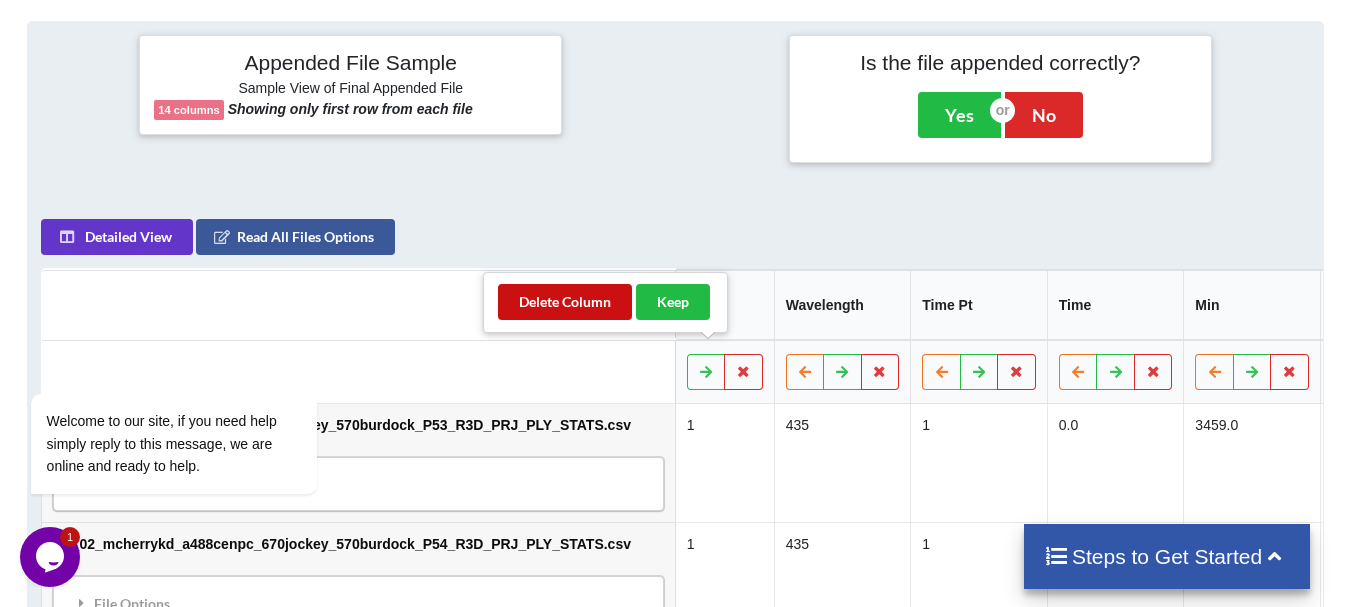 click on "Delete Column" at bounding box center [565, 302] 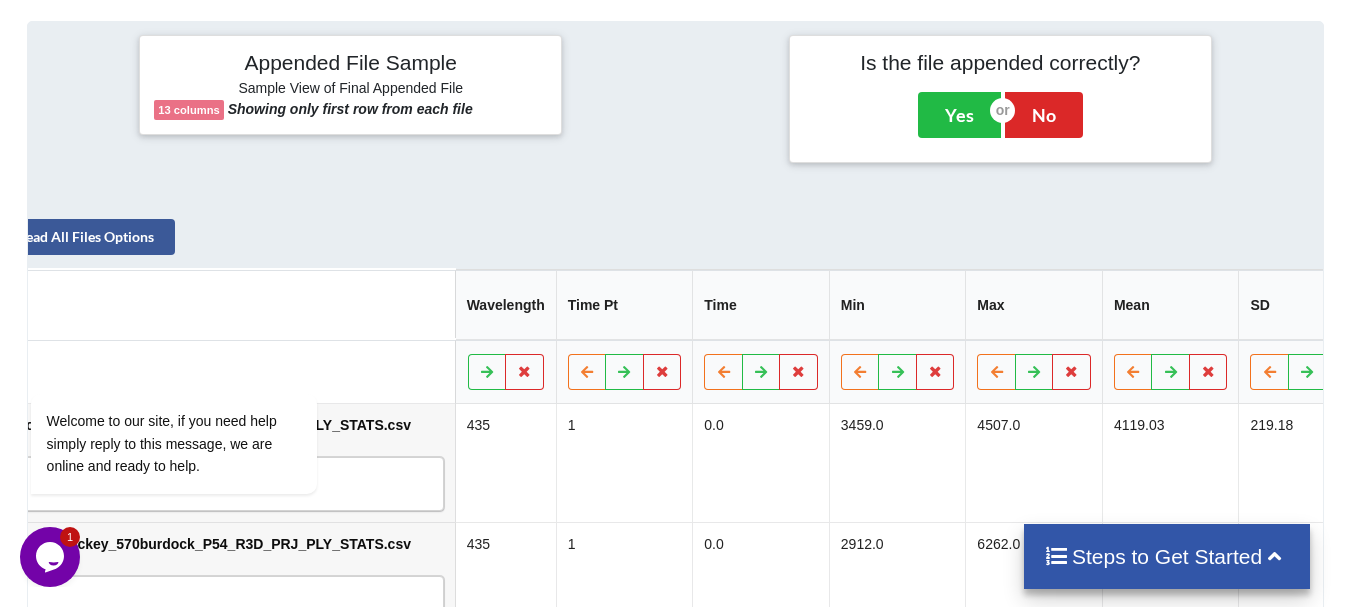 scroll, scrollTop: 0, scrollLeft: 235, axis: horizontal 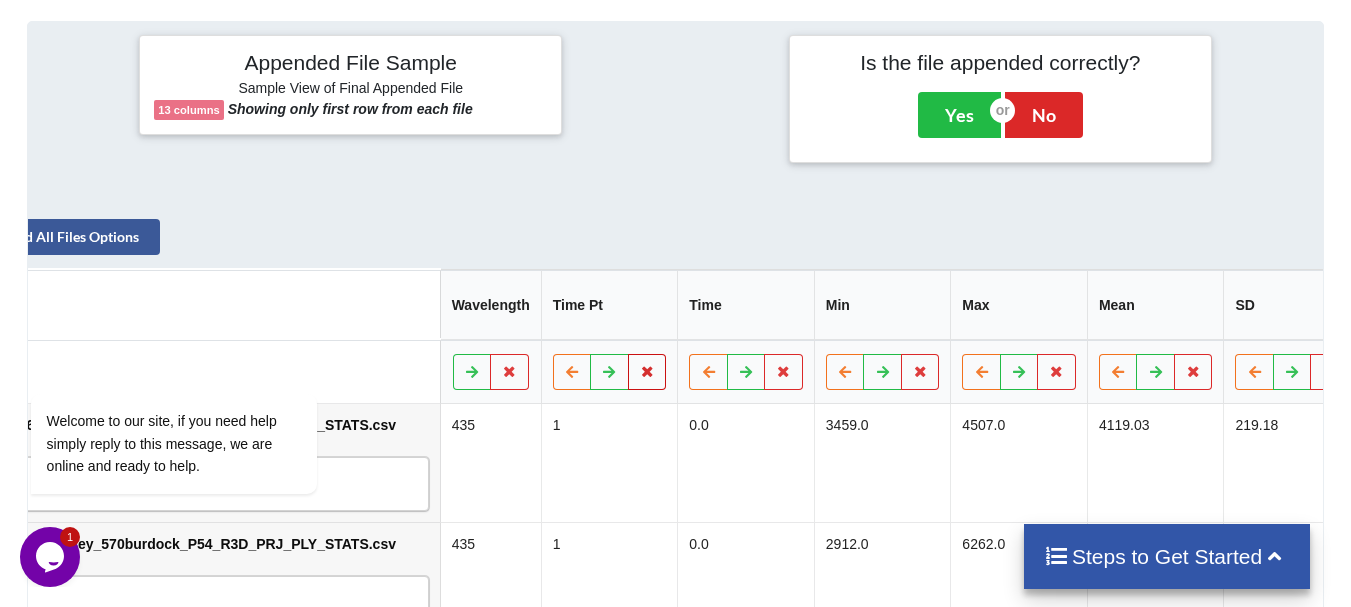 click at bounding box center (647, 371) 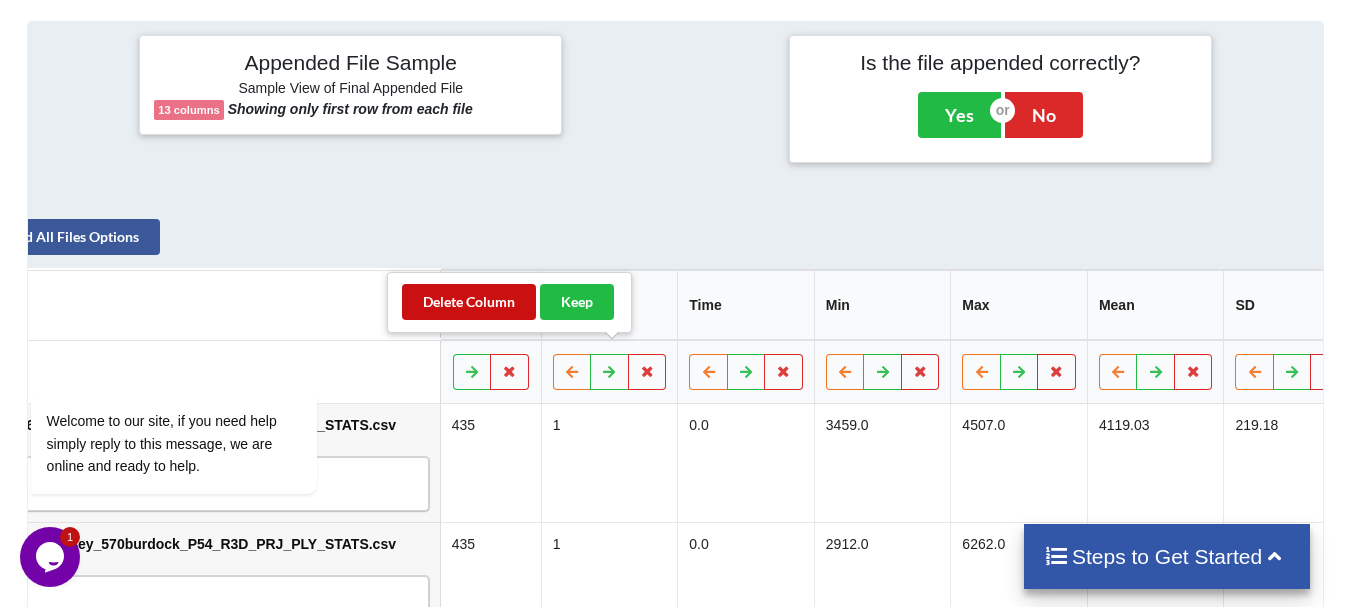 click on "Delete Column" at bounding box center [469, 302] 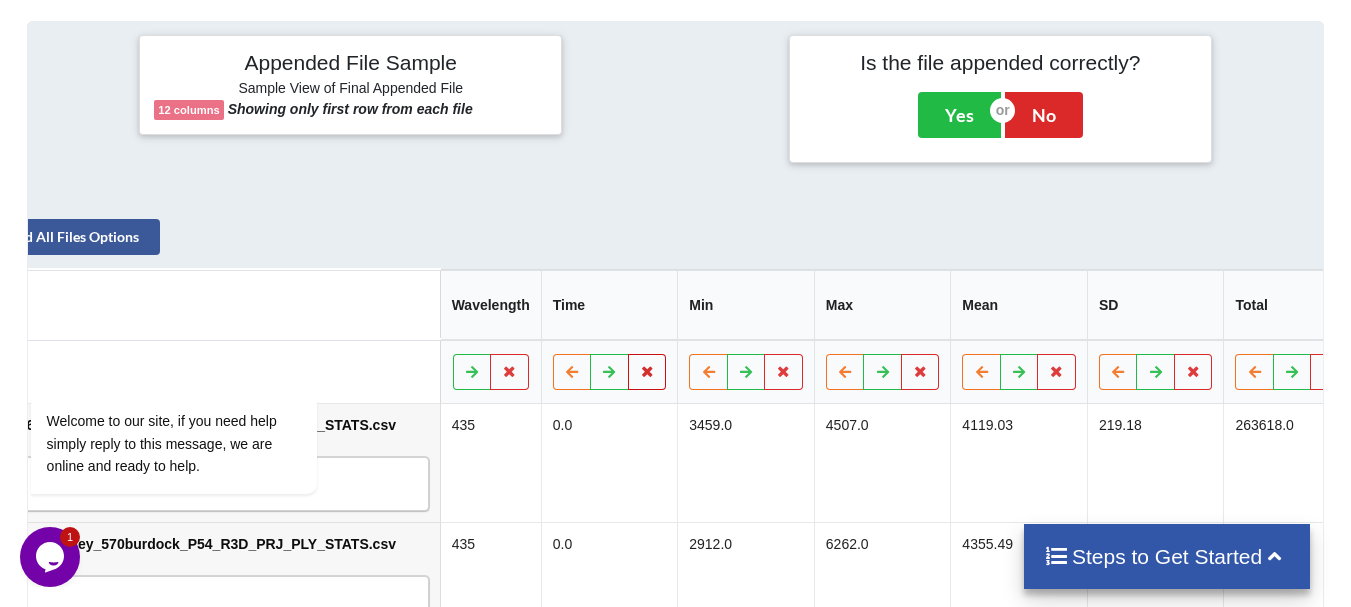click at bounding box center (647, 372) 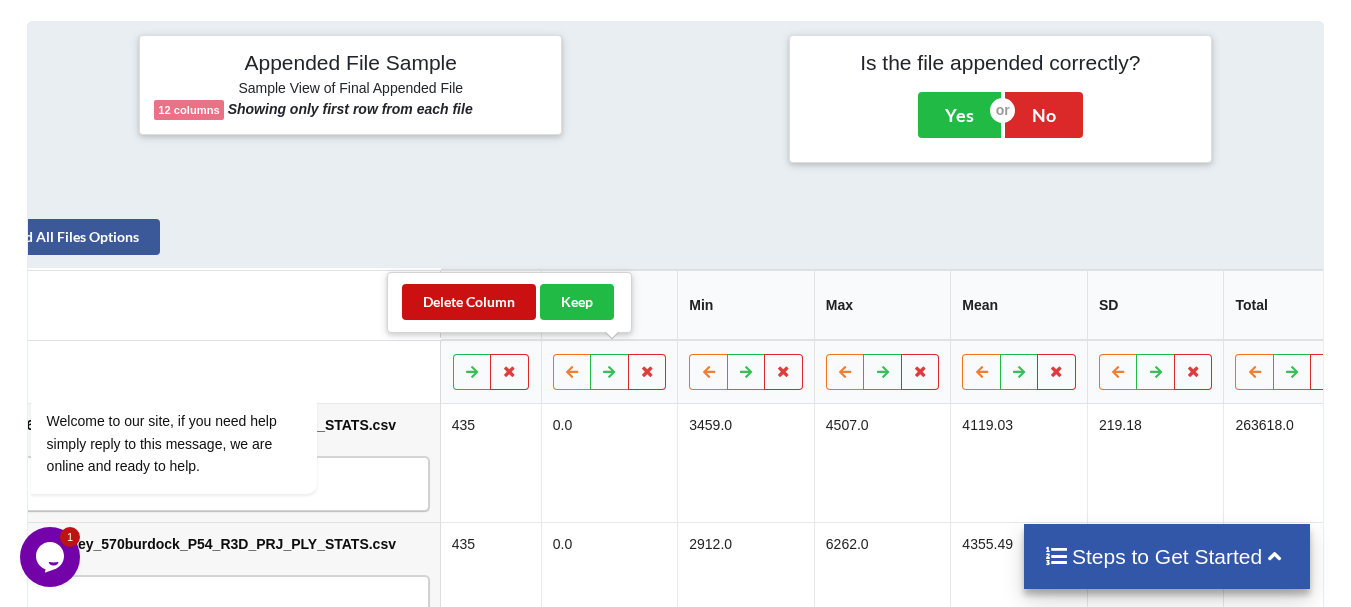 click on "Delete Column" at bounding box center (469, 302) 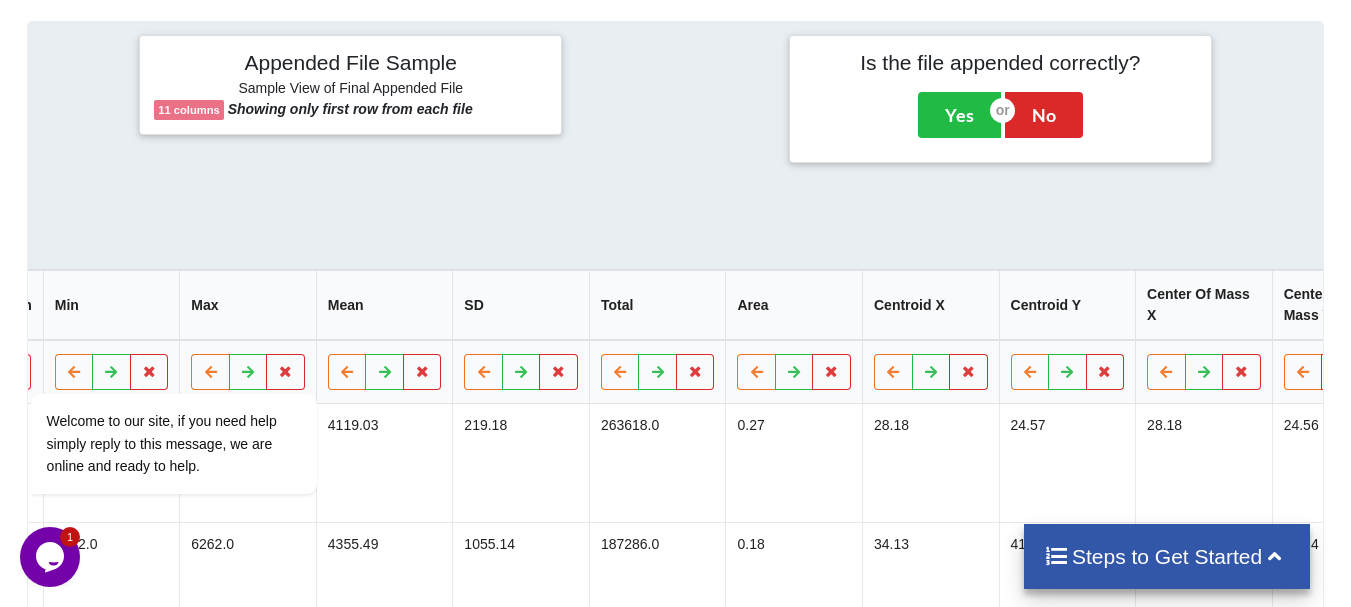 scroll, scrollTop: 0, scrollLeft: 747, axis: horizontal 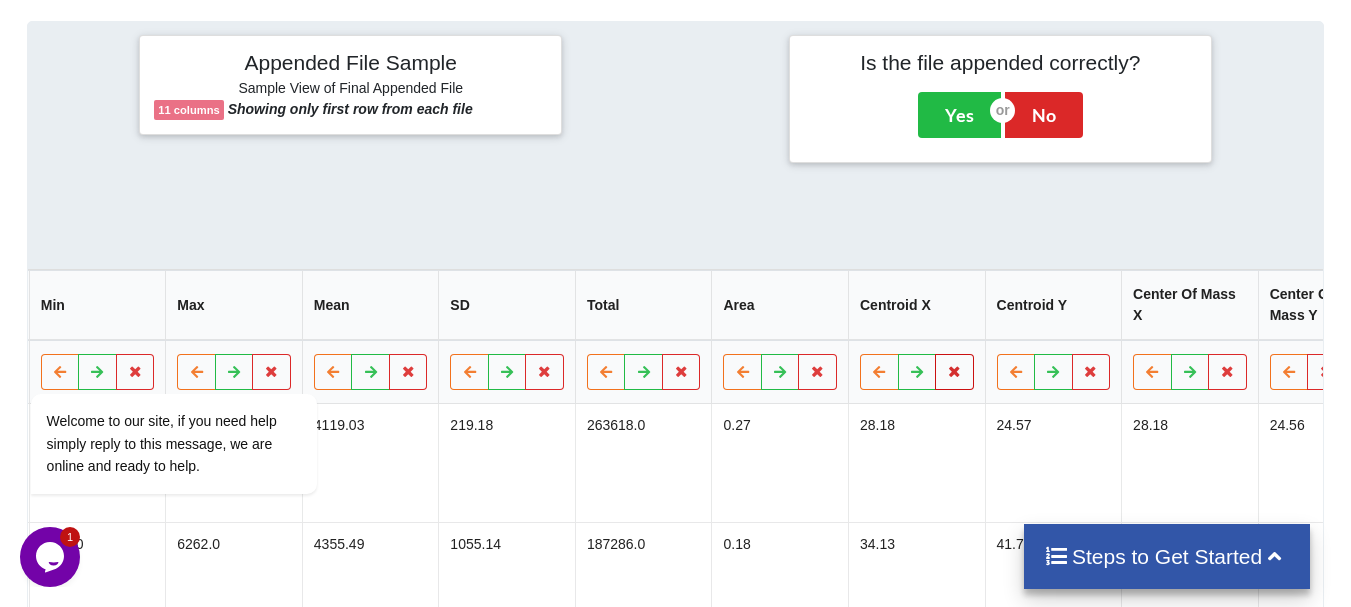 click at bounding box center (954, 371) 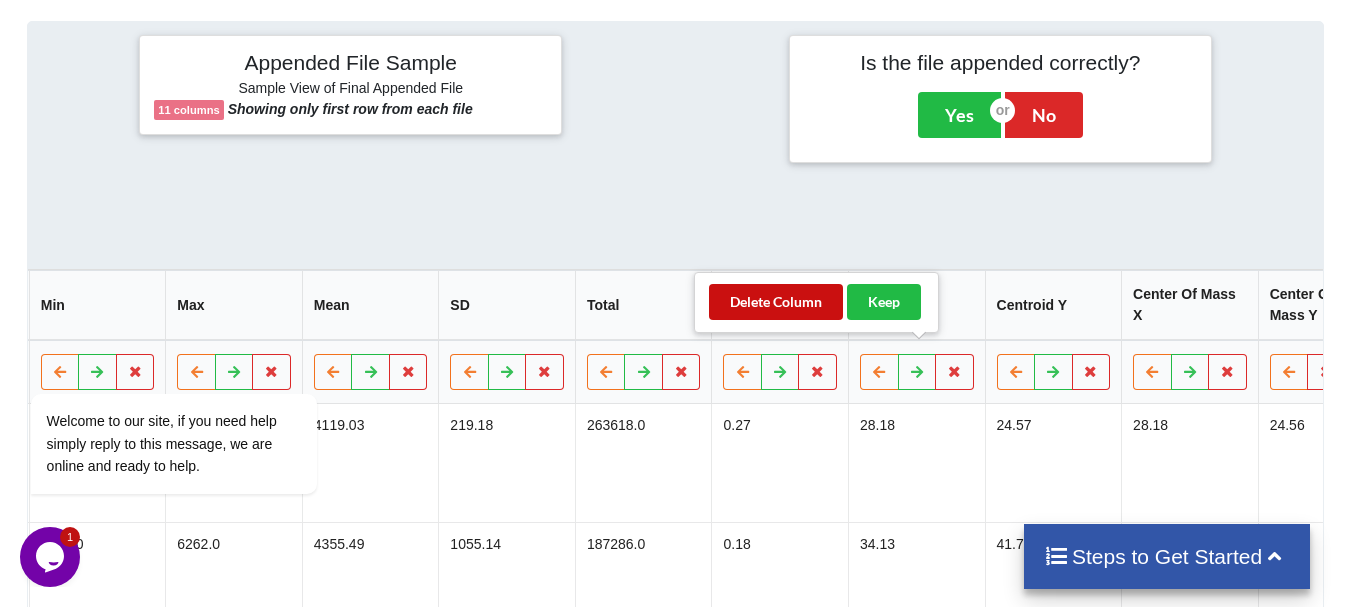 click on "Delete Column" at bounding box center [776, 302] 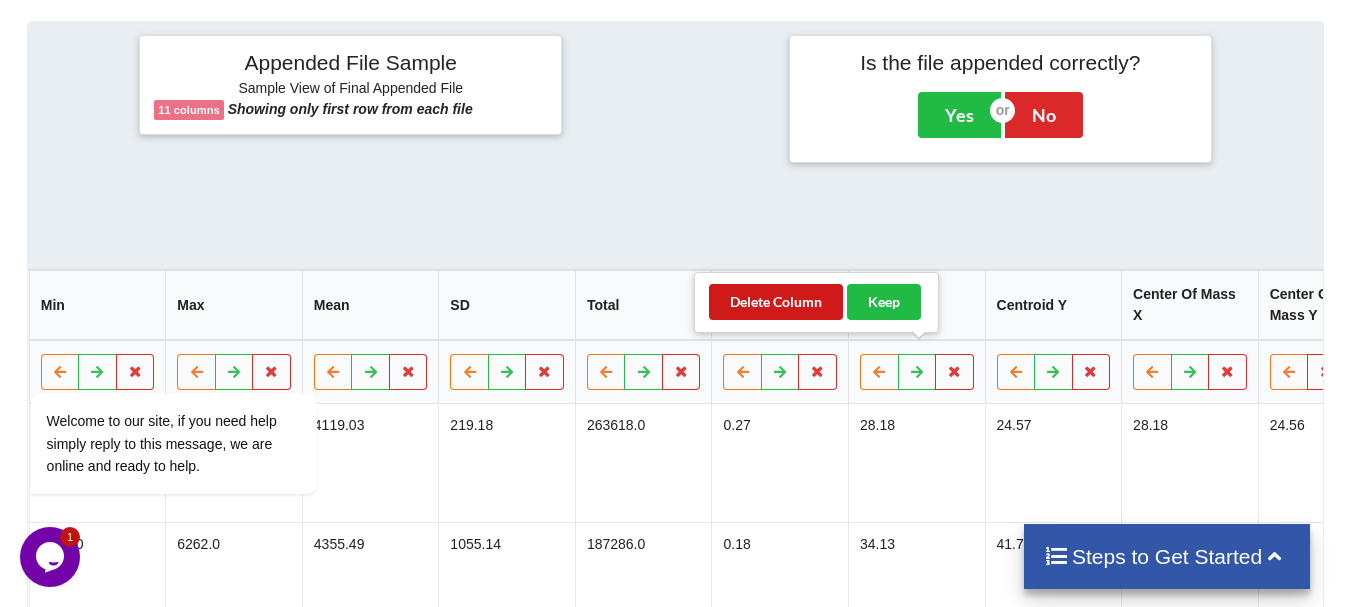 scroll, scrollTop: 0, scrollLeft: 611, axis: horizontal 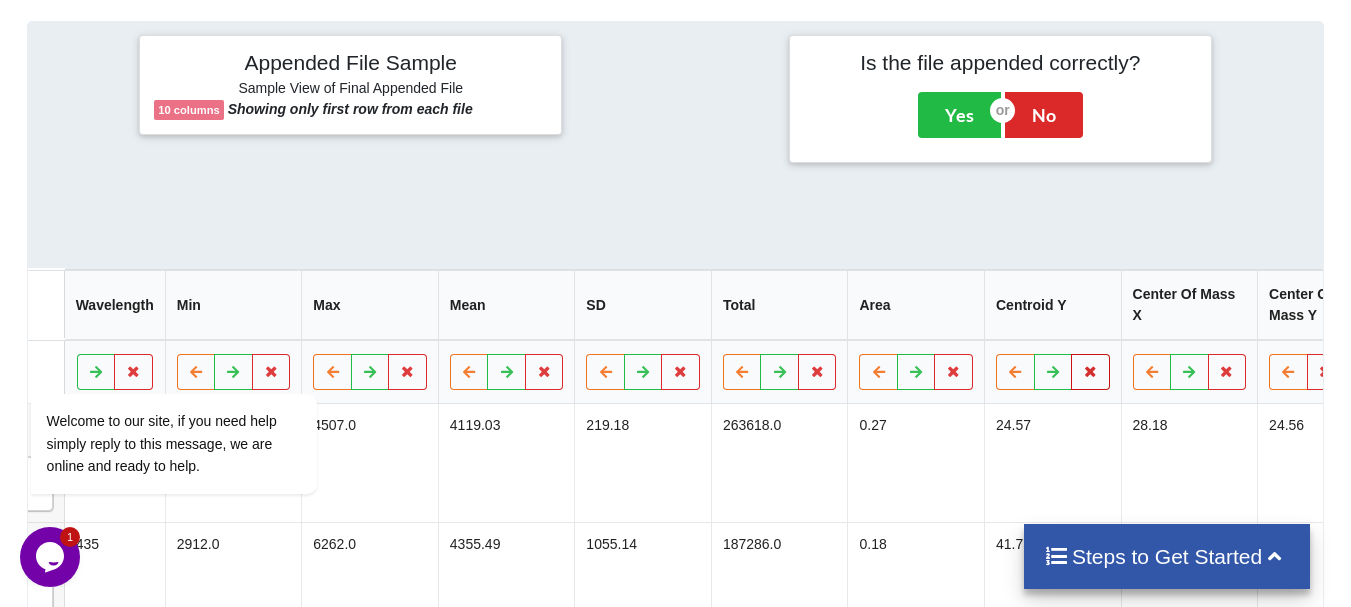 click at bounding box center (1090, 372) 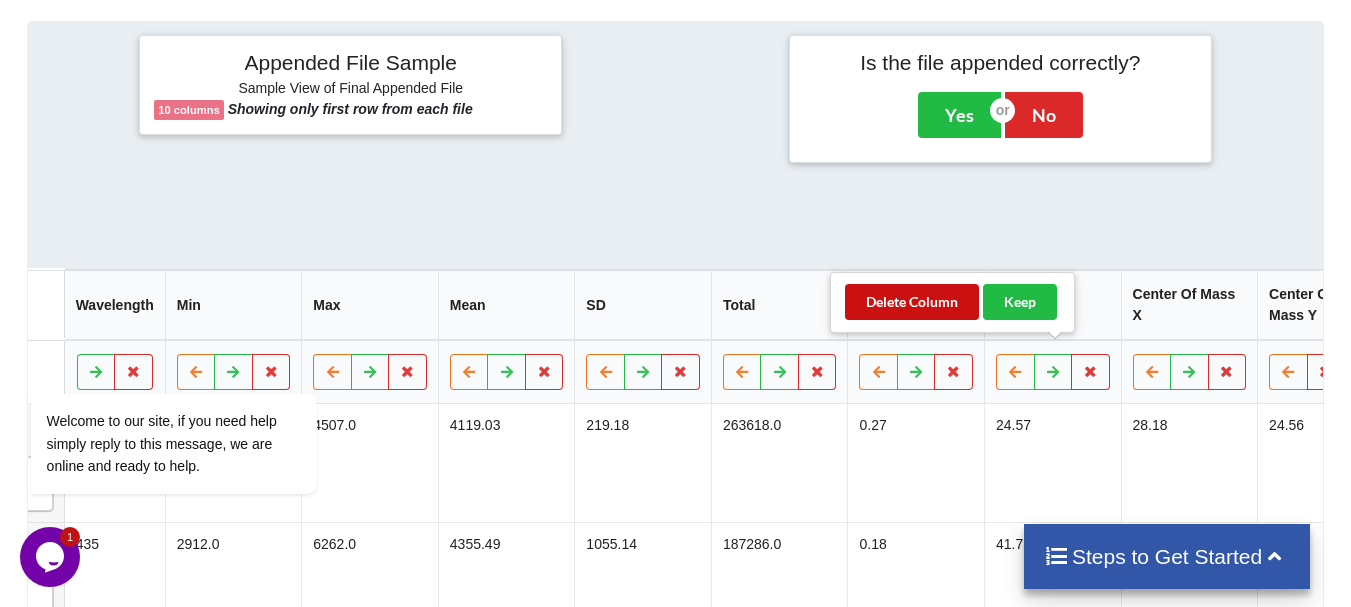 click on "Delete Column" at bounding box center [912, 302] 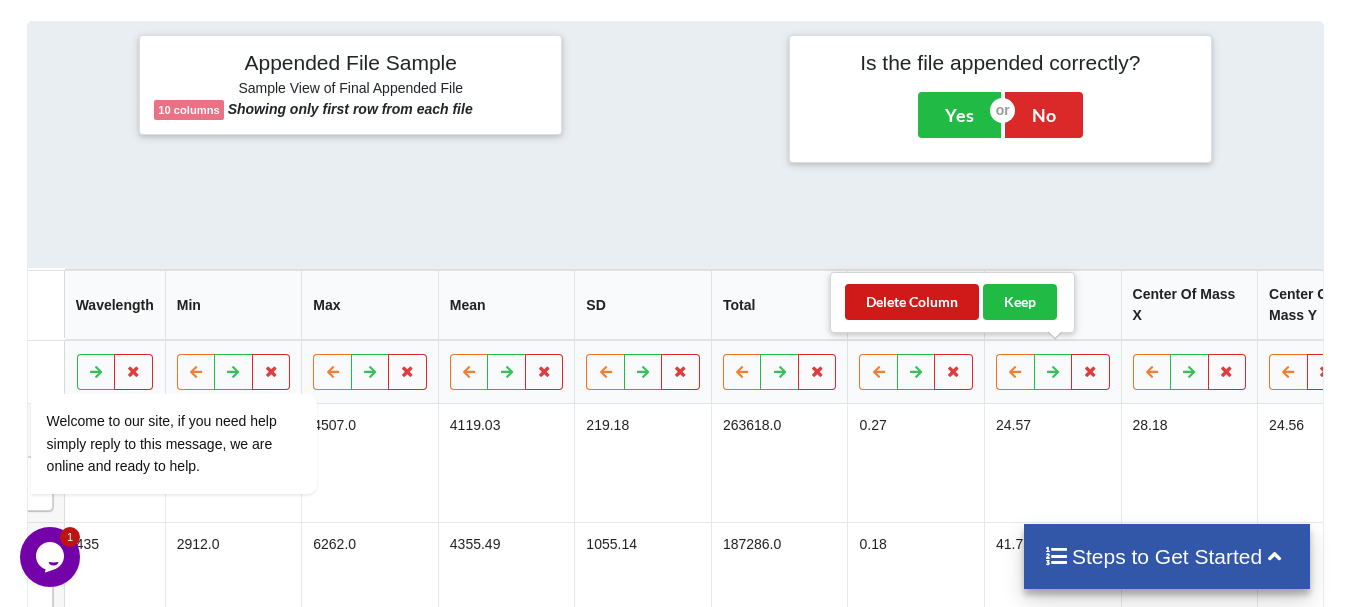 scroll, scrollTop: 0, scrollLeft: 474, axis: horizontal 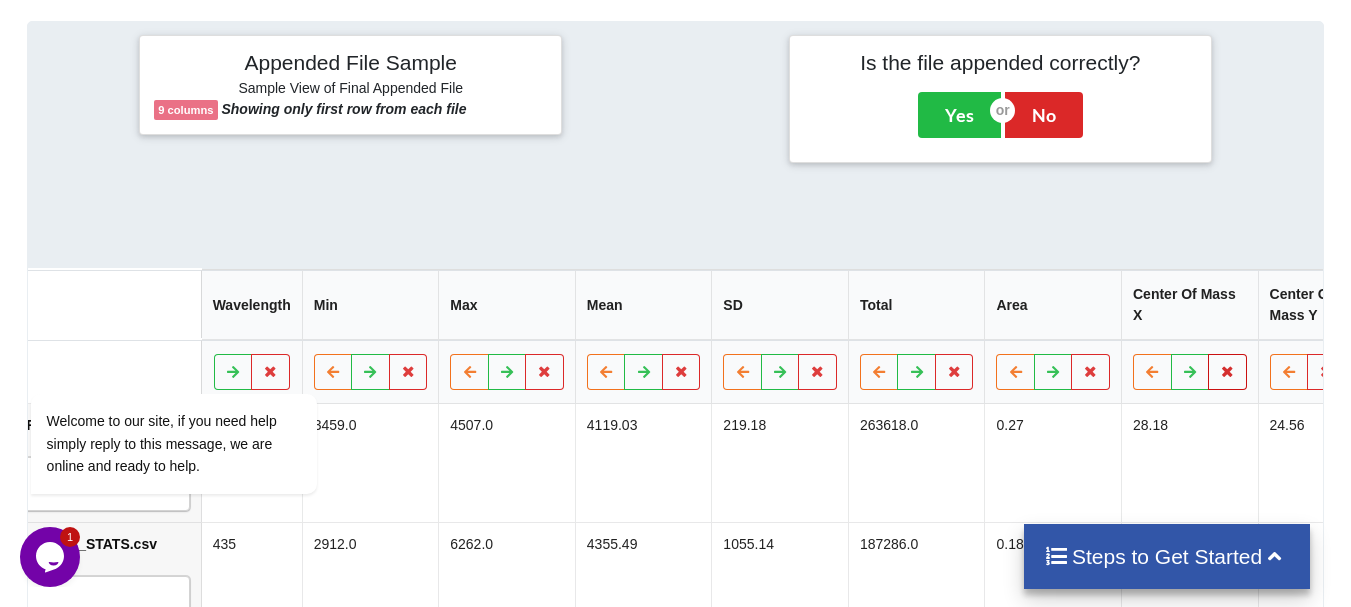 click at bounding box center [1227, 372] 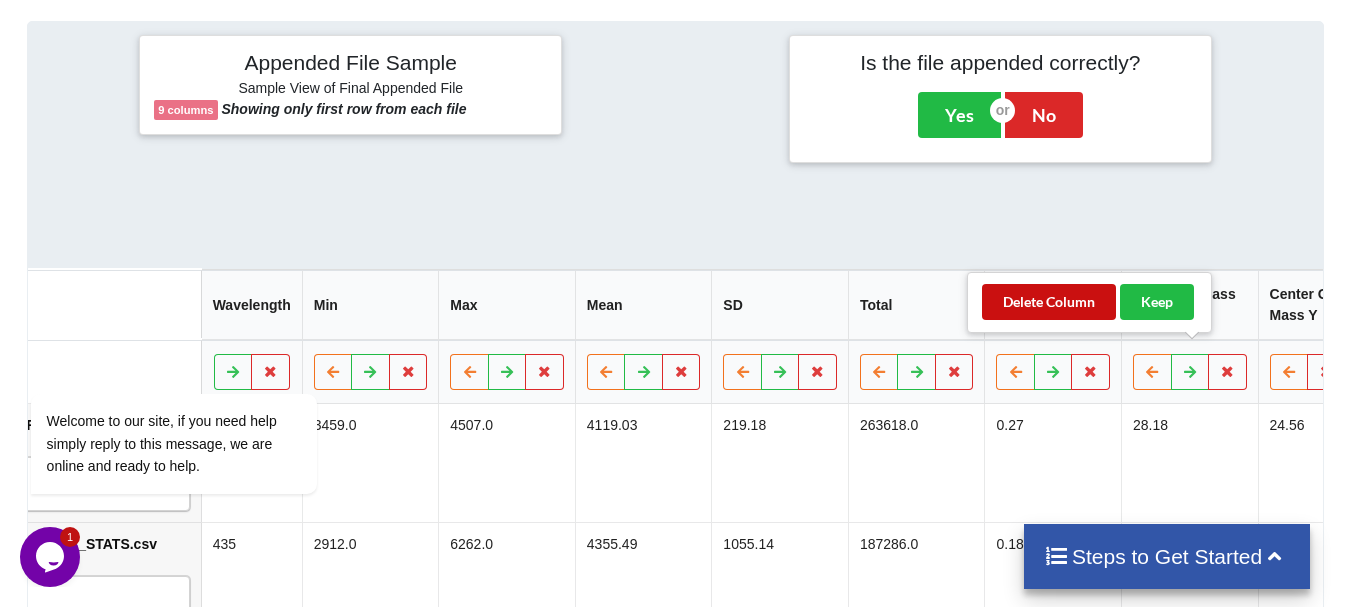click on "Delete Column" at bounding box center (1049, 302) 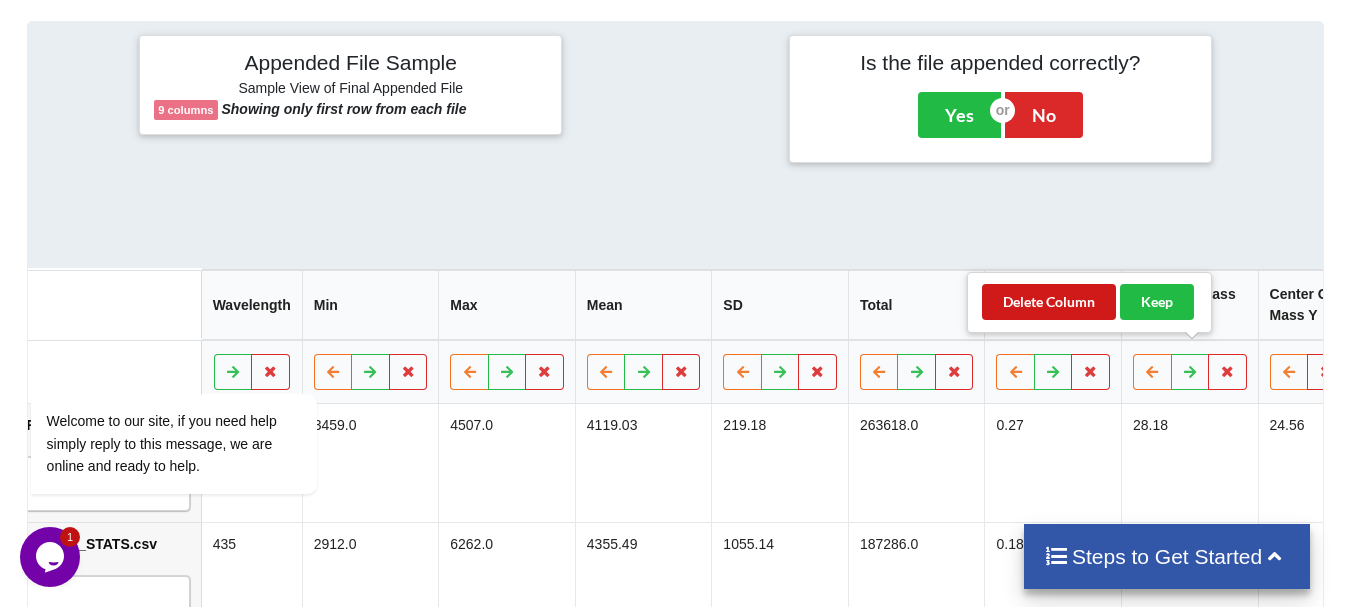 scroll, scrollTop: 0, scrollLeft: 338, axis: horizontal 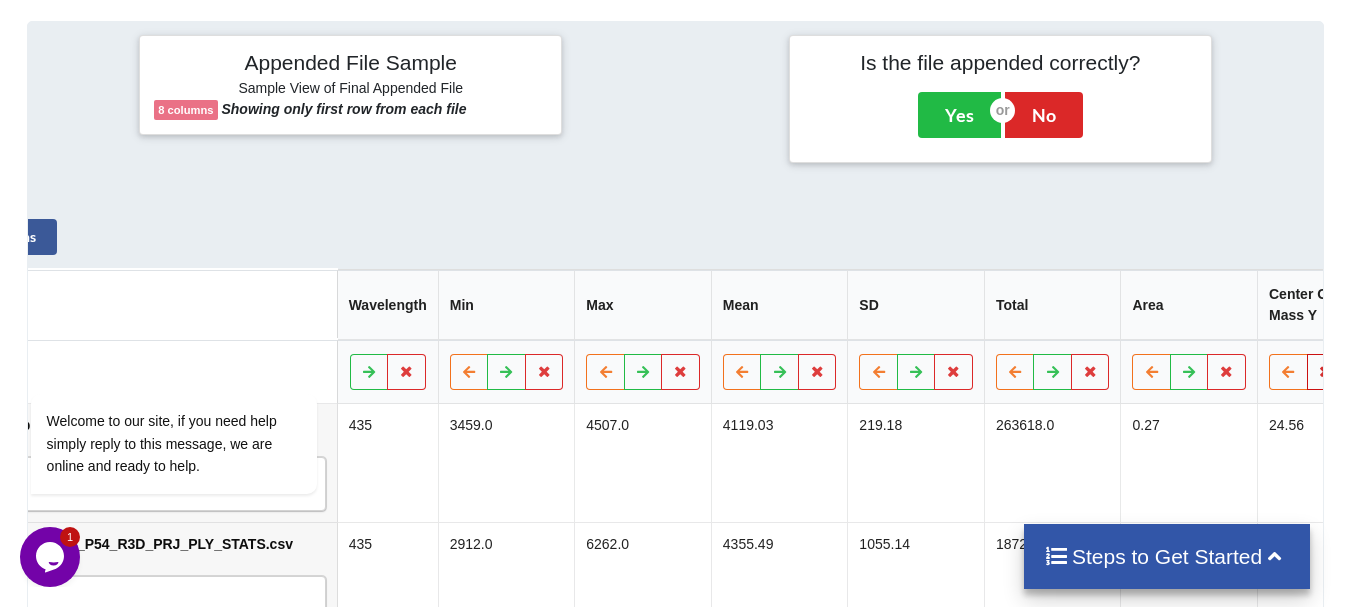 click at bounding box center (1325, 371) 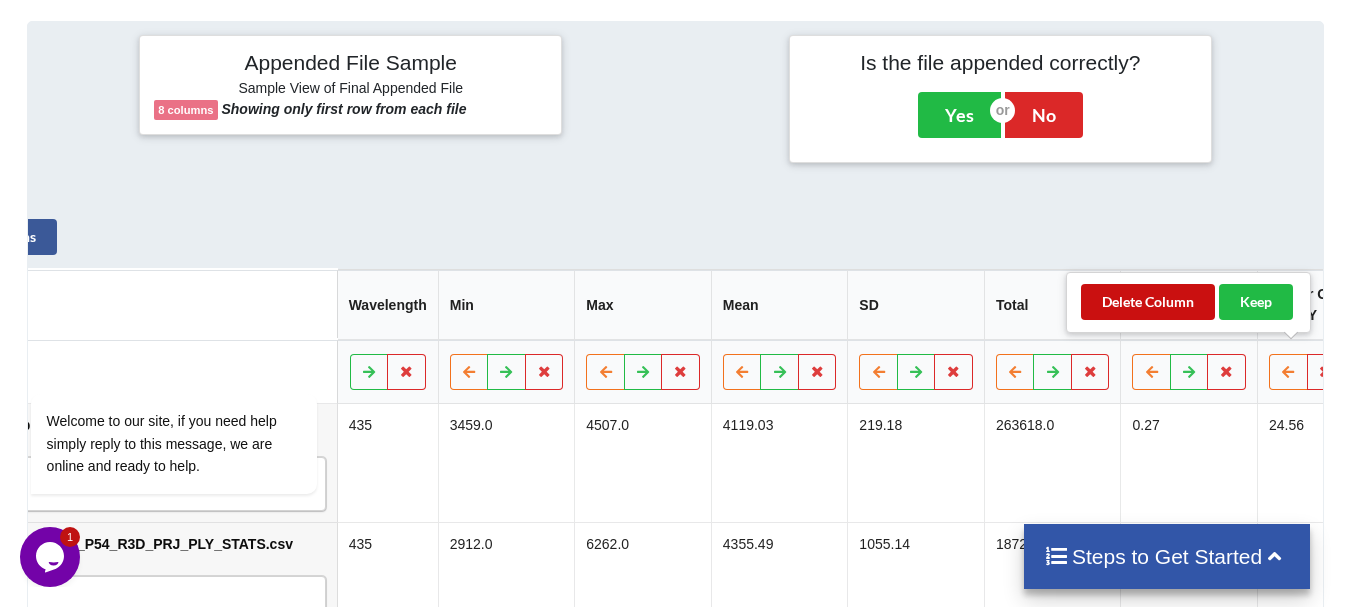 click on "Delete Column" at bounding box center [1148, 302] 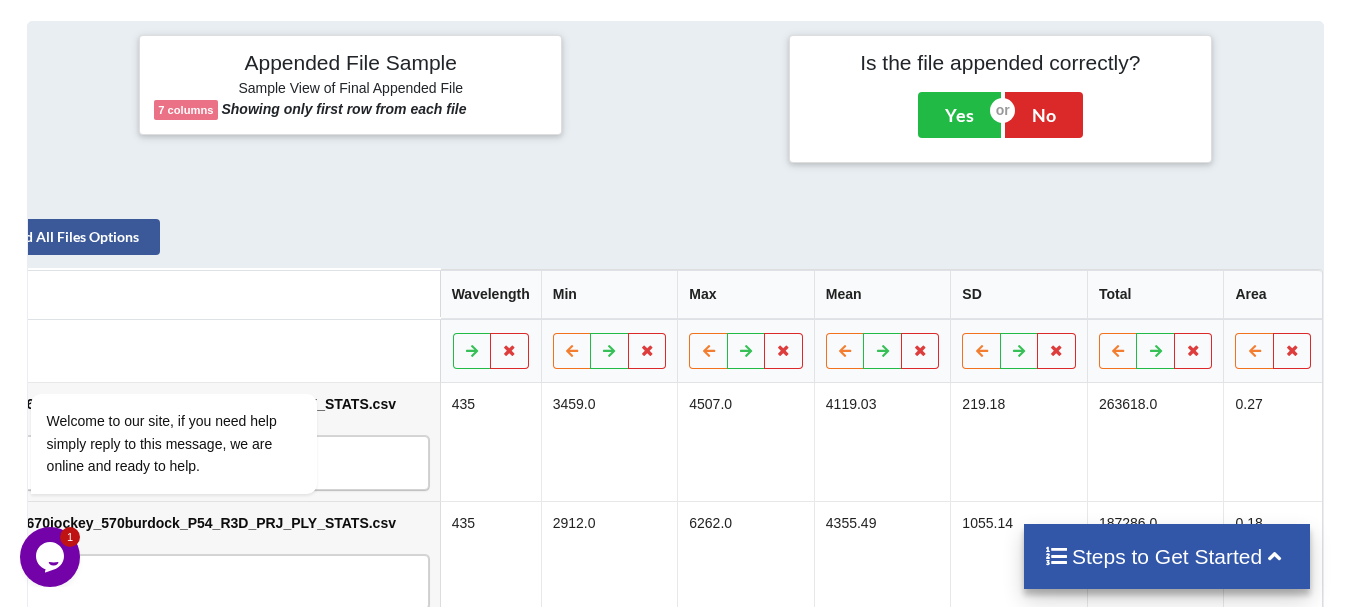 scroll, scrollTop: 0, scrollLeft: 201, axis: horizontal 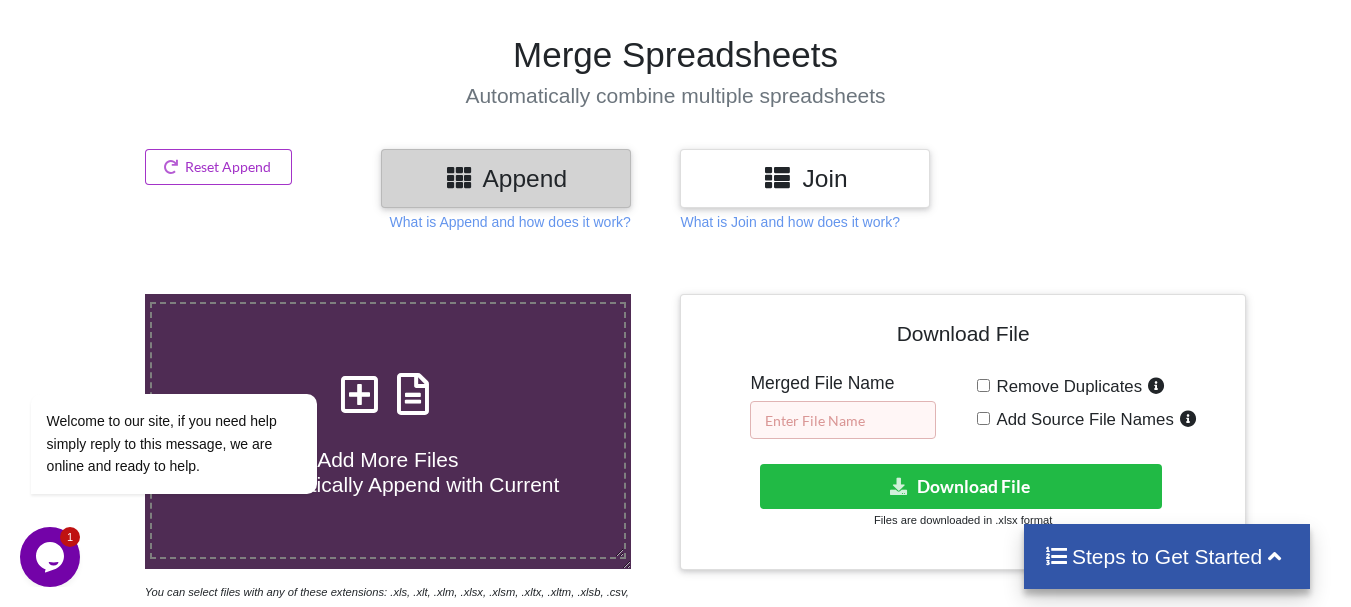 click at bounding box center (843, 420) 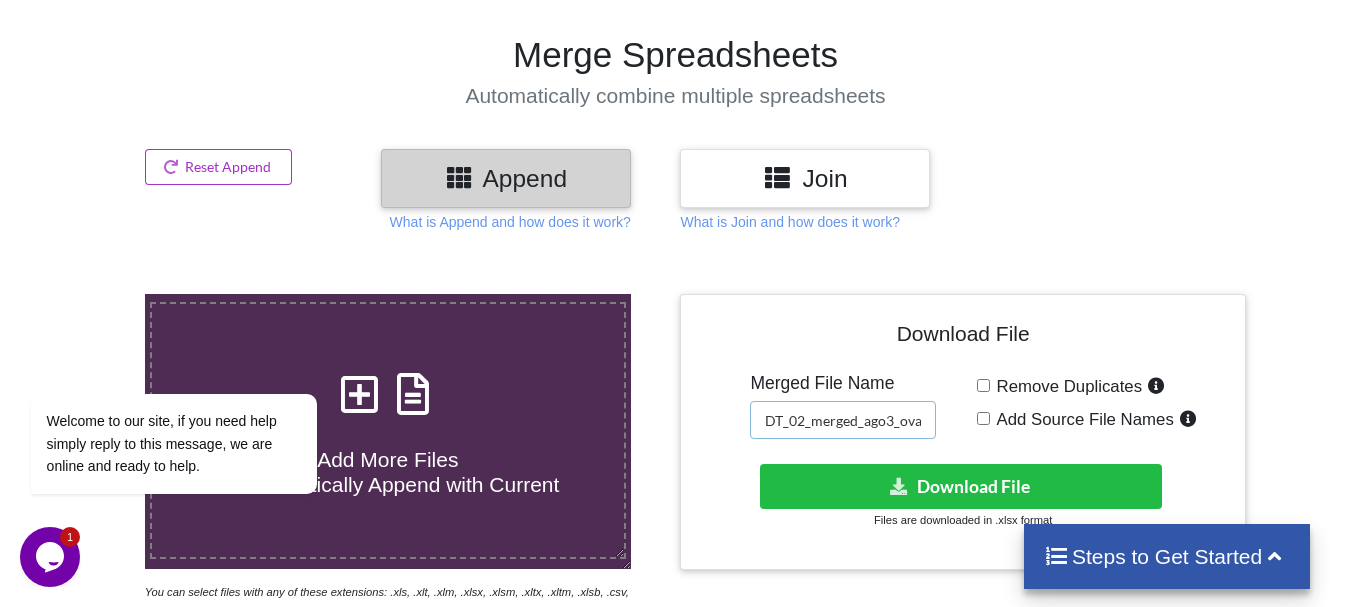 click on "DT_02_merged_ago3_ovary1_7.21" at bounding box center [843, 420] 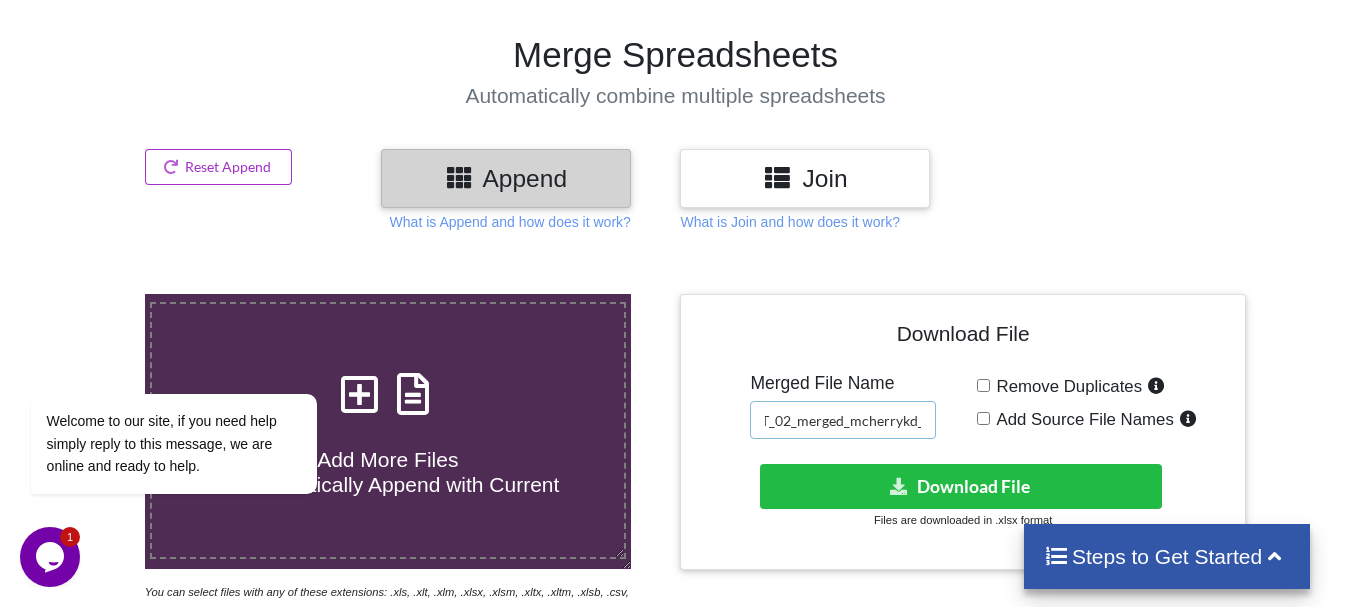 scroll, scrollTop: 0, scrollLeft: 19, axis: horizontal 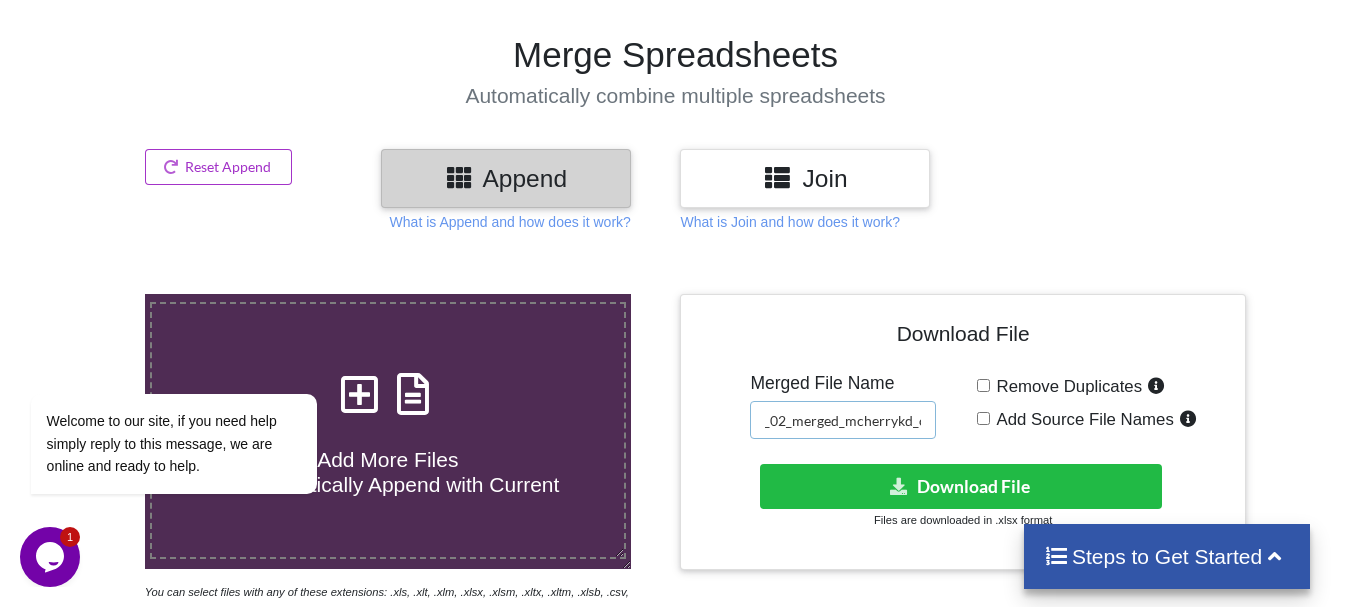 click on "DT_02_merged_mcherrykd_ovary1_7.21" at bounding box center [843, 420] 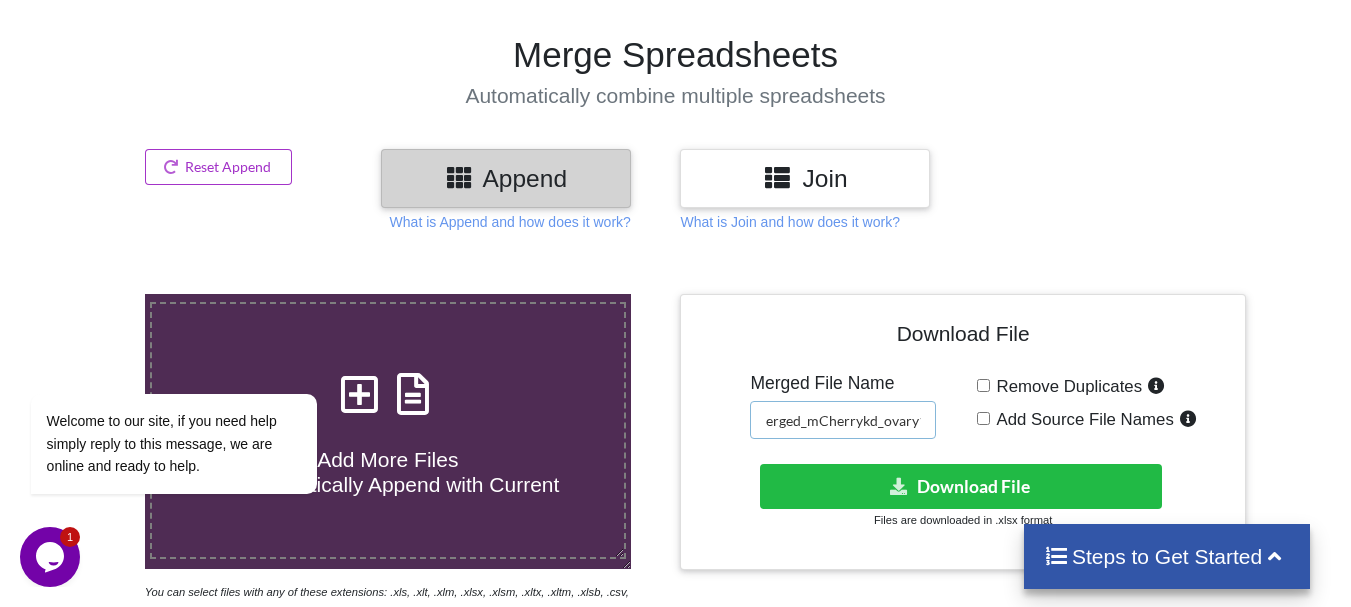 scroll, scrollTop: 0, scrollLeft: 65, axis: horizontal 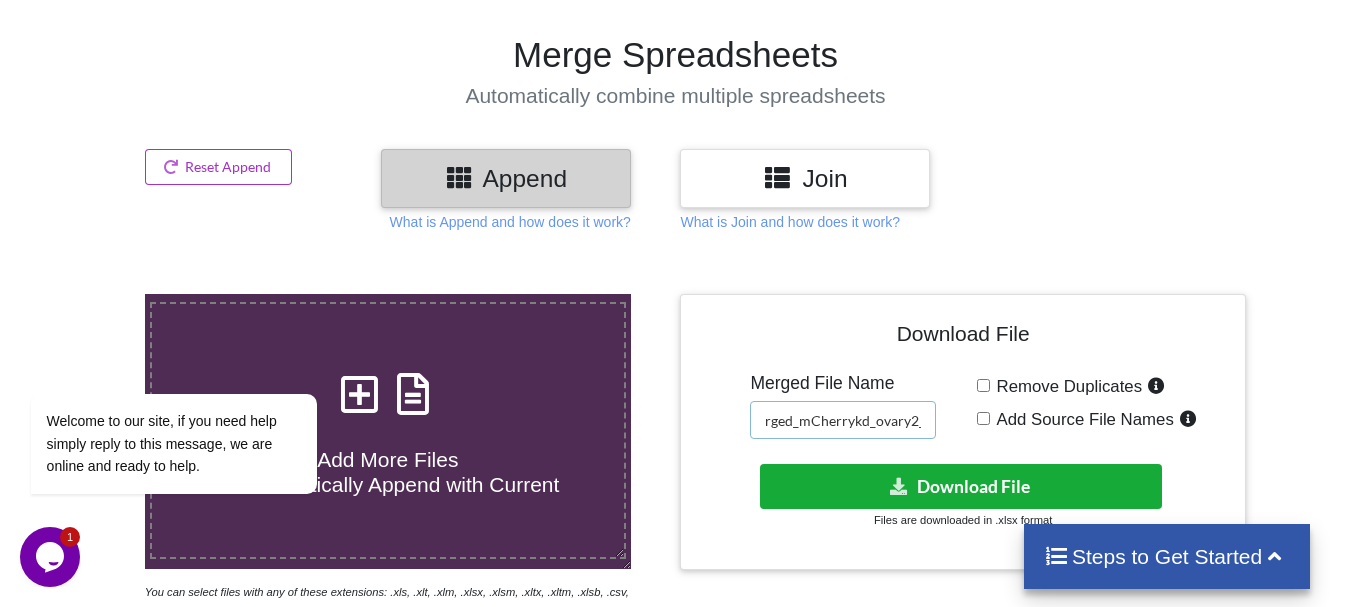 type on "DT_02_merged_mCherrykd_ovary2_7.21" 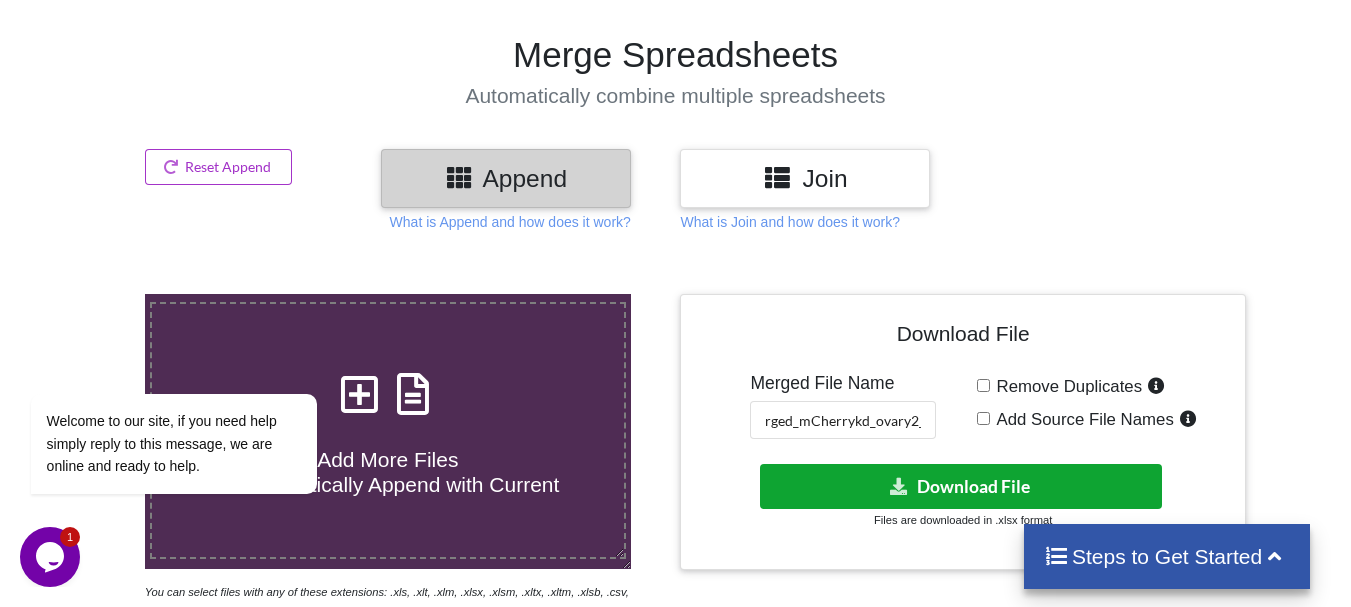 scroll, scrollTop: 0, scrollLeft: 0, axis: both 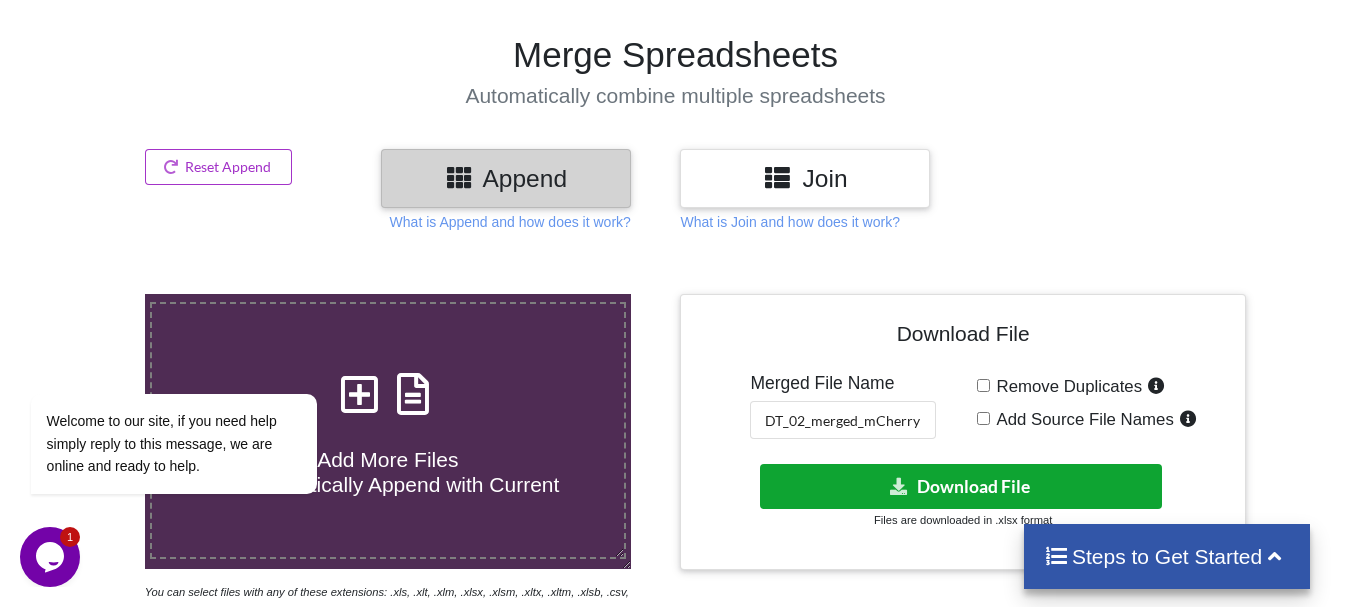 click on "Download File" at bounding box center [961, 486] 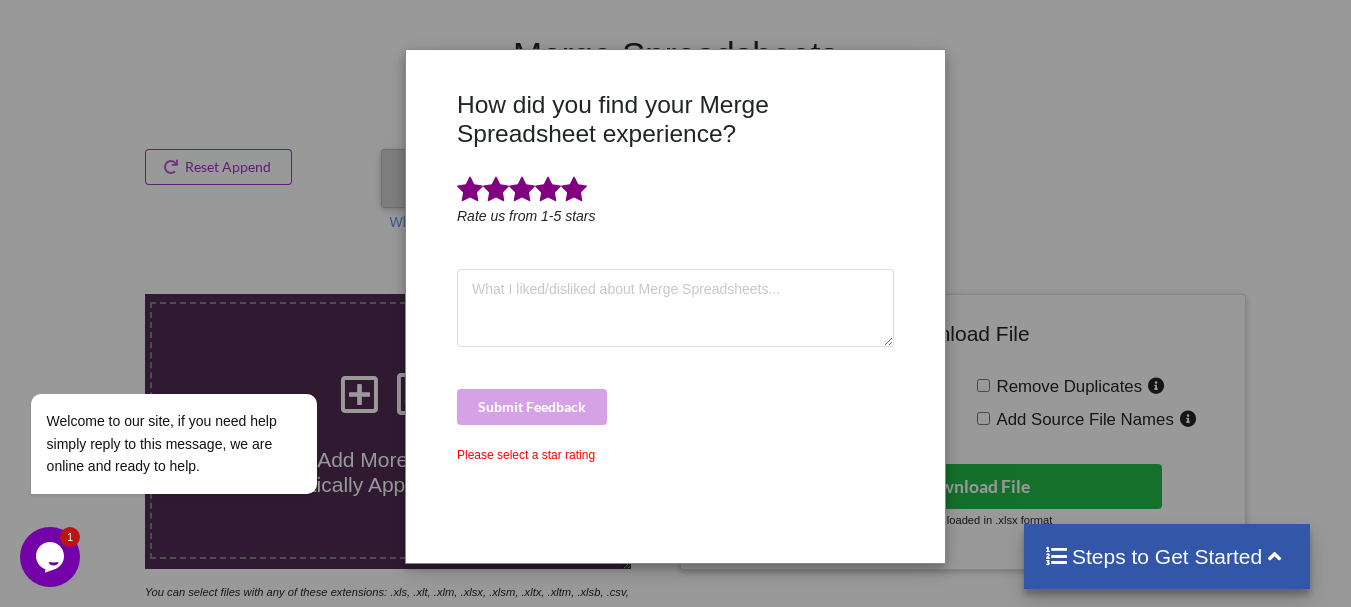 click at bounding box center (574, 190) 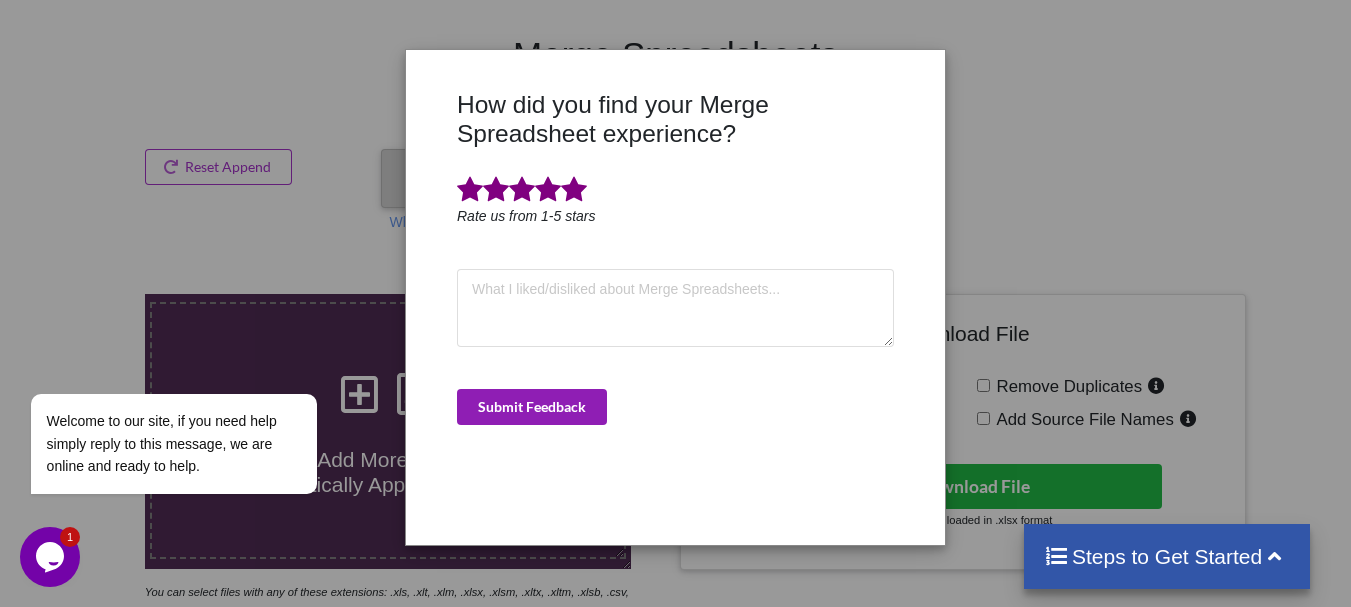 click on "Submit Feedback" at bounding box center (532, 407) 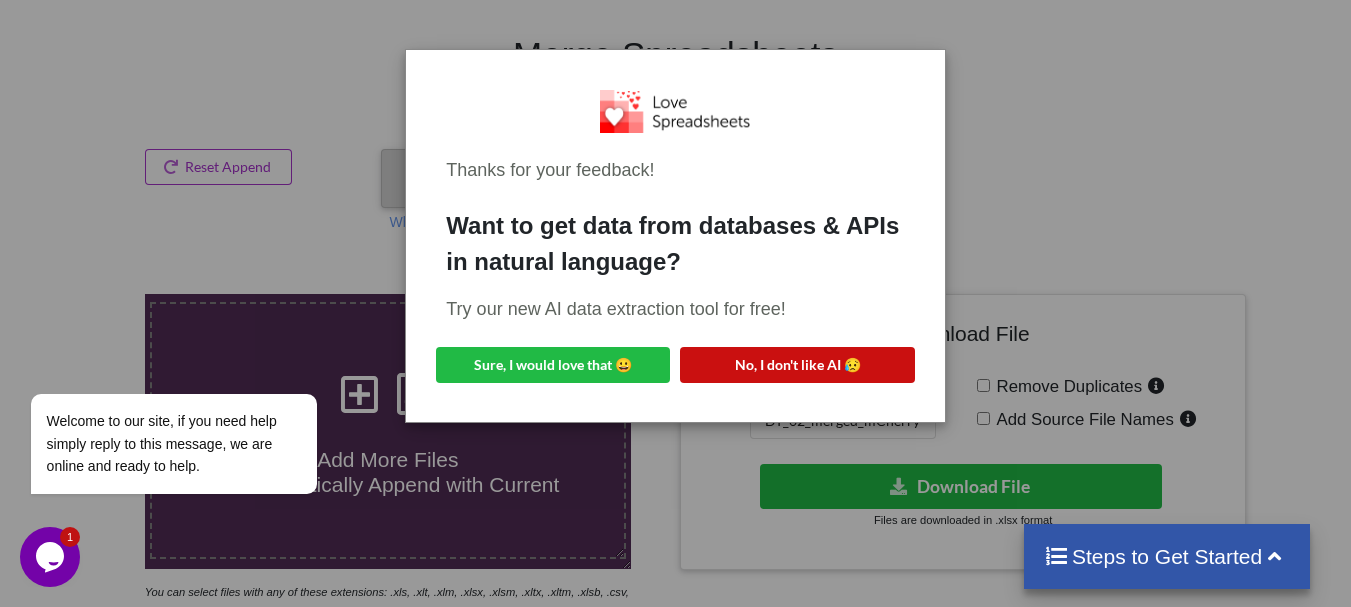 click on "No, I don't like AI 😥" at bounding box center (797, 365) 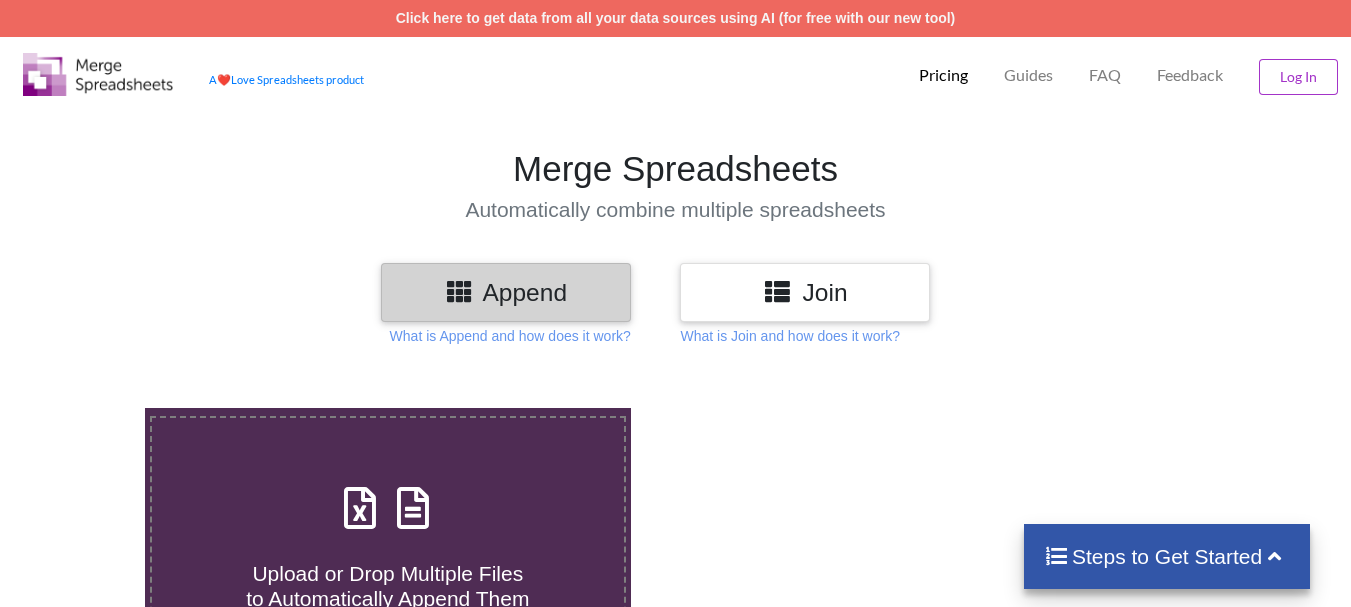 scroll, scrollTop: 117, scrollLeft: 0, axis: vertical 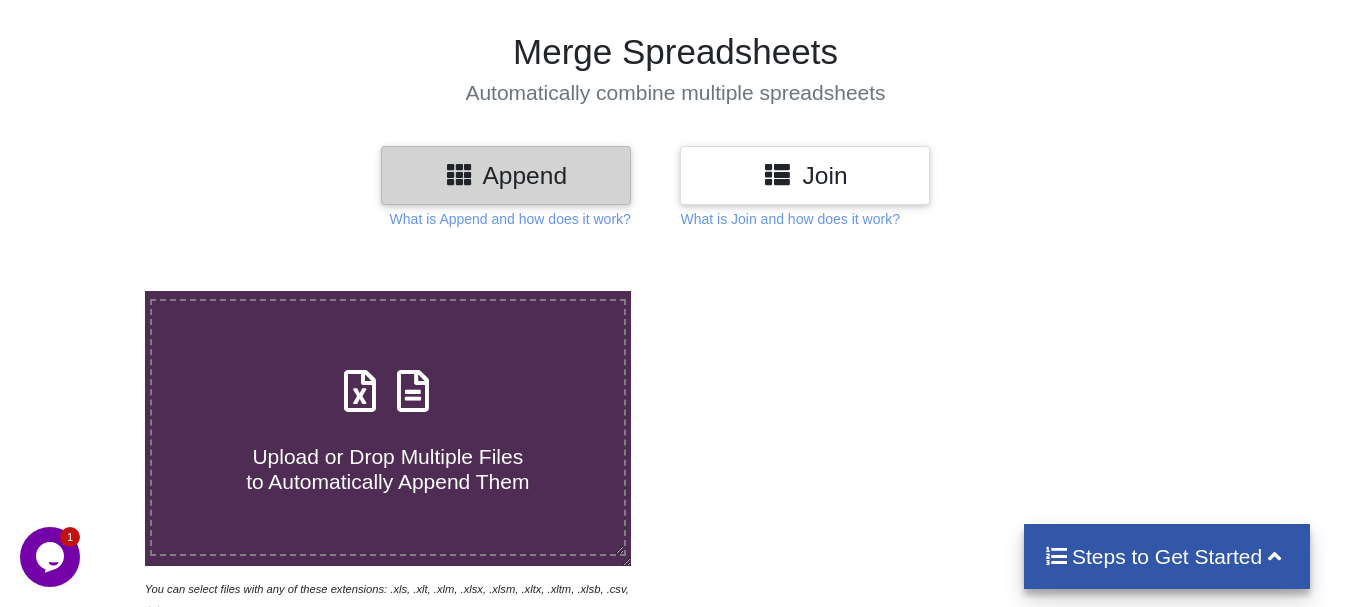 click at bounding box center [360, 381] 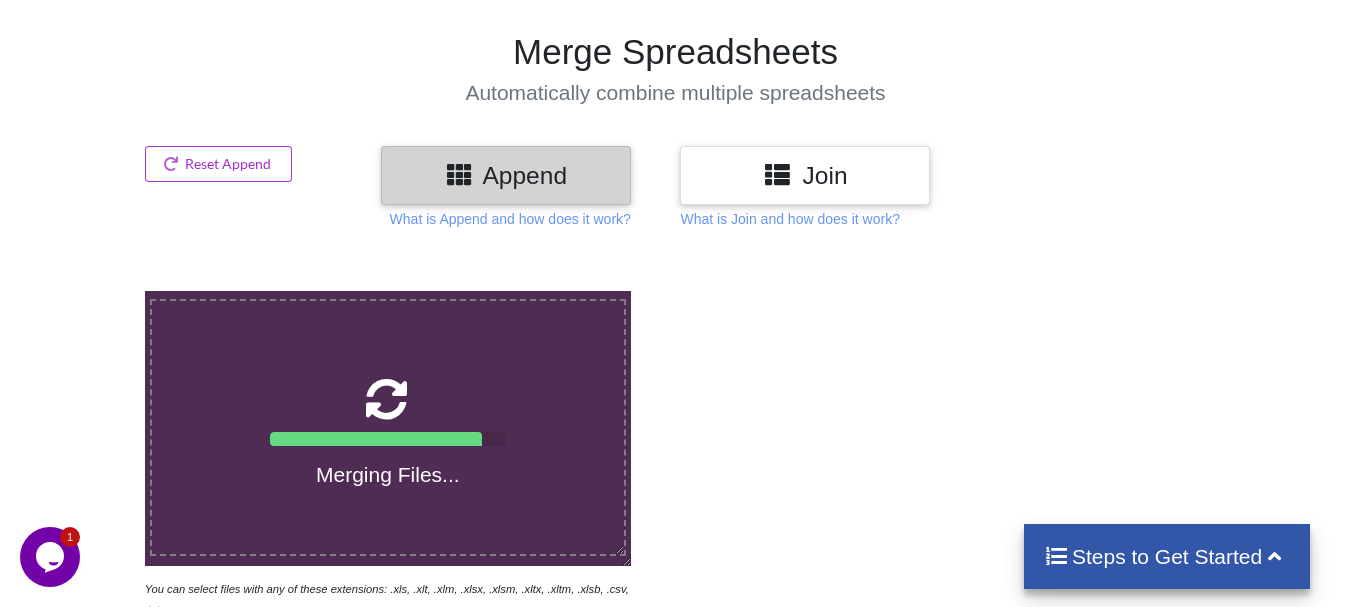 scroll, scrollTop: 778, scrollLeft: 0, axis: vertical 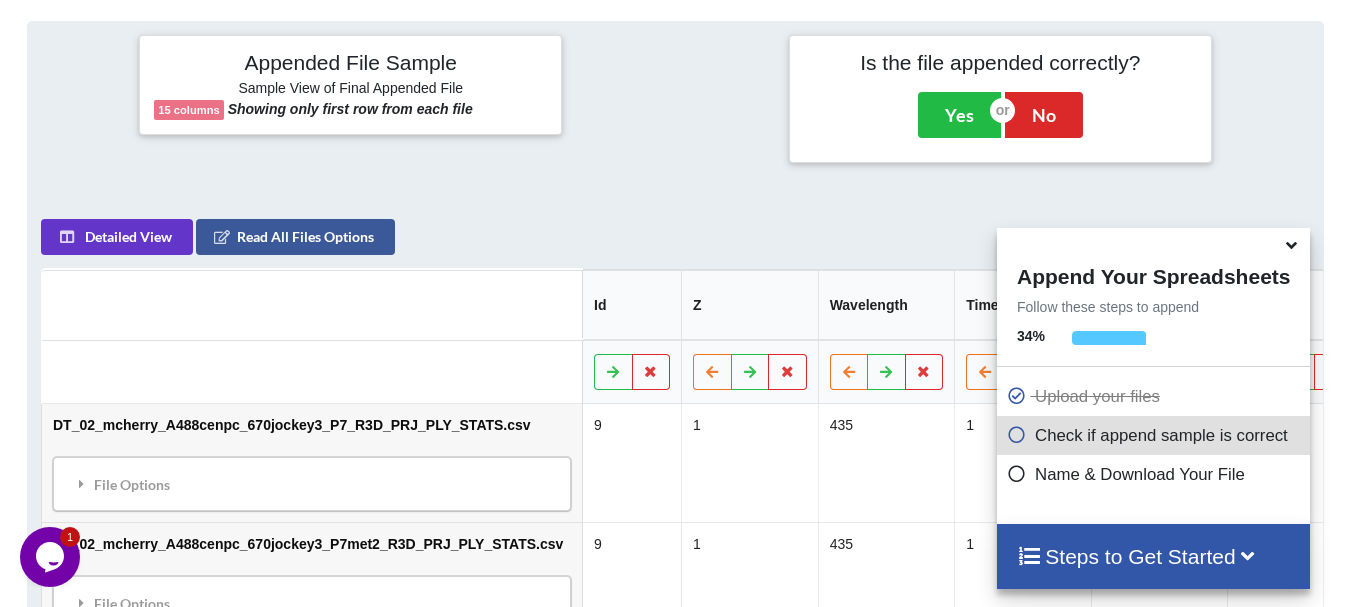 click at bounding box center [1291, 242] 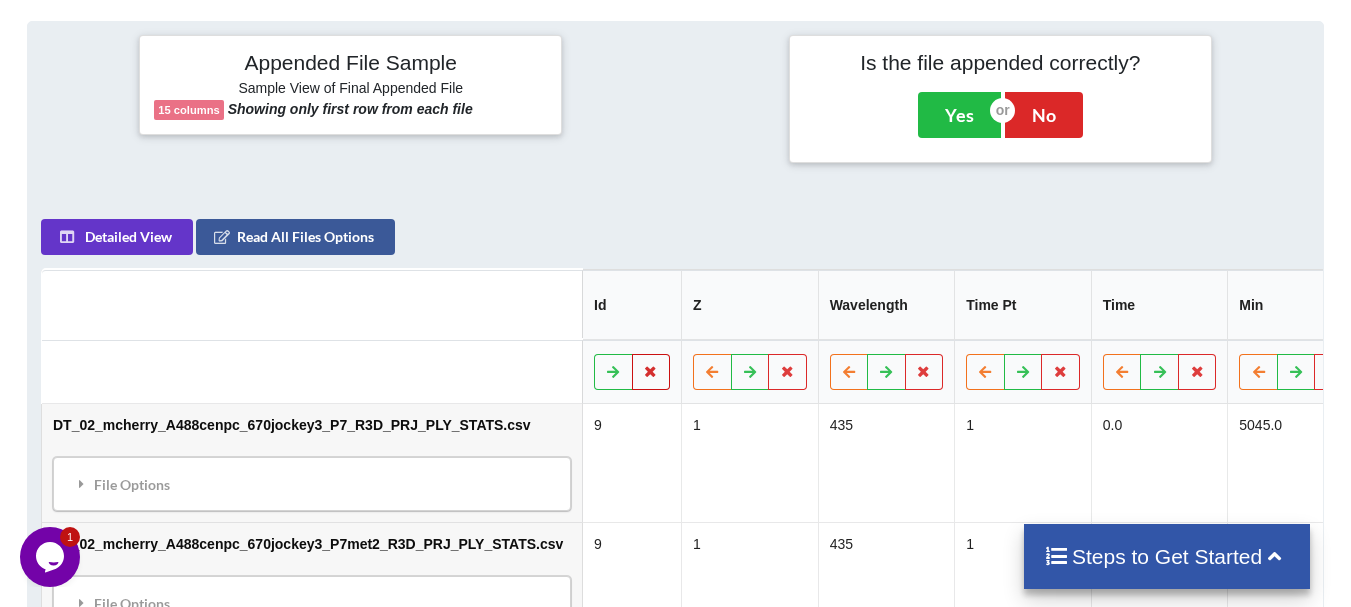 click at bounding box center (651, 371) 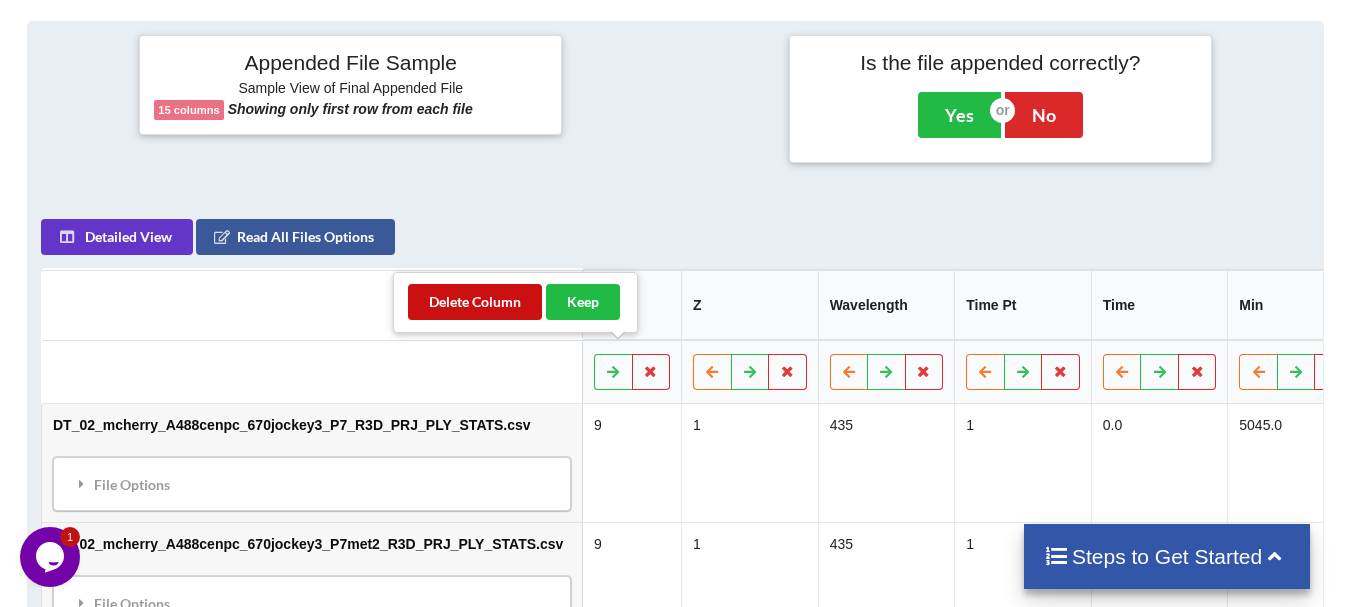 click on "Delete Column" at bounding box center (475, 302) 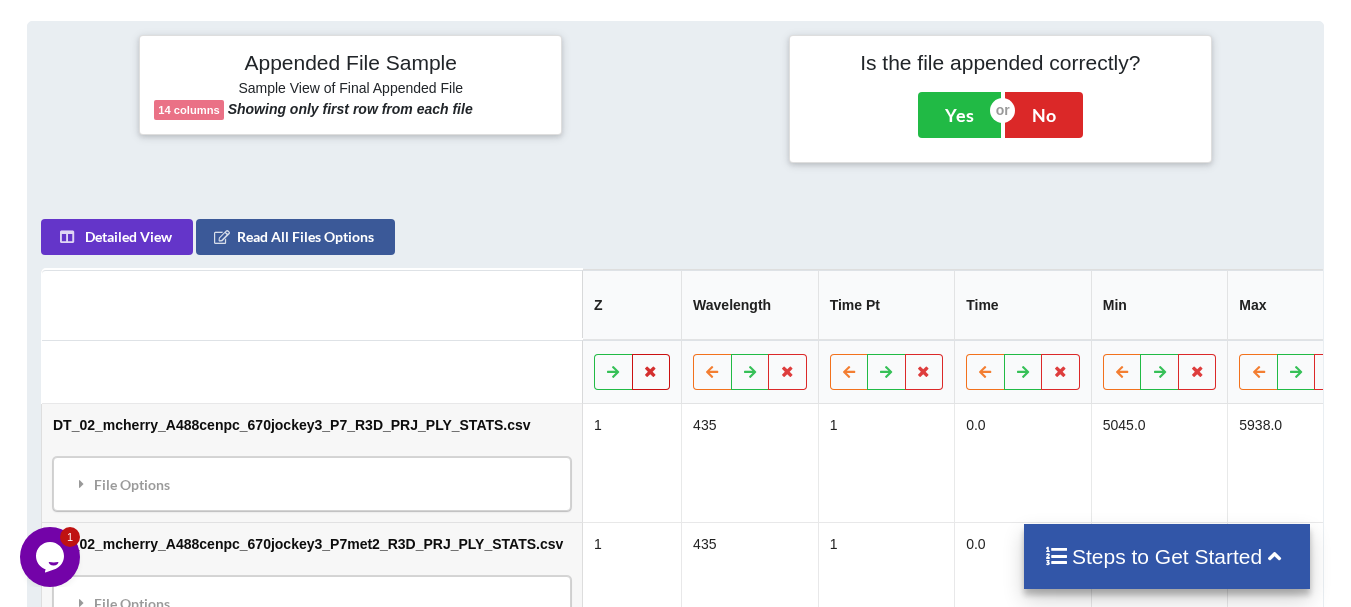 click at bounding box center (651, 372) 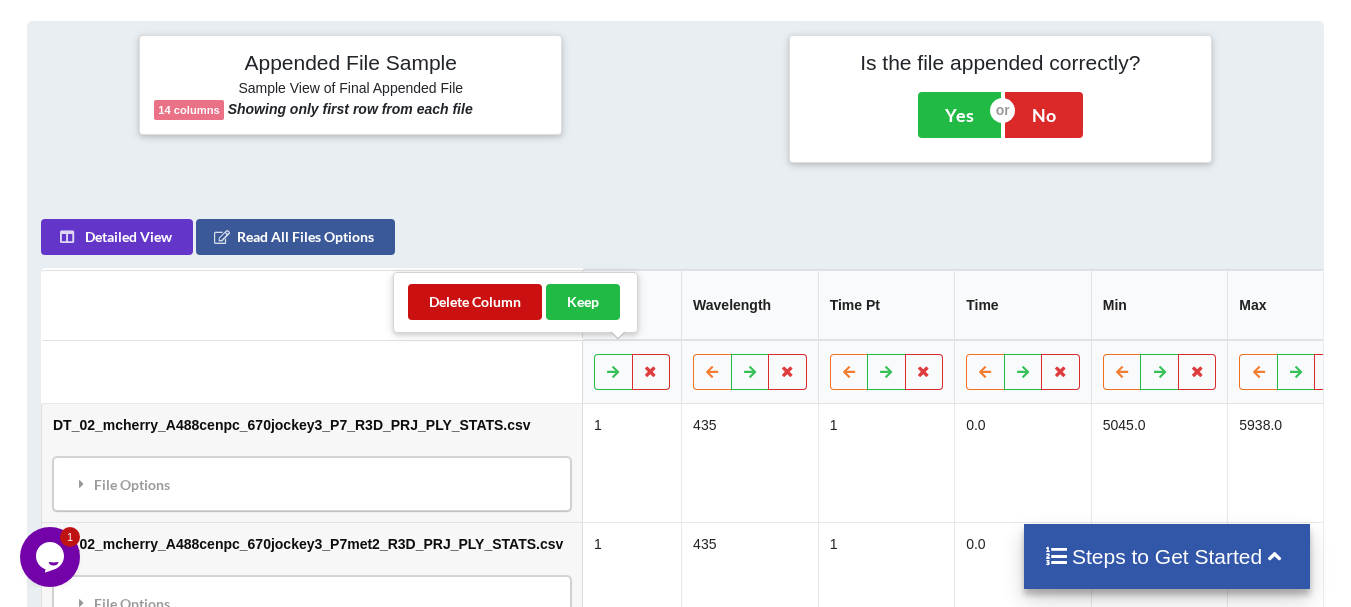click on "Delete Column" at bounding box center [475, 302] 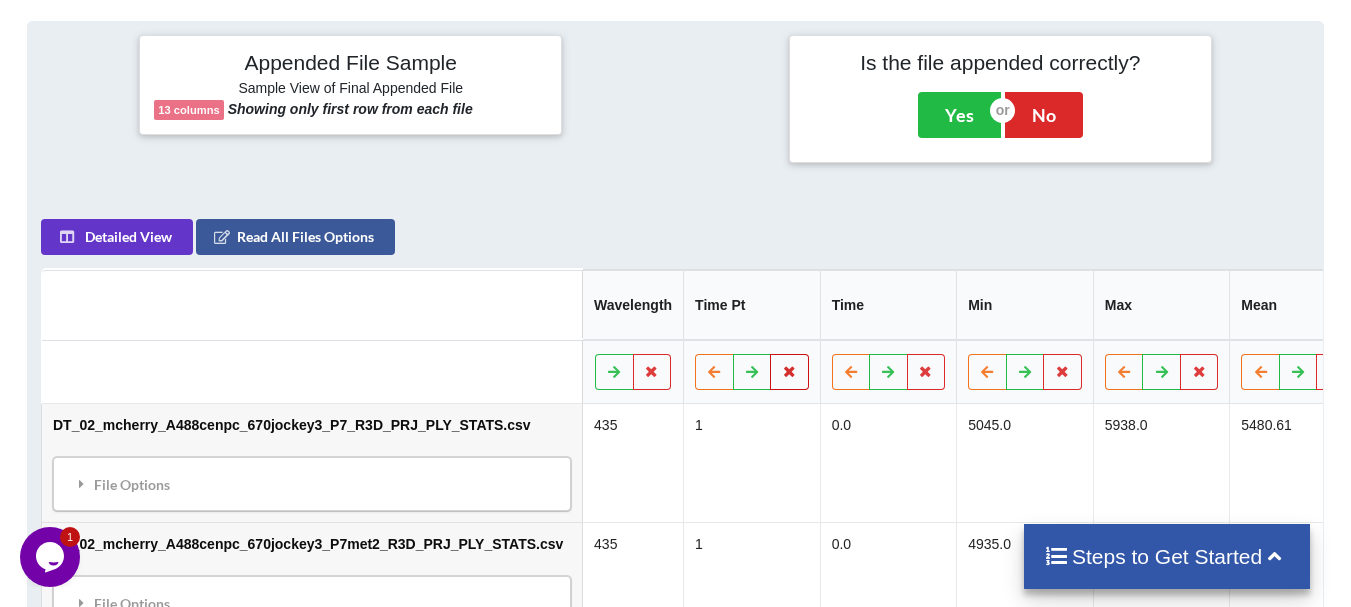 click at bounding box center (789, 371) 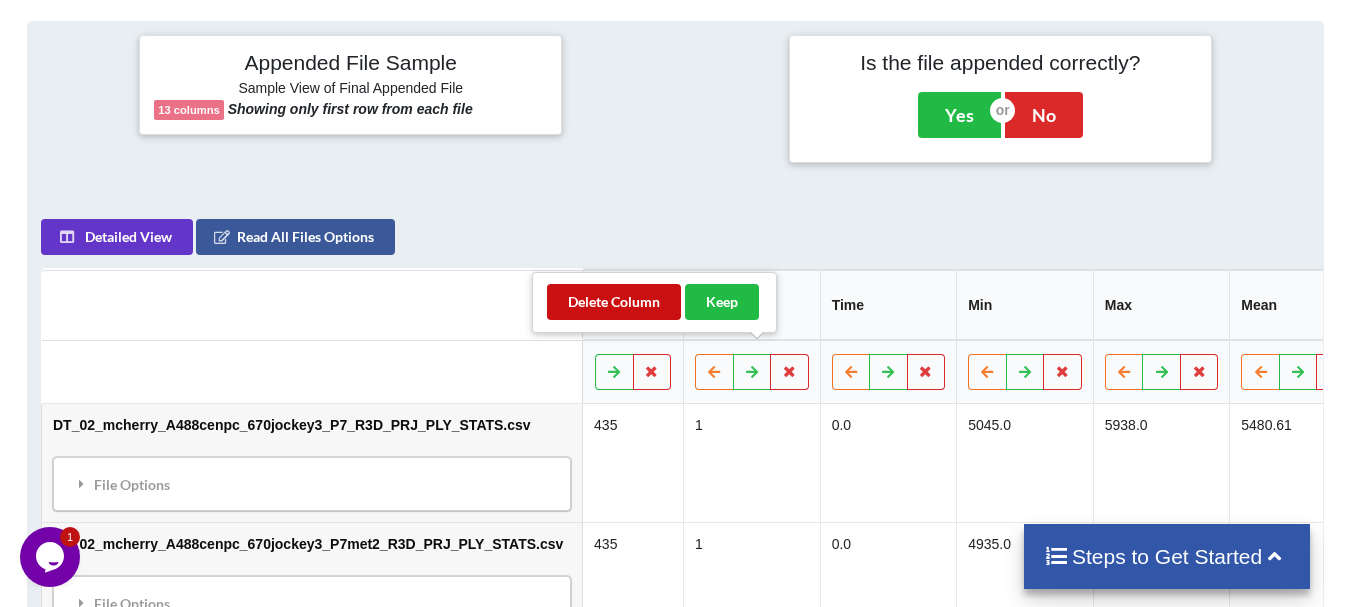 click on "Delete Column" at bounding box center [614, 302] 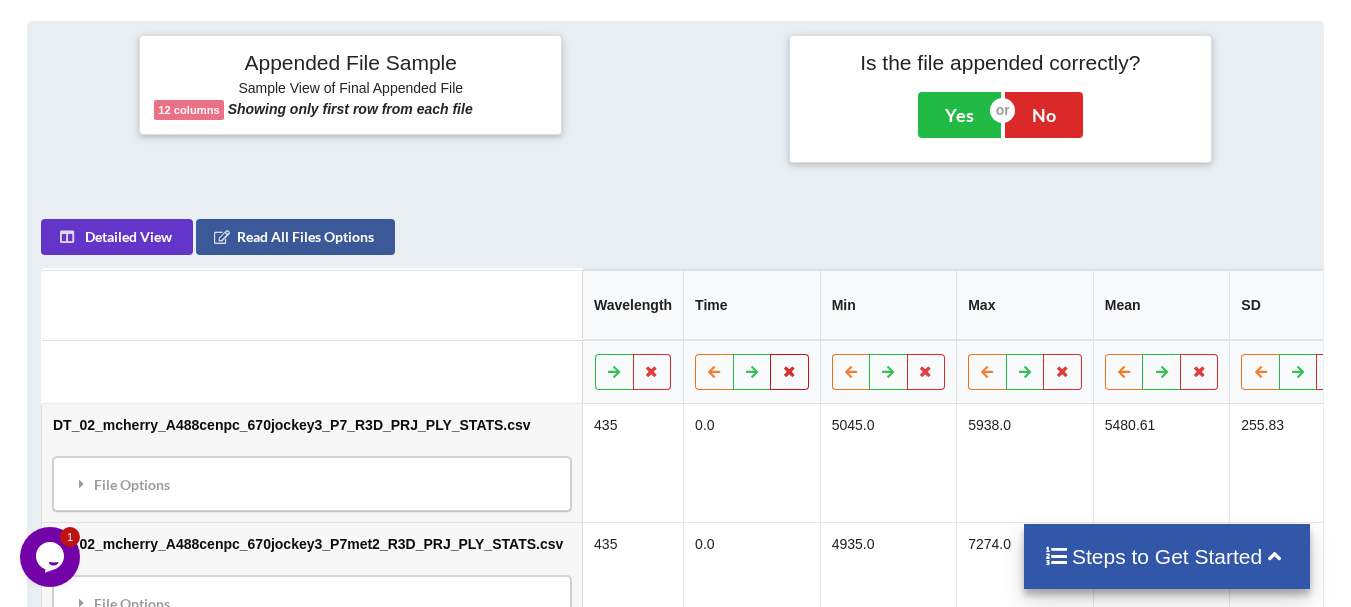 click at bounding box center (789, 372) 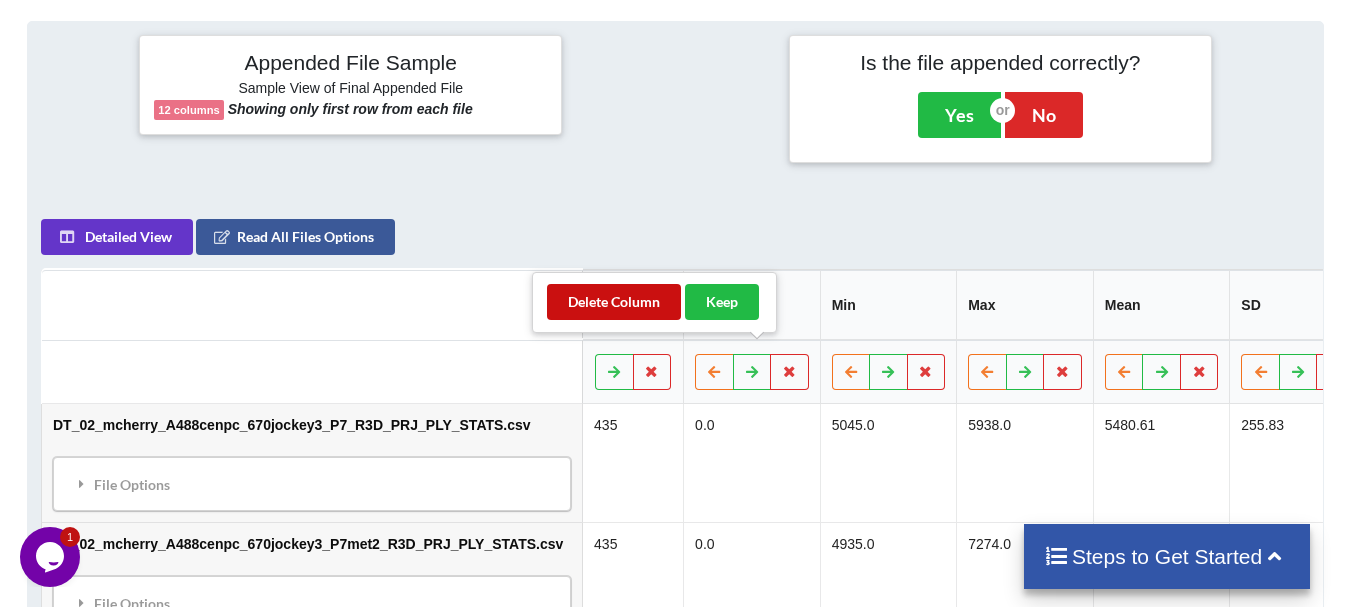 click on "Delete Column" at bounding box center [614, 302] 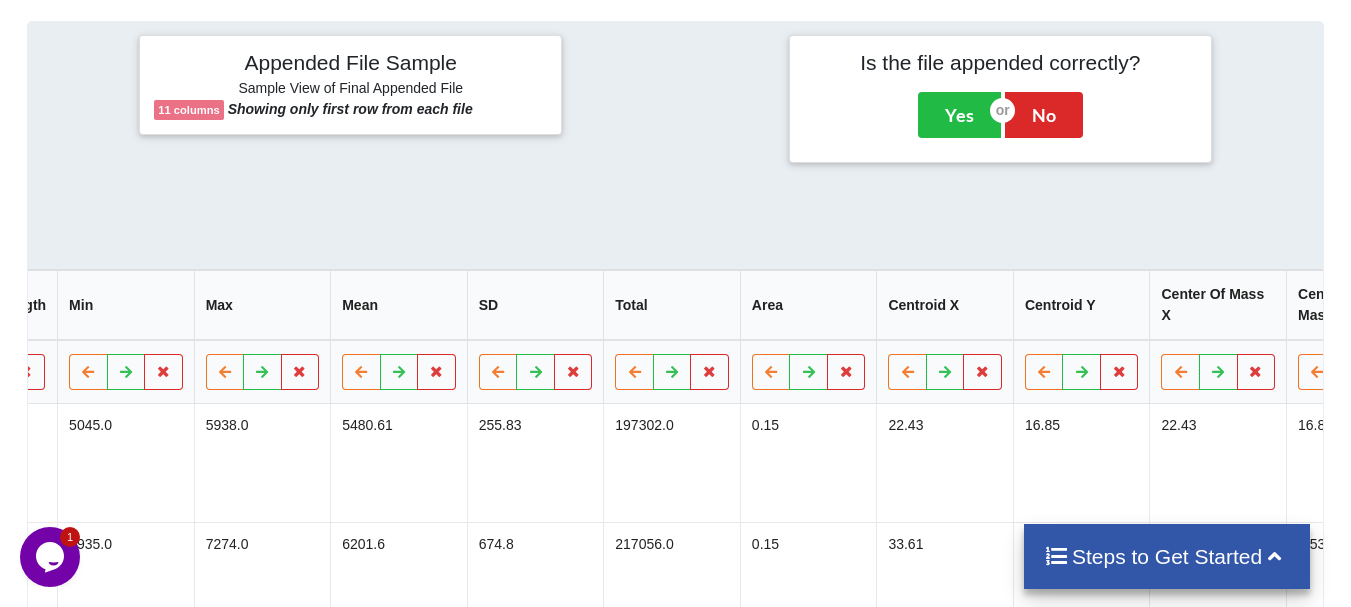 scroll, scrollTop: 0, scrollLeft: 657, axis: horizontal 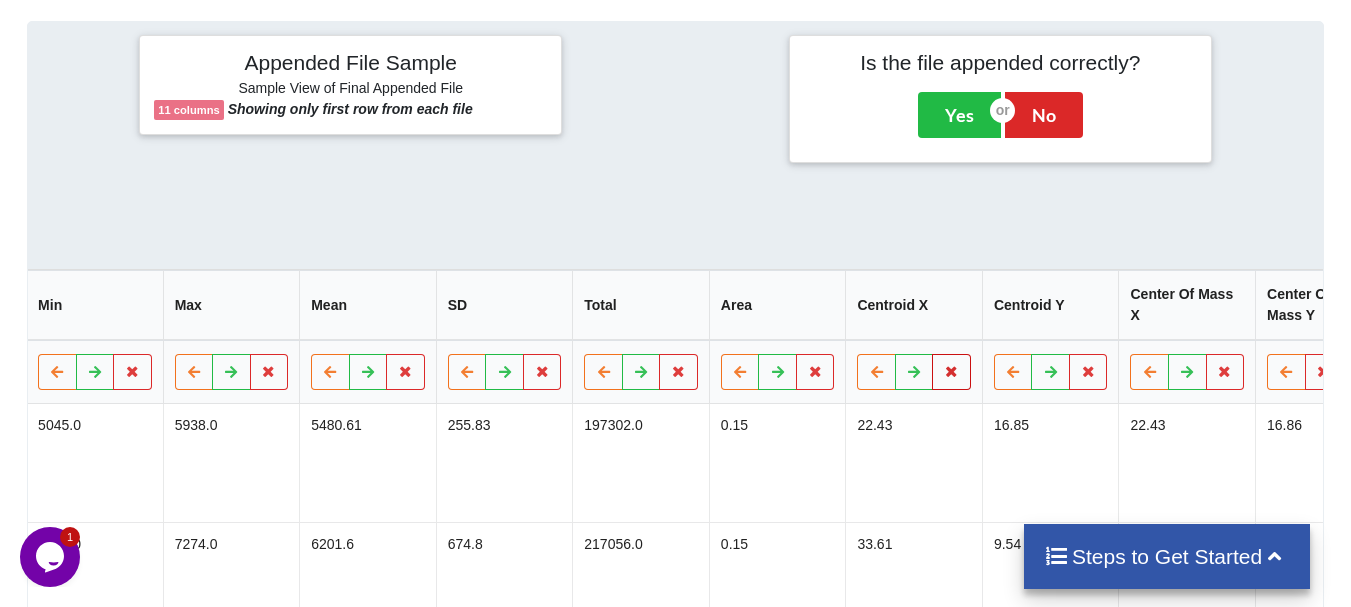 click at bounding box center (951, 372) 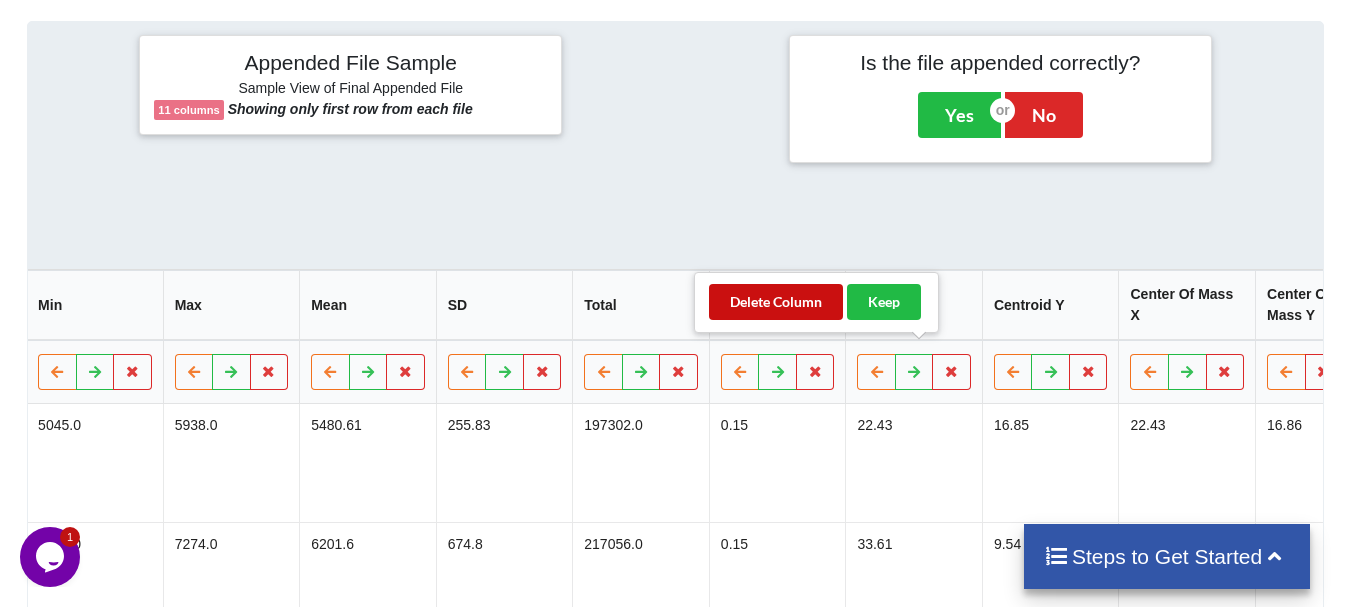 click on "Delete Column" at bounding box center (776, 302) 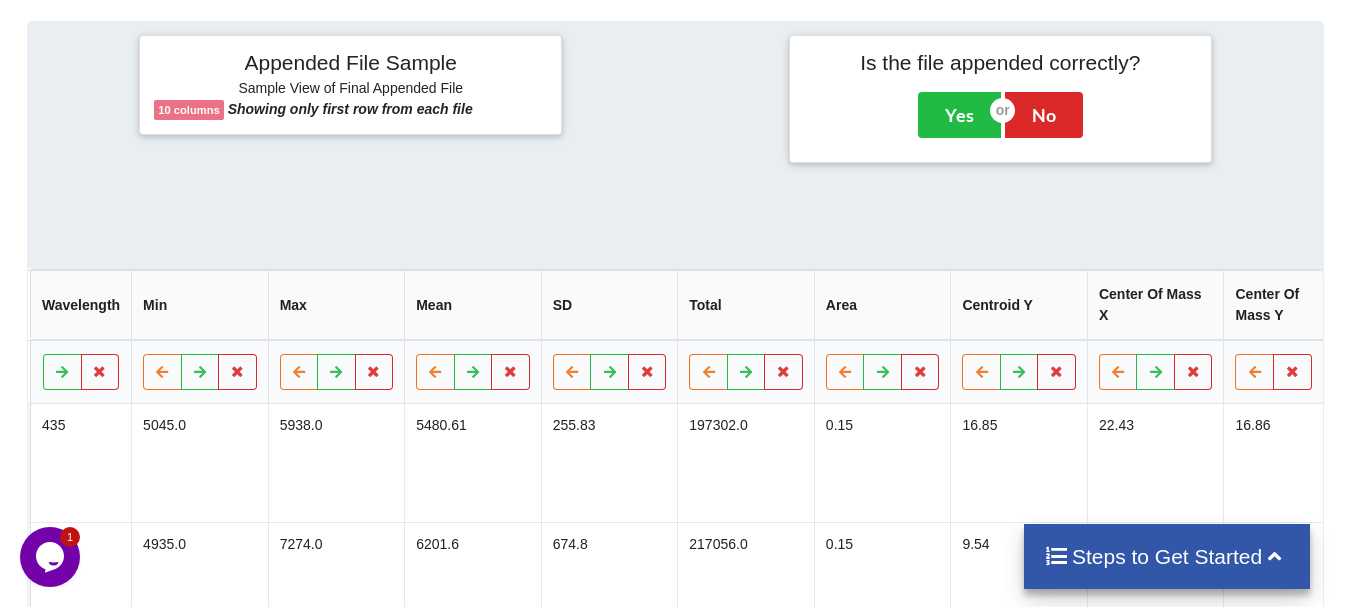 scroll, scrollTop: 0, scrollLeft: 521, axis: horizontal 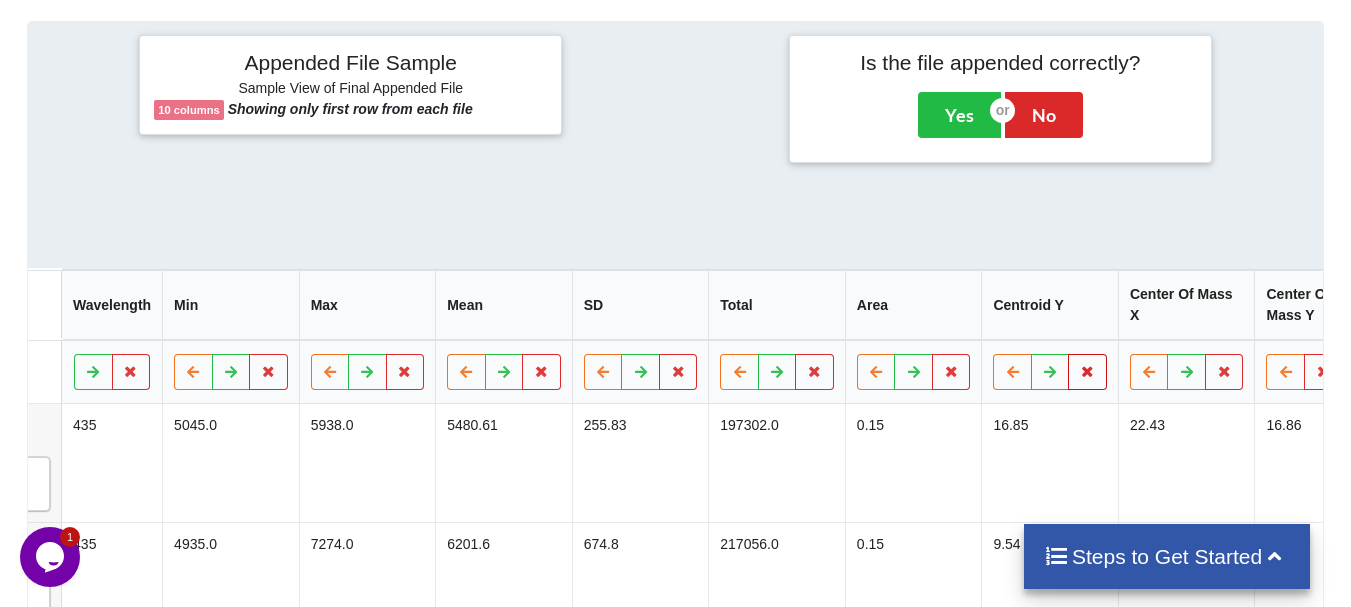 click at bounding box center (1087, 372) 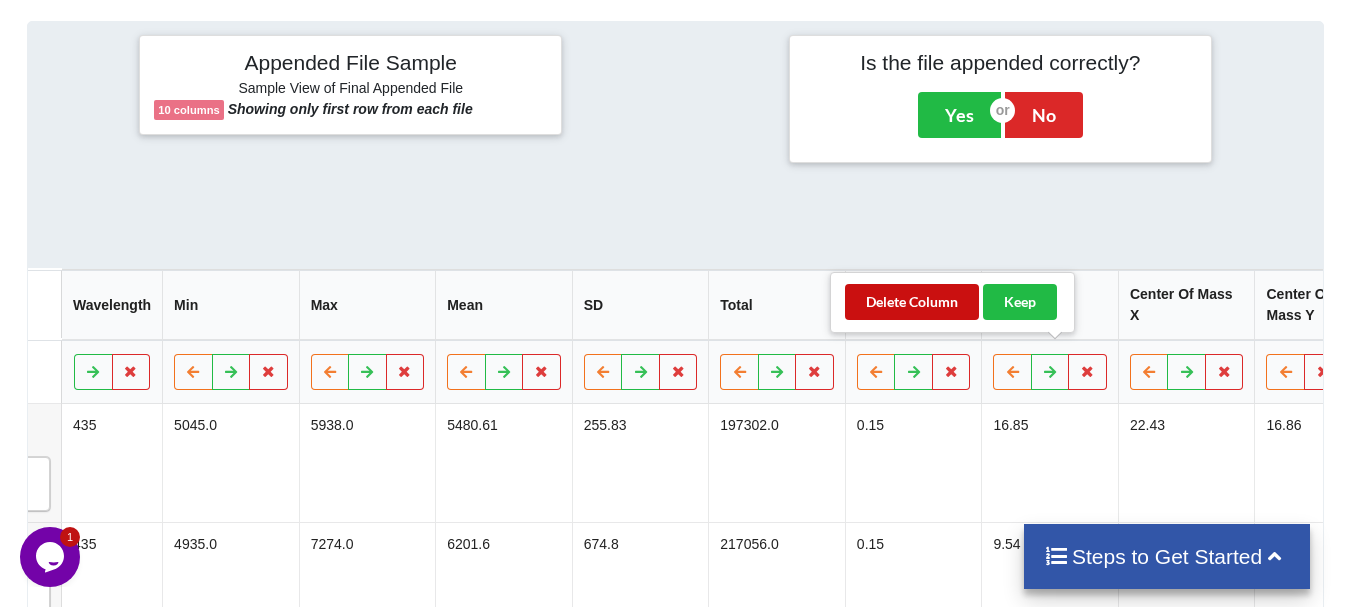 click on "Delete Column" at bounding box center [912, 302] 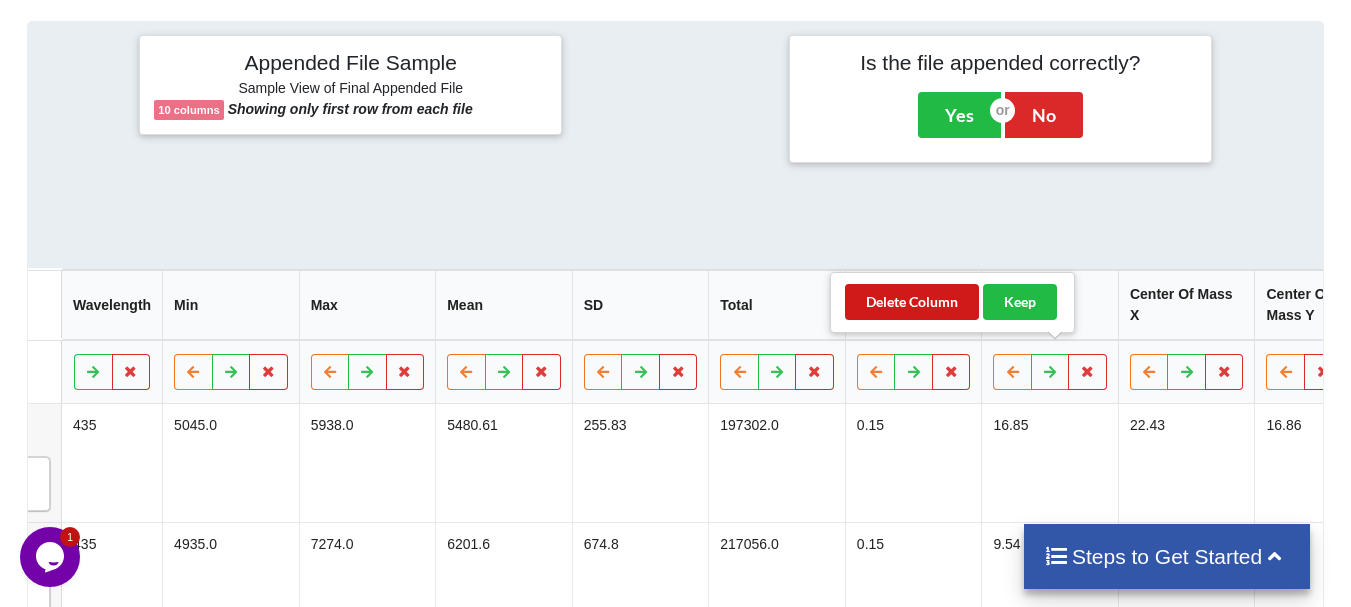 scroll, scrollTop: 0, scrollLeft: 384, axis: horizontal 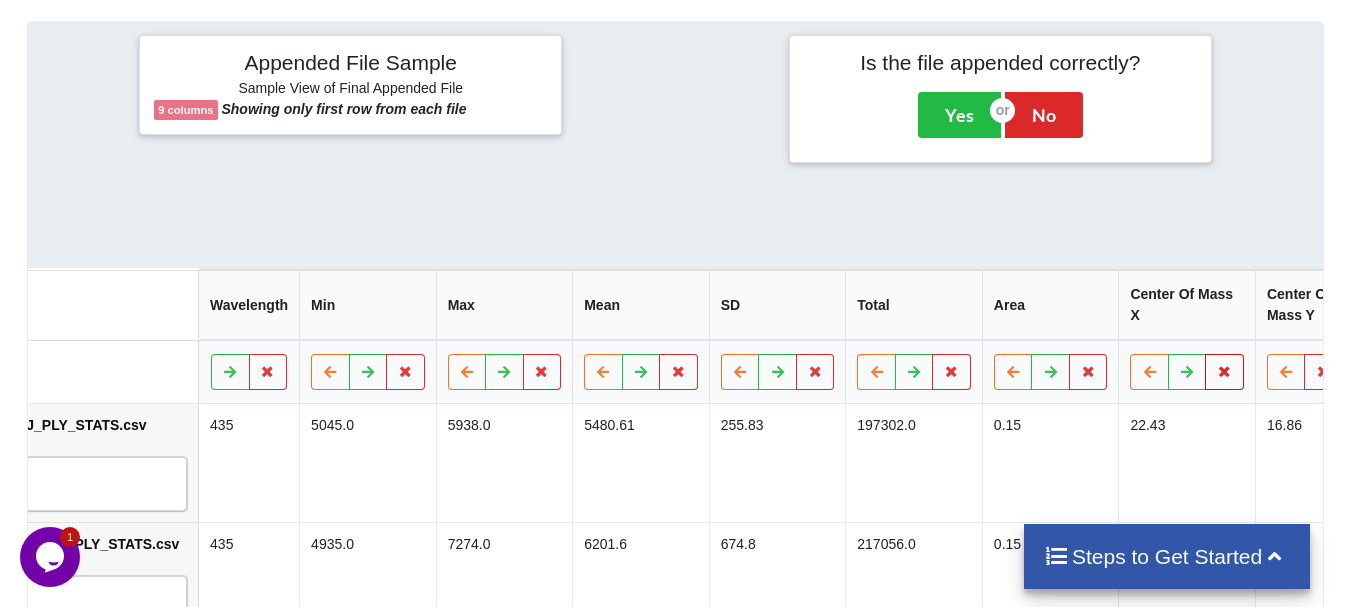 click at bounding box center [1224, 371] 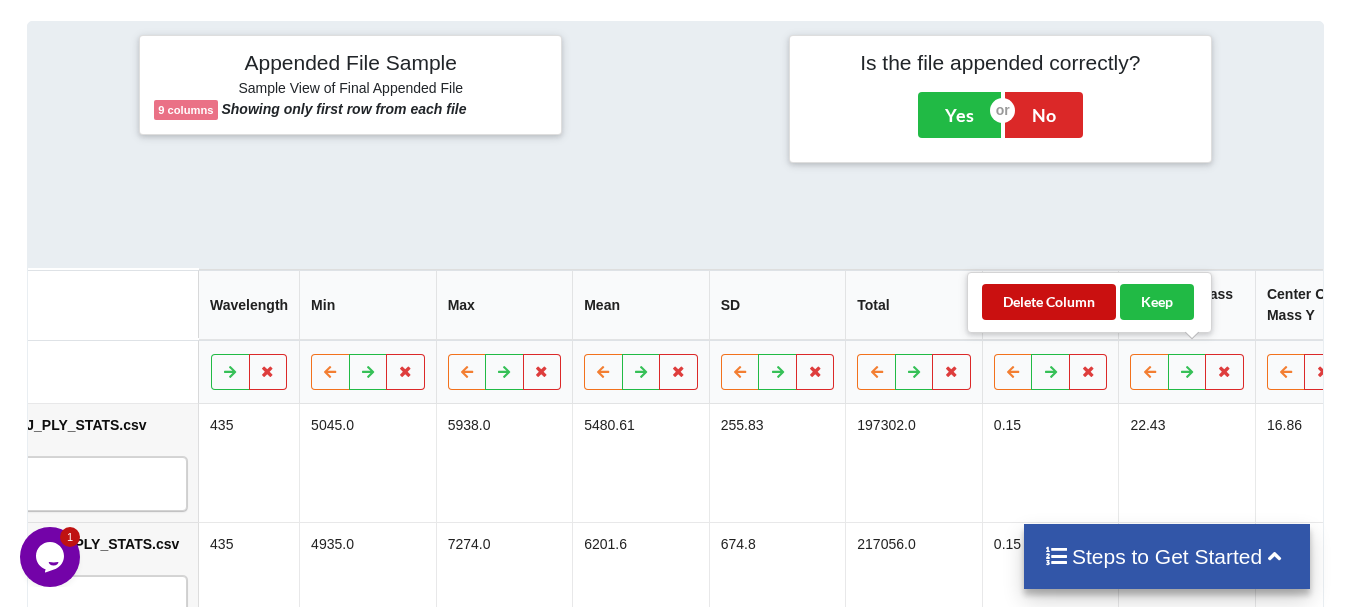 click on "Delete Column" at bounding box center [1049, 302] 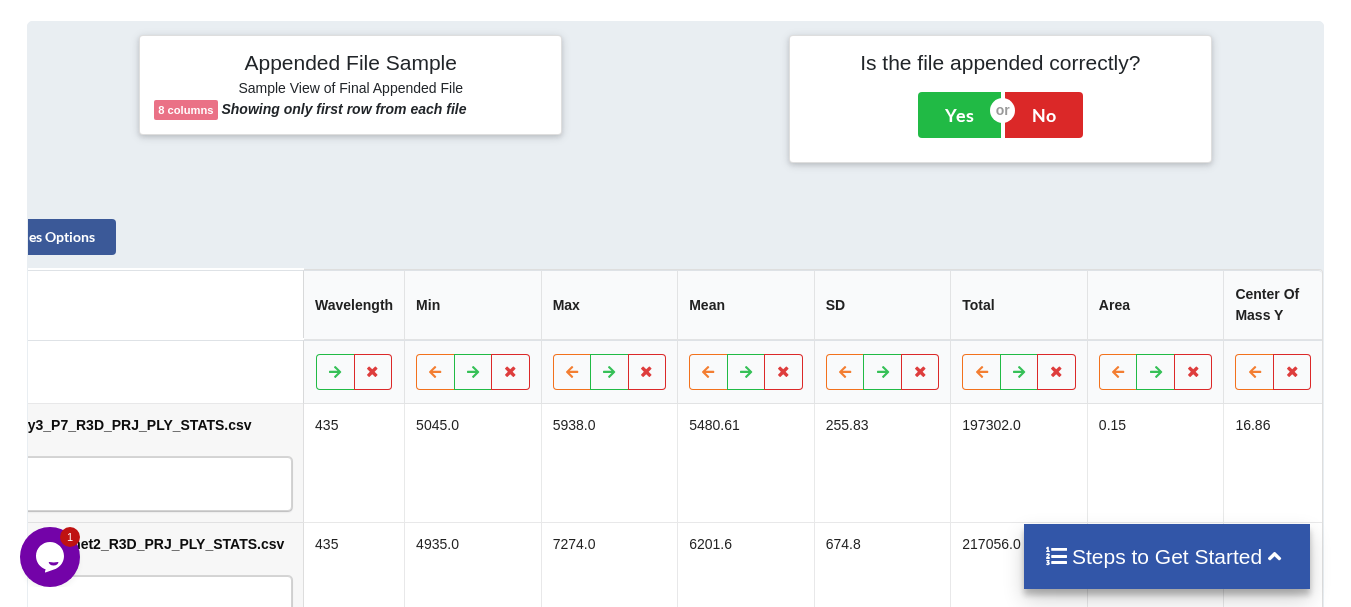scroll, scrollTop: 0, scrollLeft: 247, axis: horizontal 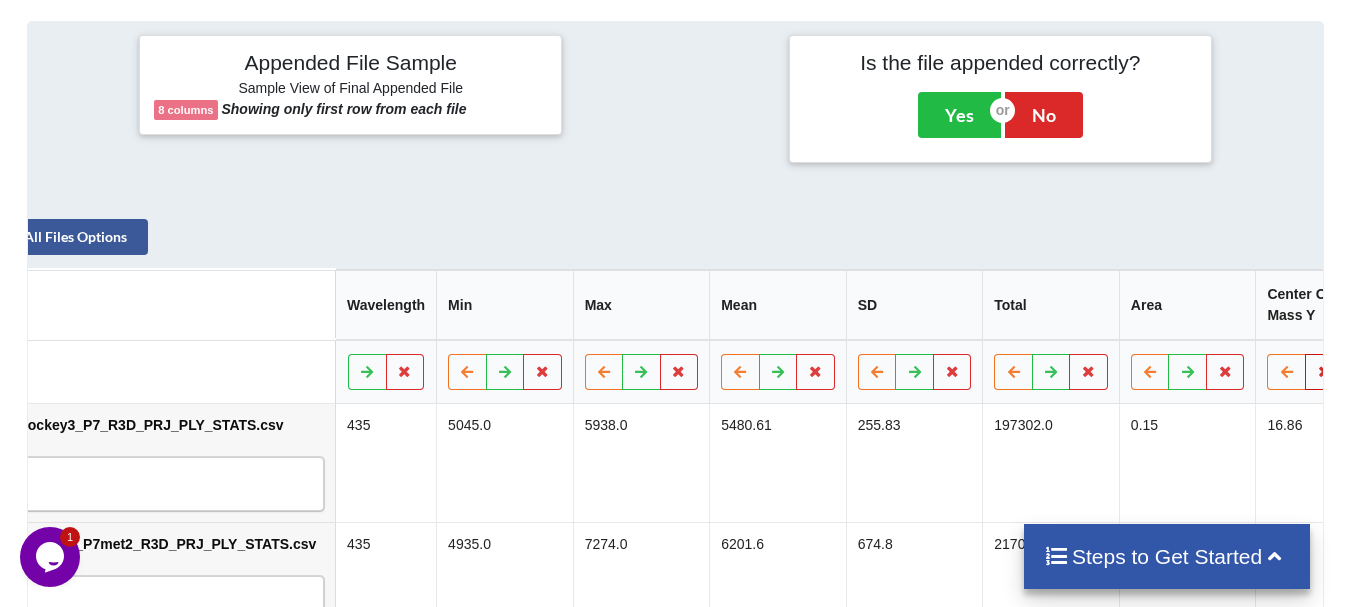 click at bounding box center (1324, 371) 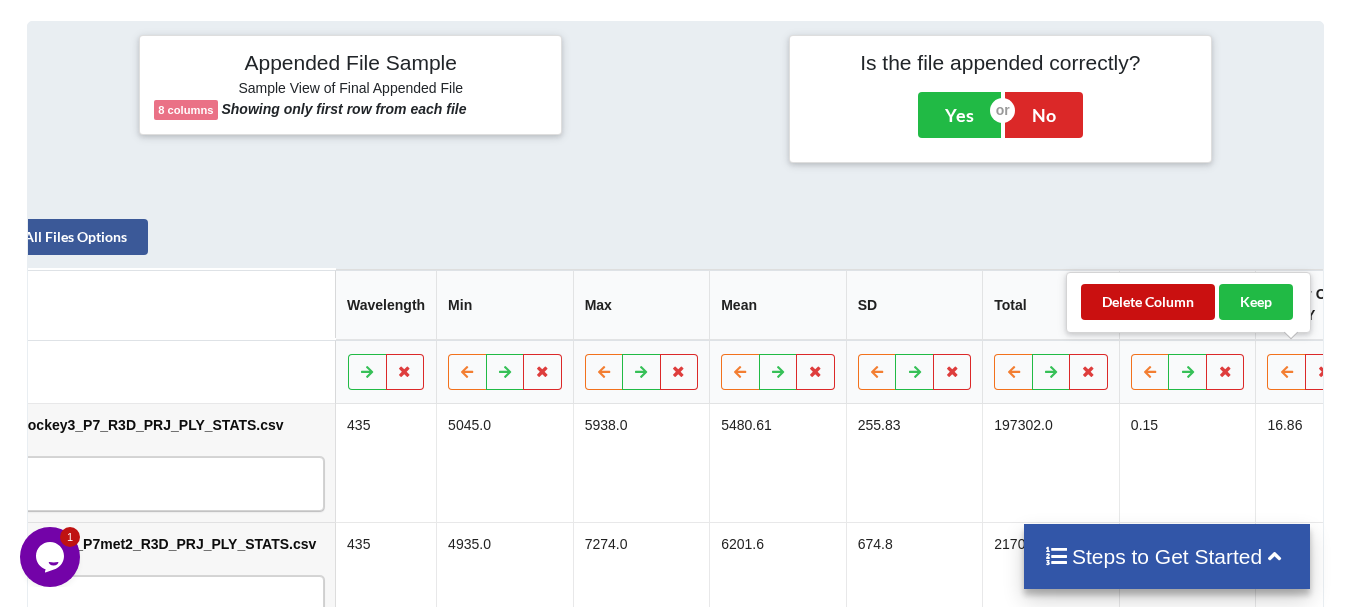 click on "Delete Column" at bounding box center (1148, 302) 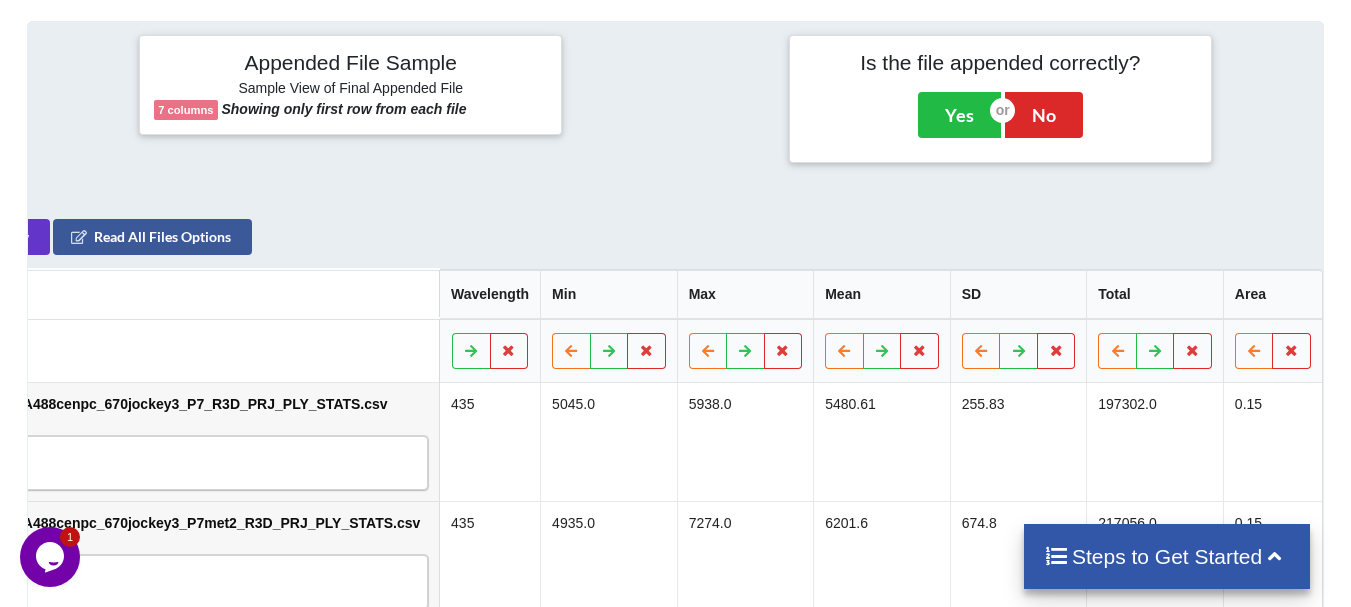scroll, scrollTop: 0, scrollLeft: 111, axis: horizontal 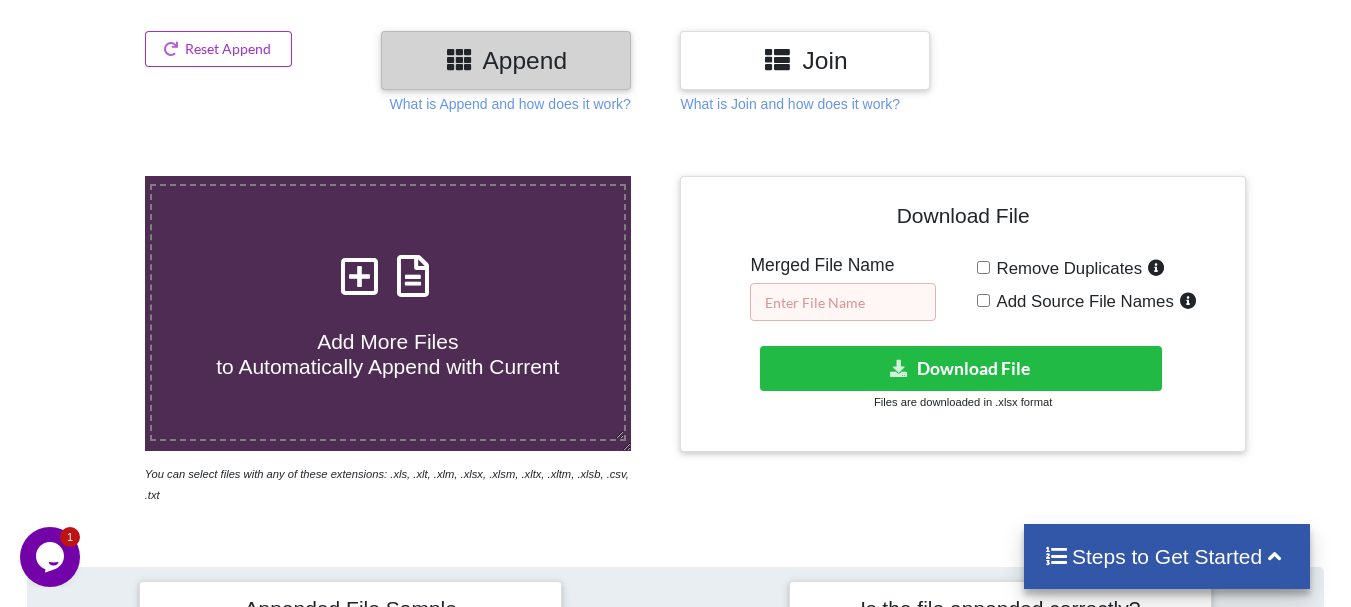 click at bounding box center (843, 302) 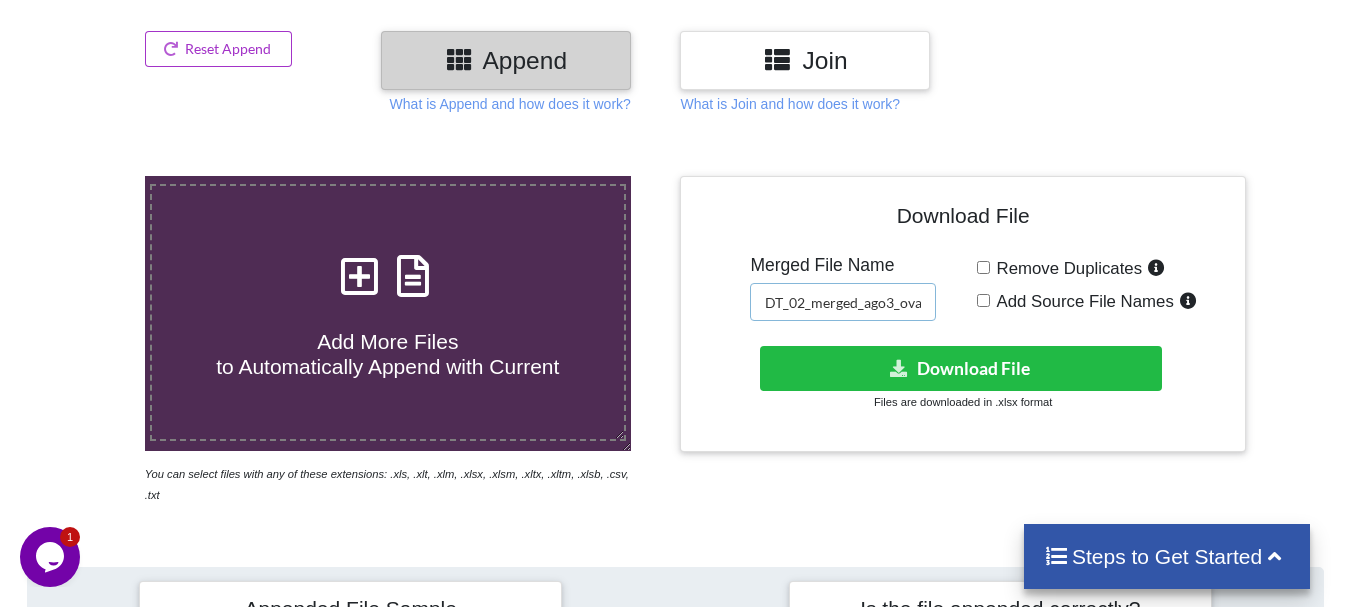 click on "DT_02_merged_ago3_ovary1_7.21" at bounding box center (843, 302) 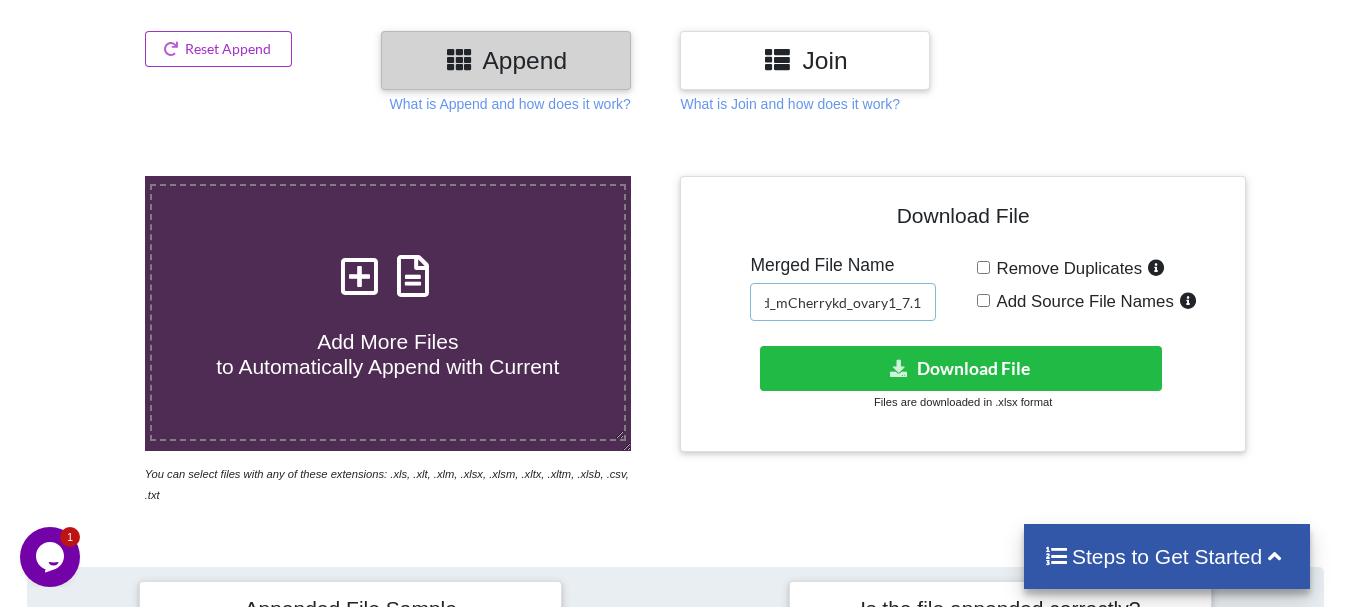 scroll, scrollTop: 0, scrollLeft: 96, axis: horizontal 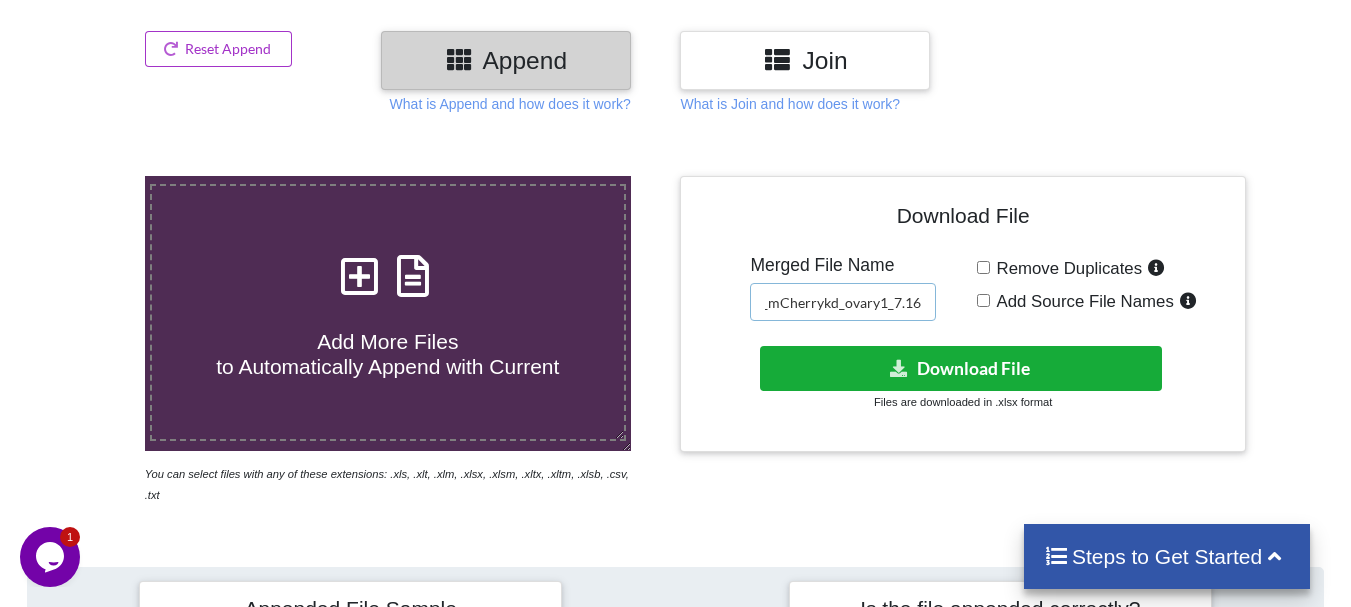 type on "DT_02_merged_mCherrykd_ovary1_7.16" 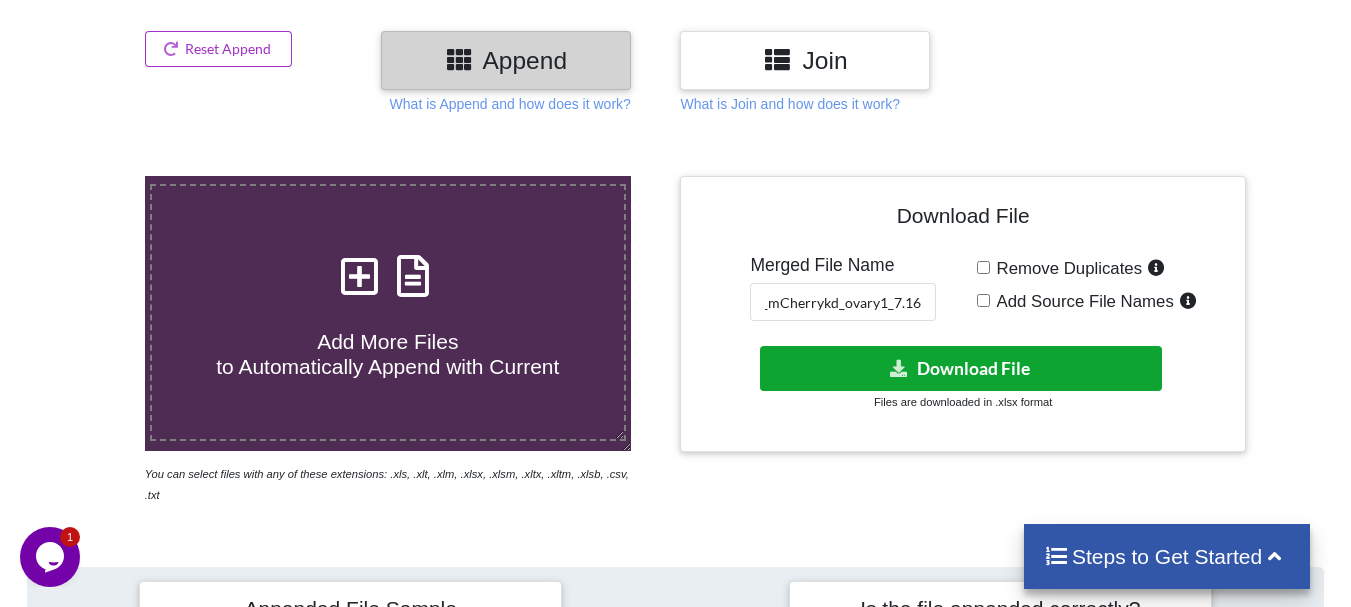 scroll, scrollTop: 0, scrollLeft: 0, axis: both 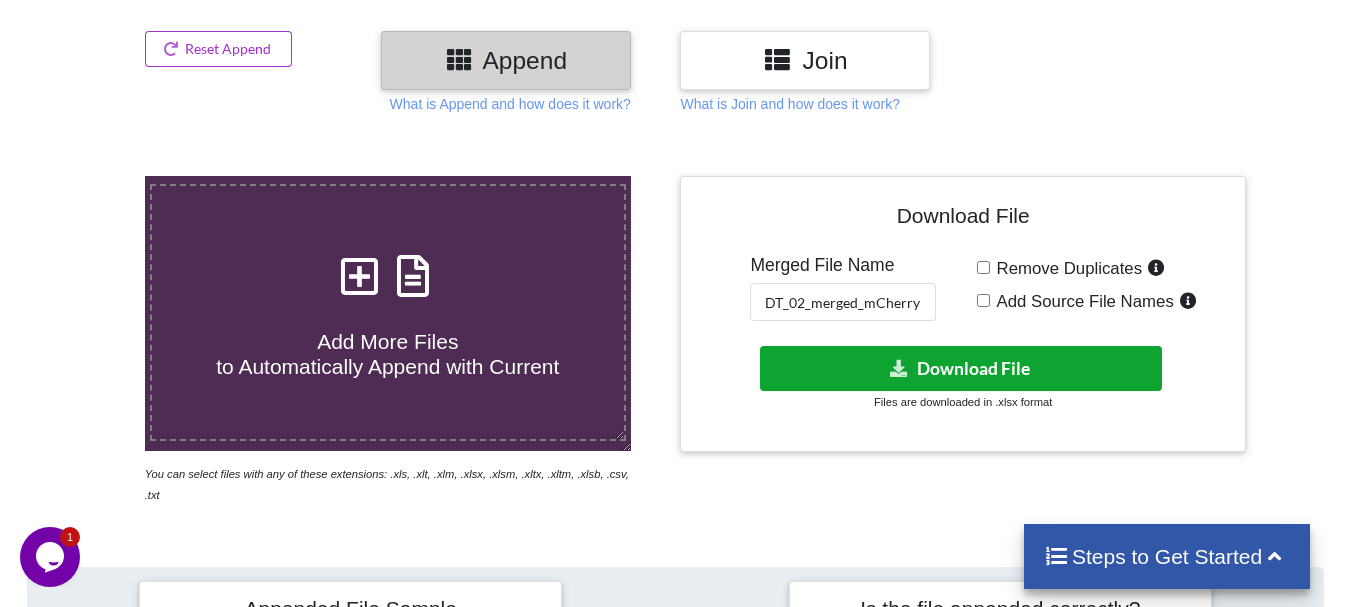 click at bounding box center [899, 367] 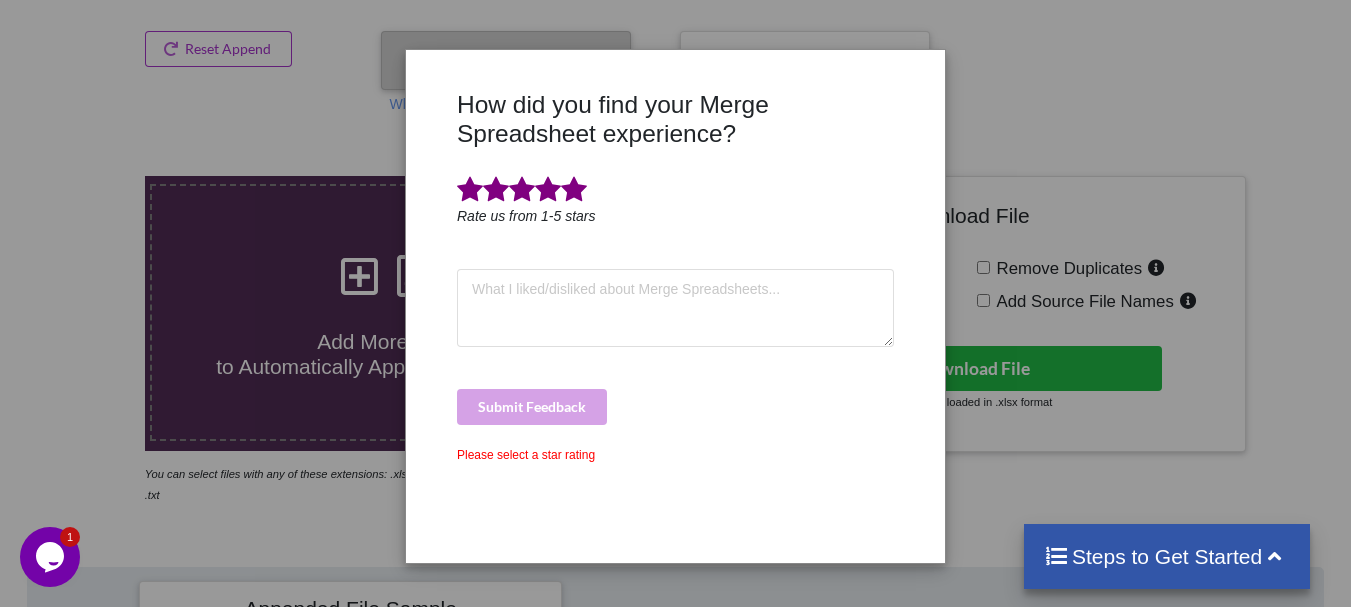click at bounding box center (574, 190) 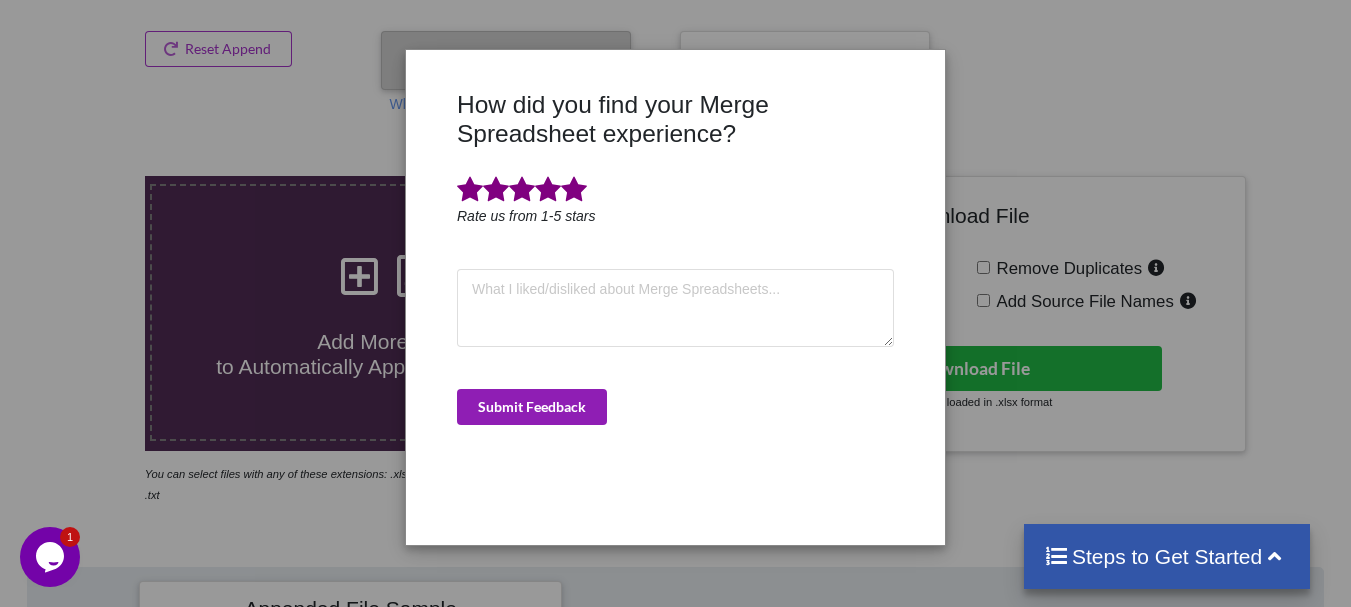 click on "Submit Feedback" at bounding box center [532, 407] 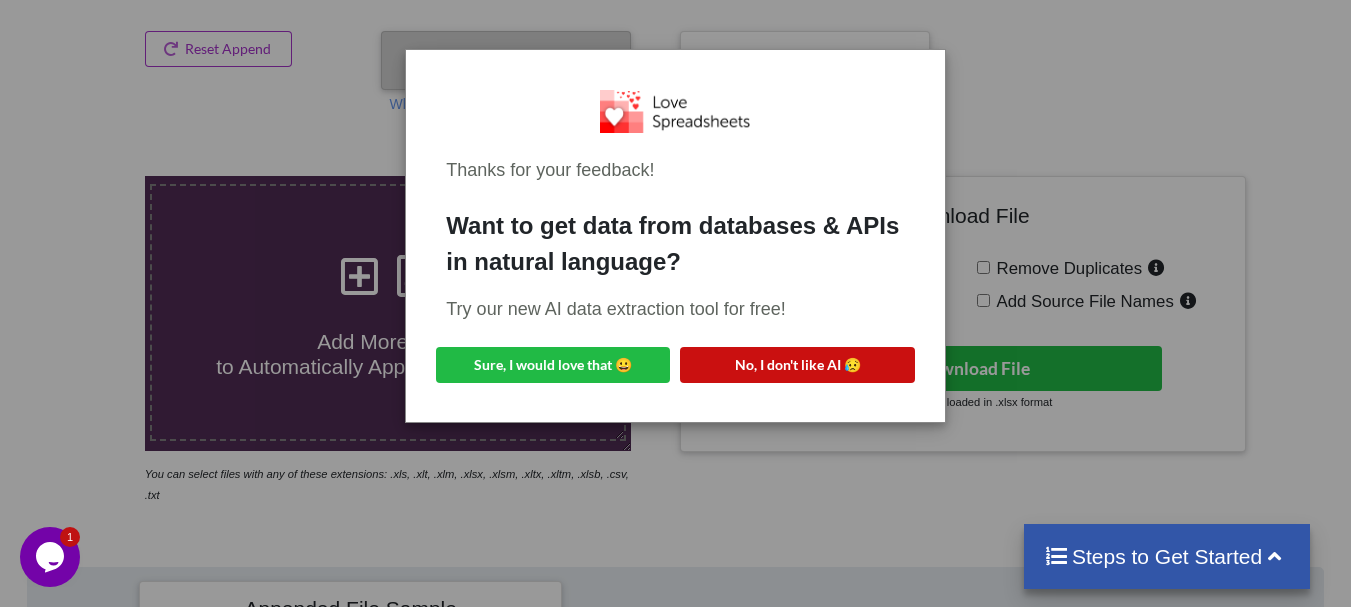 click on "No, I don't like AI 😥" at bounding box center [797, 365] 